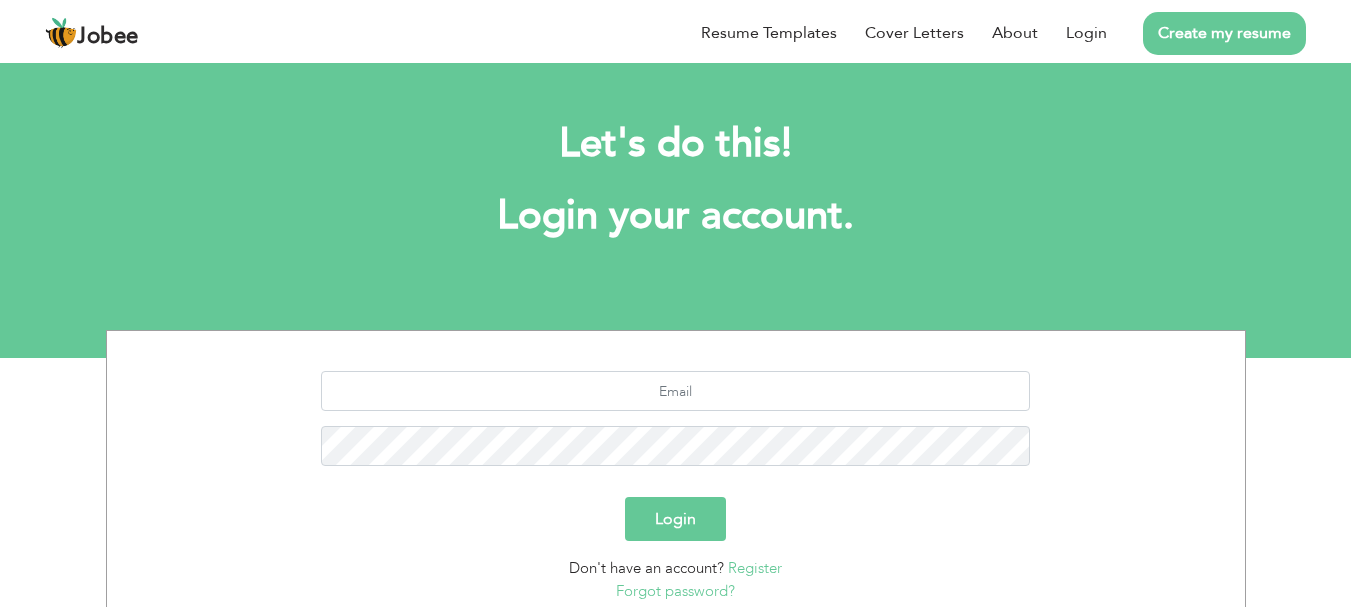 scroll, scrollTop: 0, scrollLeft: 0, axis: both 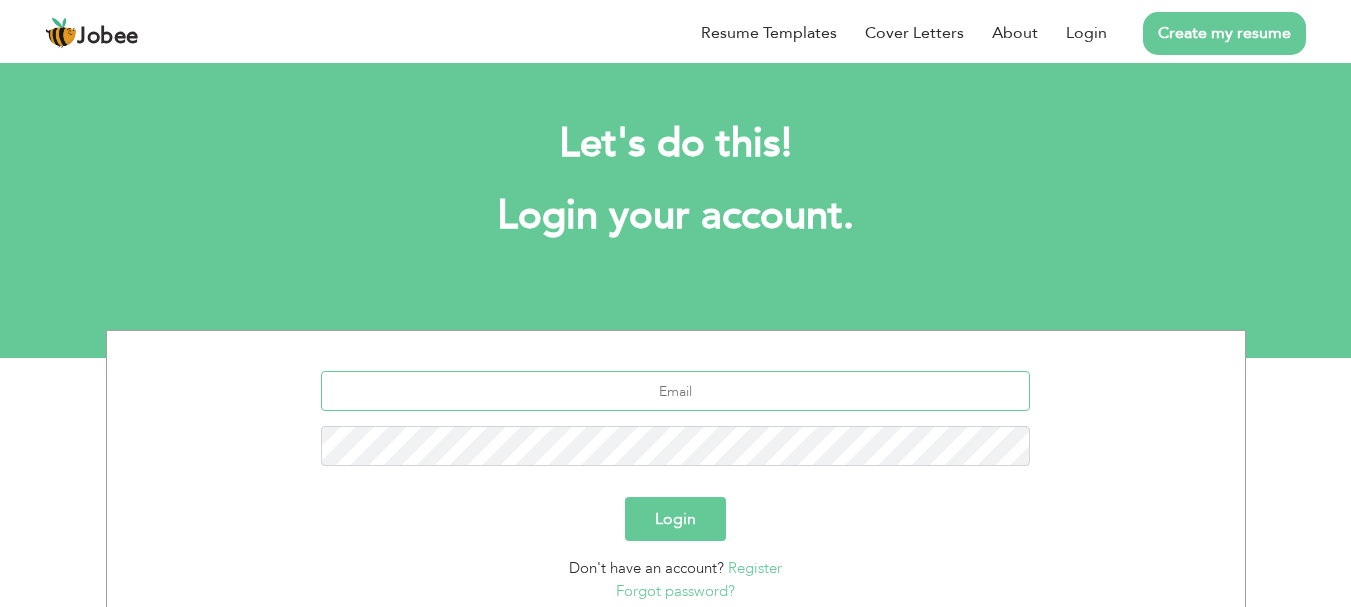 type on "sandhu228@example.com" 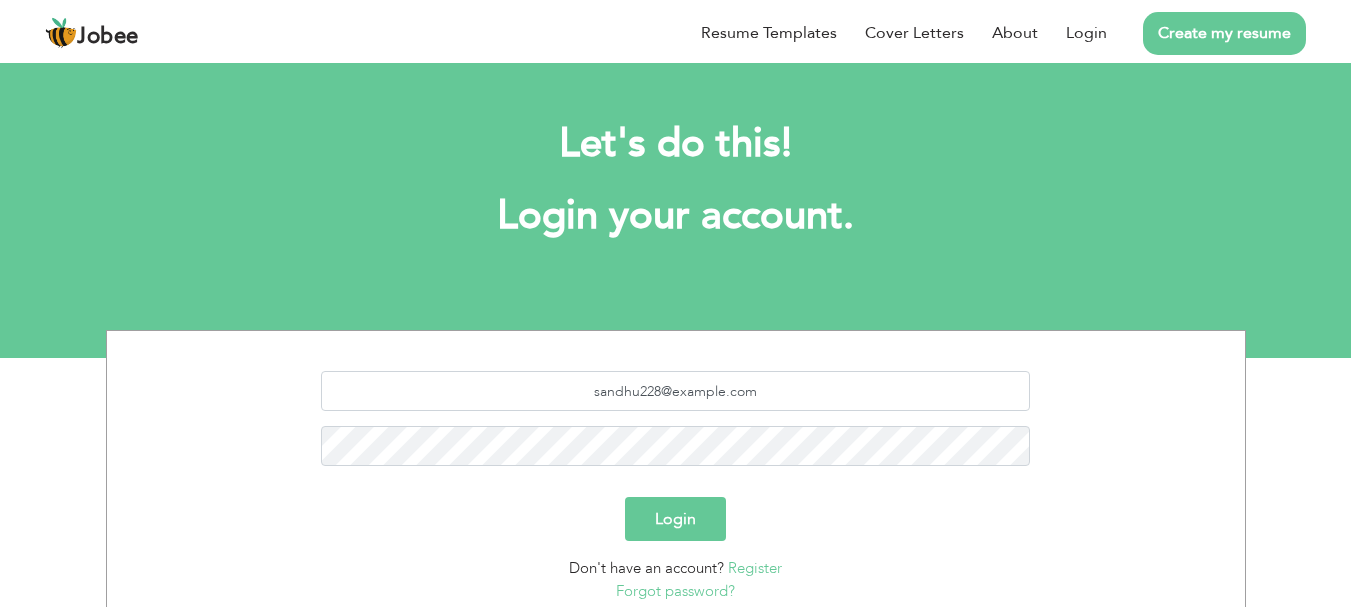 click on "Login" at bounding box center (675, 519) 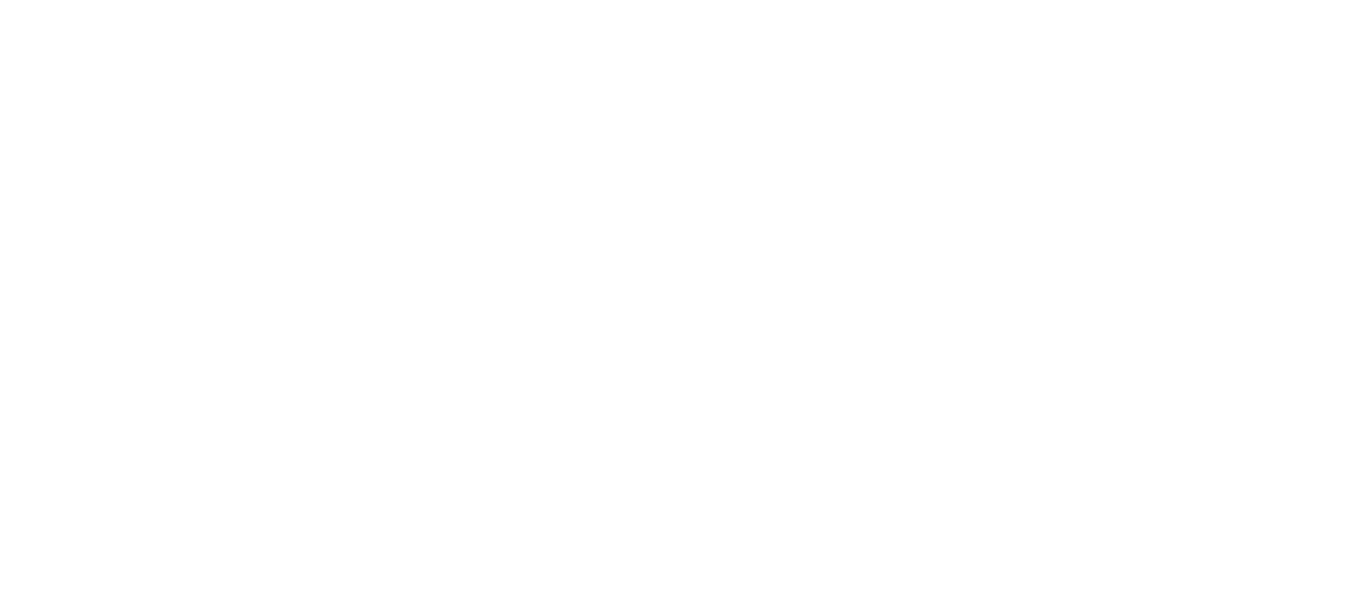 scroll, scrollTop: 0, scrollLeft: 0, axis: both 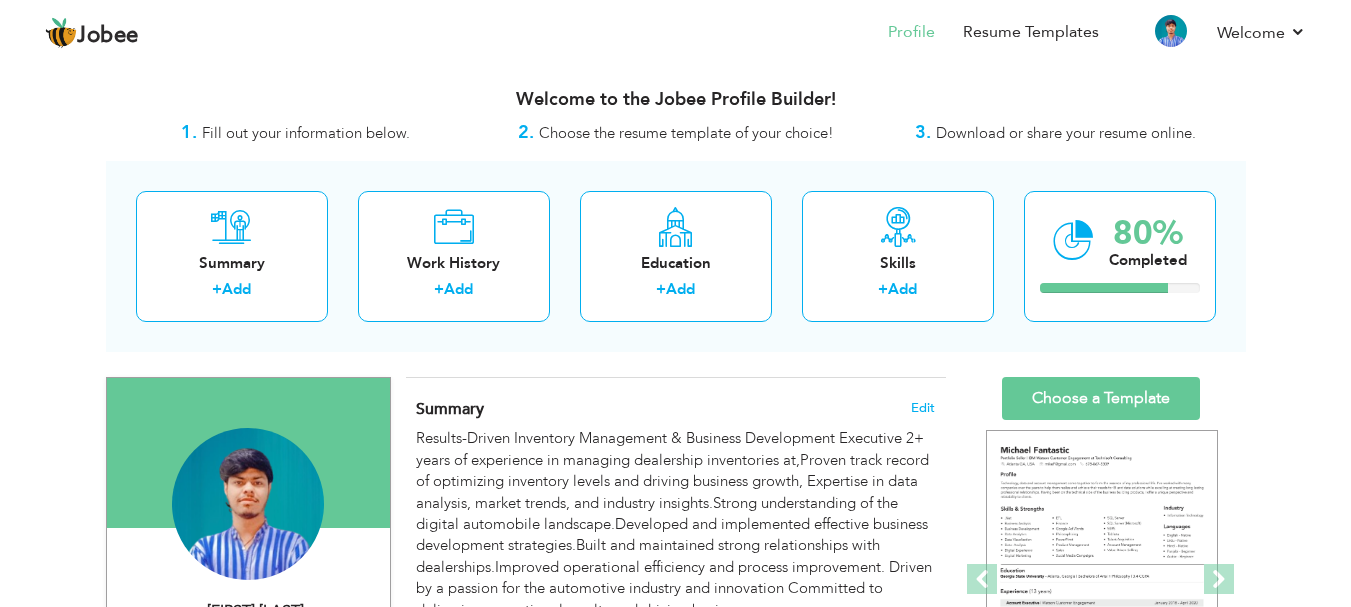 click on "Fill out your information below." at bounding box center [306, 133] 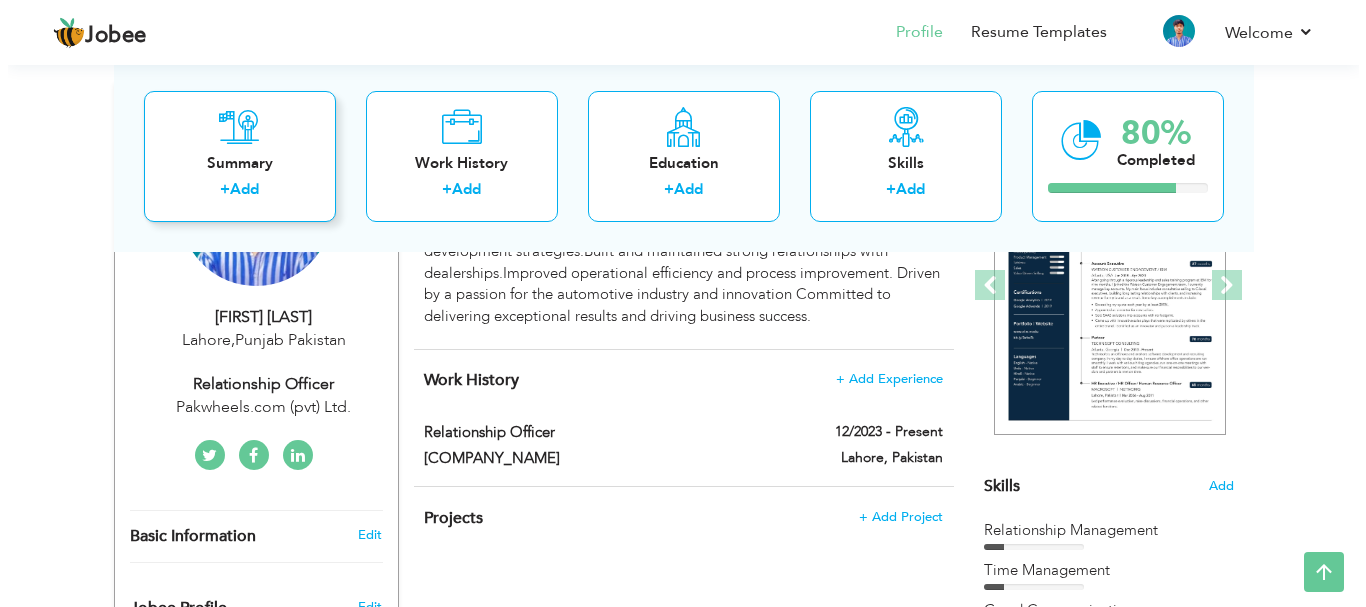 scroll, scrollTop: 200, scrollLeft: 0, axis: vertical 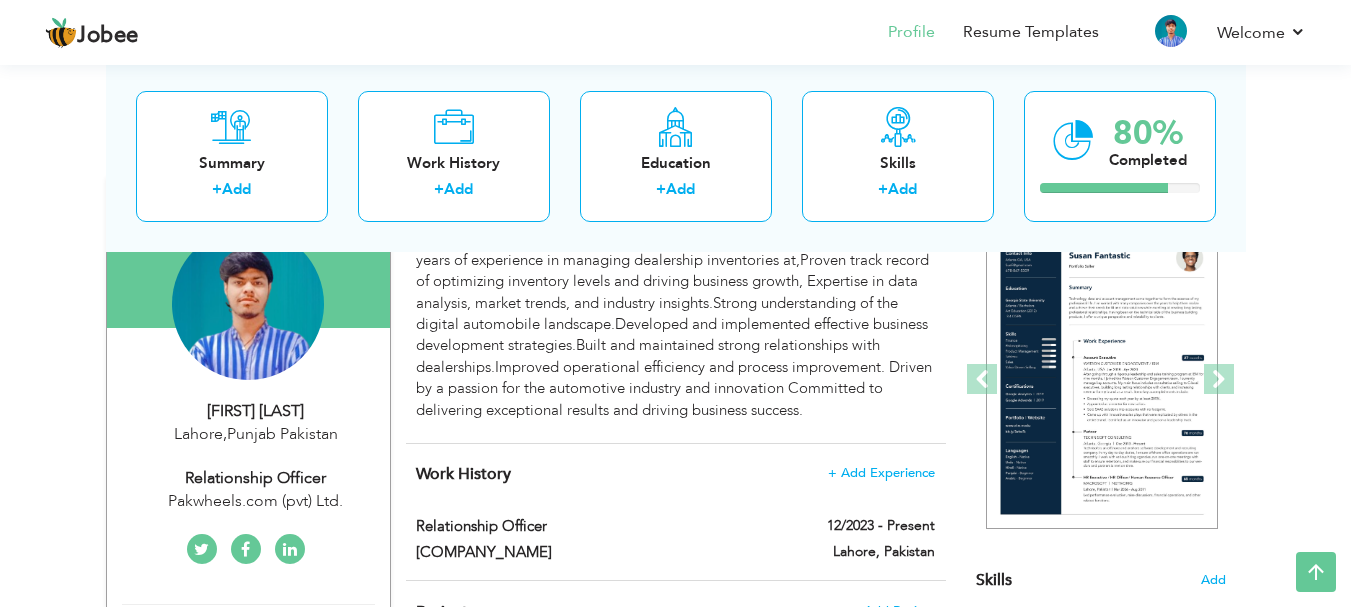 click on "Lahore ,  Punjab Pakistan" at bounding box center (256, 434) 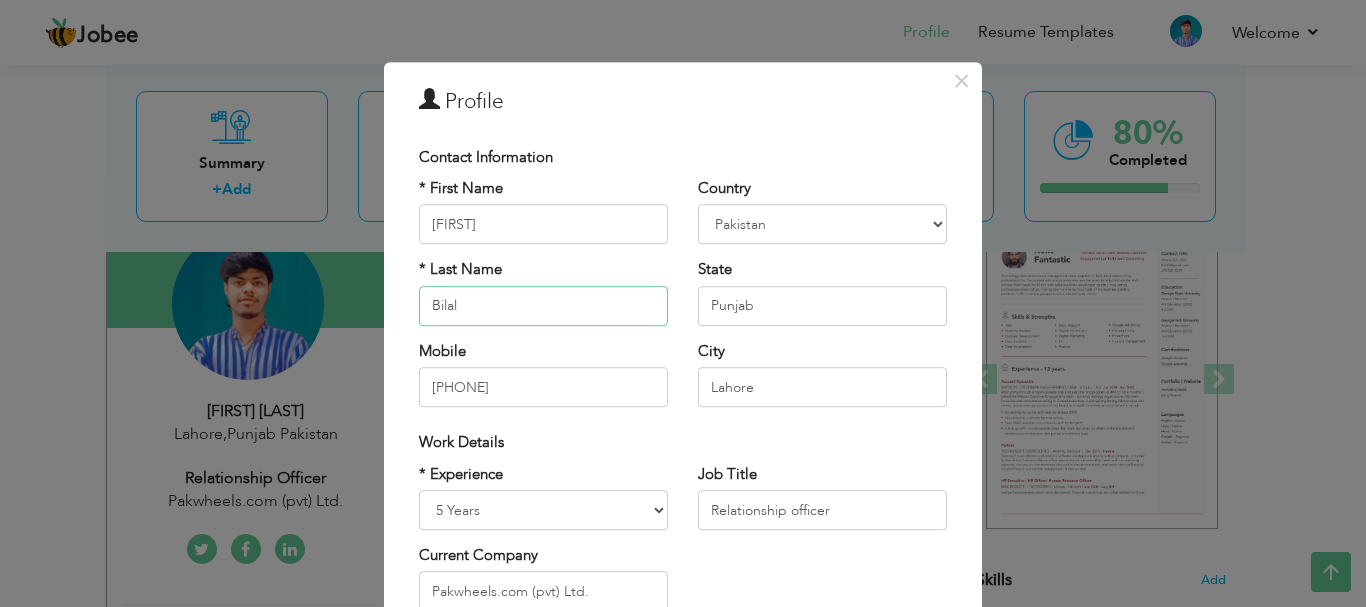click on "Bilal" at bounding box center (543, 306) 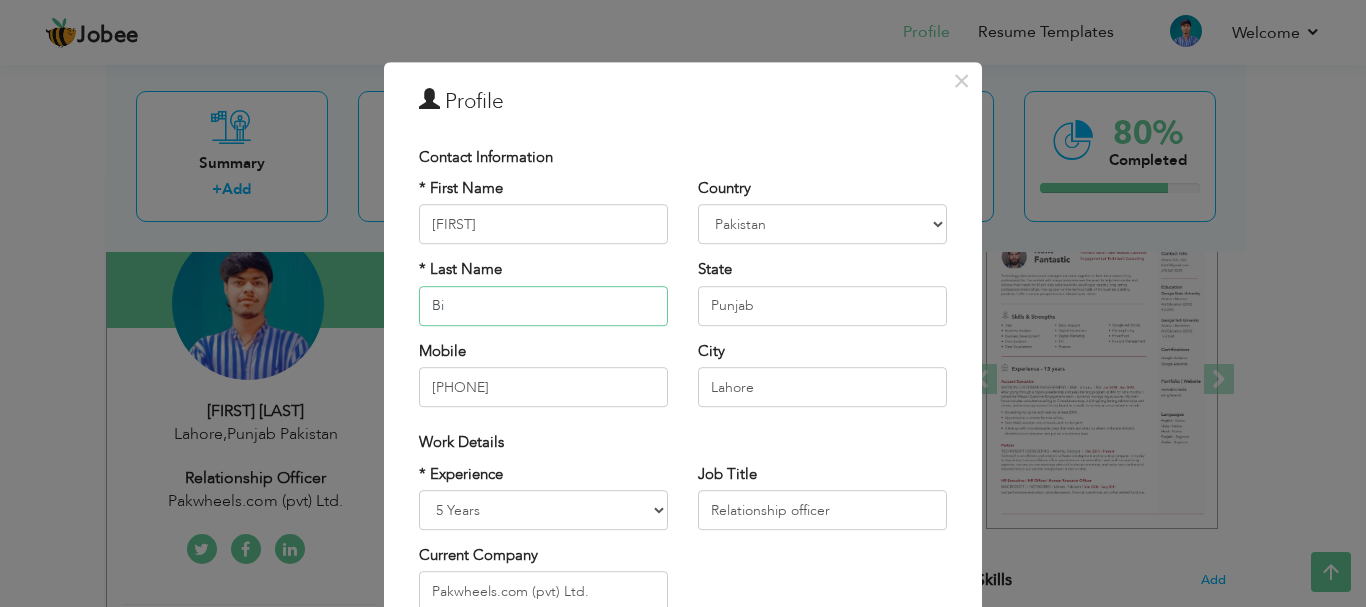 type on "B" 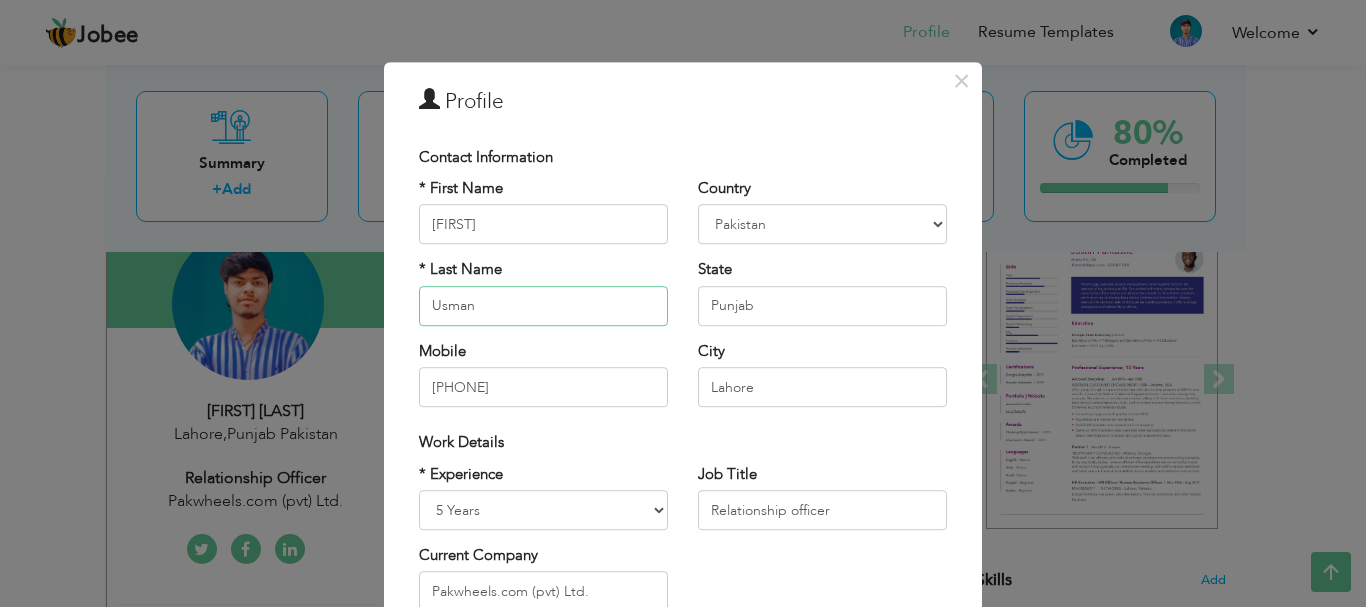 type on "Usman" 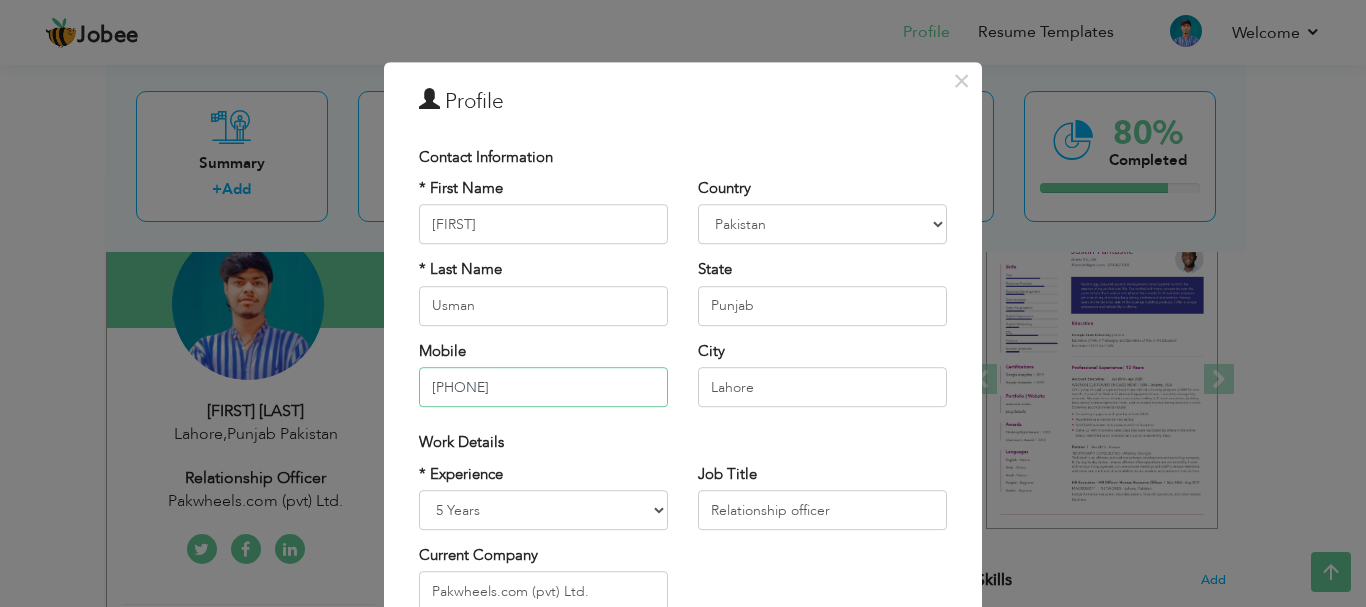 click on "03194459887" at bounding box center (543, 387) 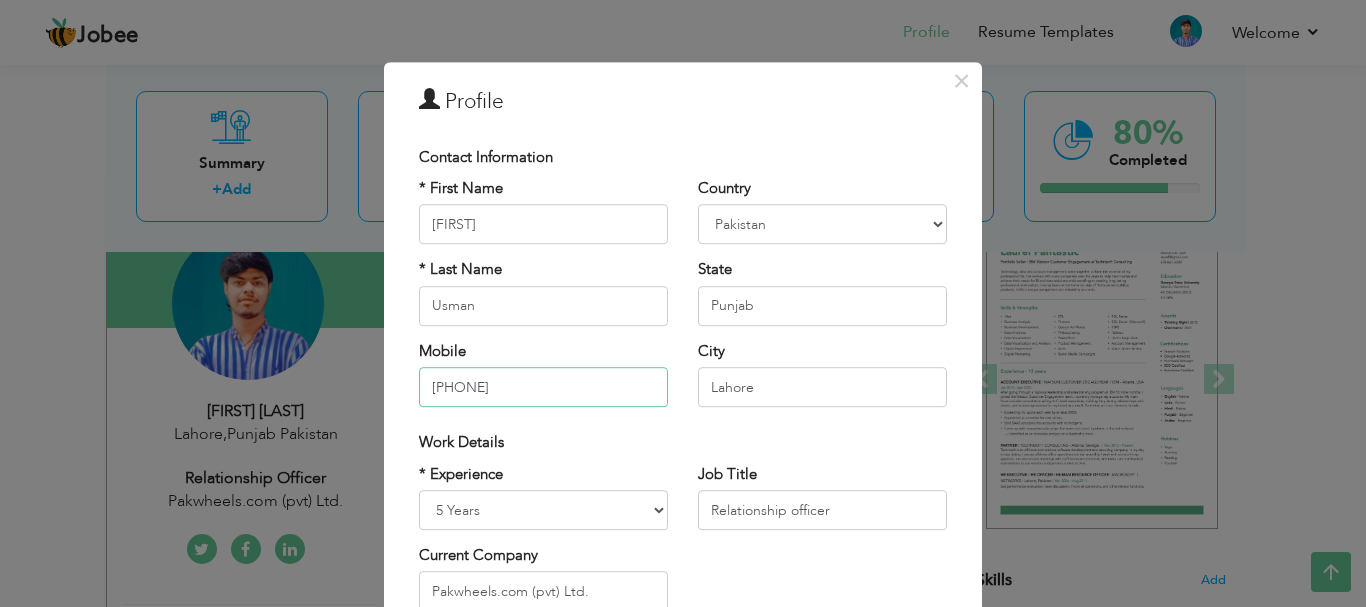 scroll, scrollTop: 100, scrollLeft: 0, axis: vertical 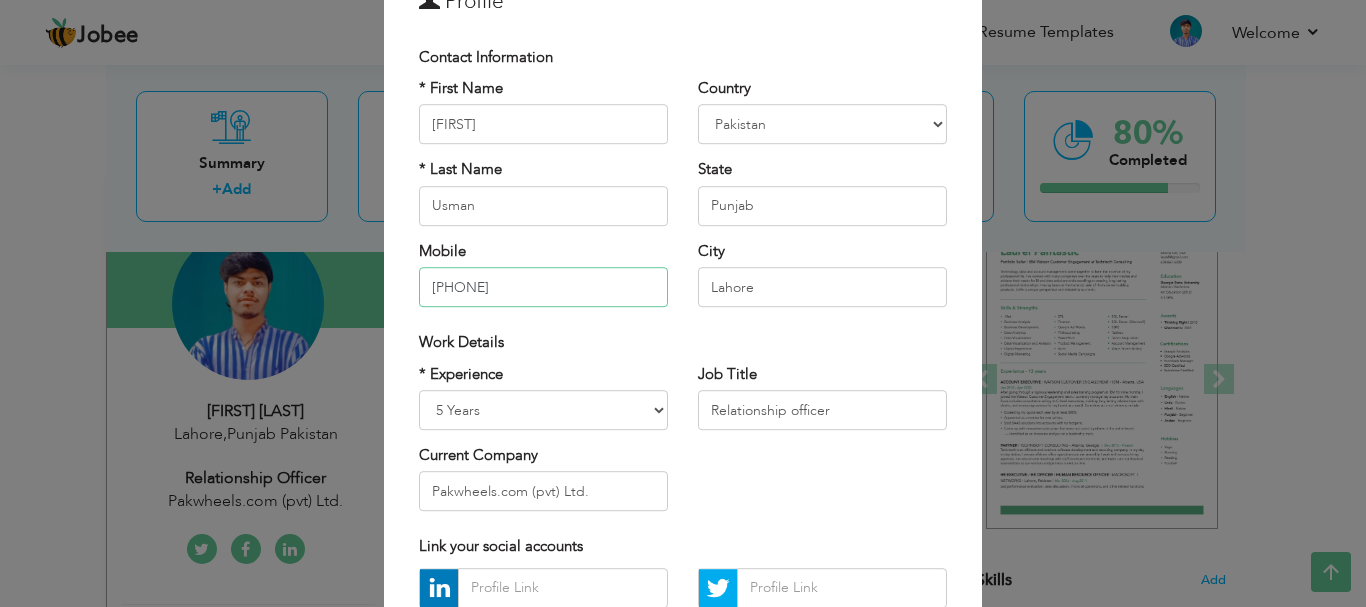 type on "03078892105" 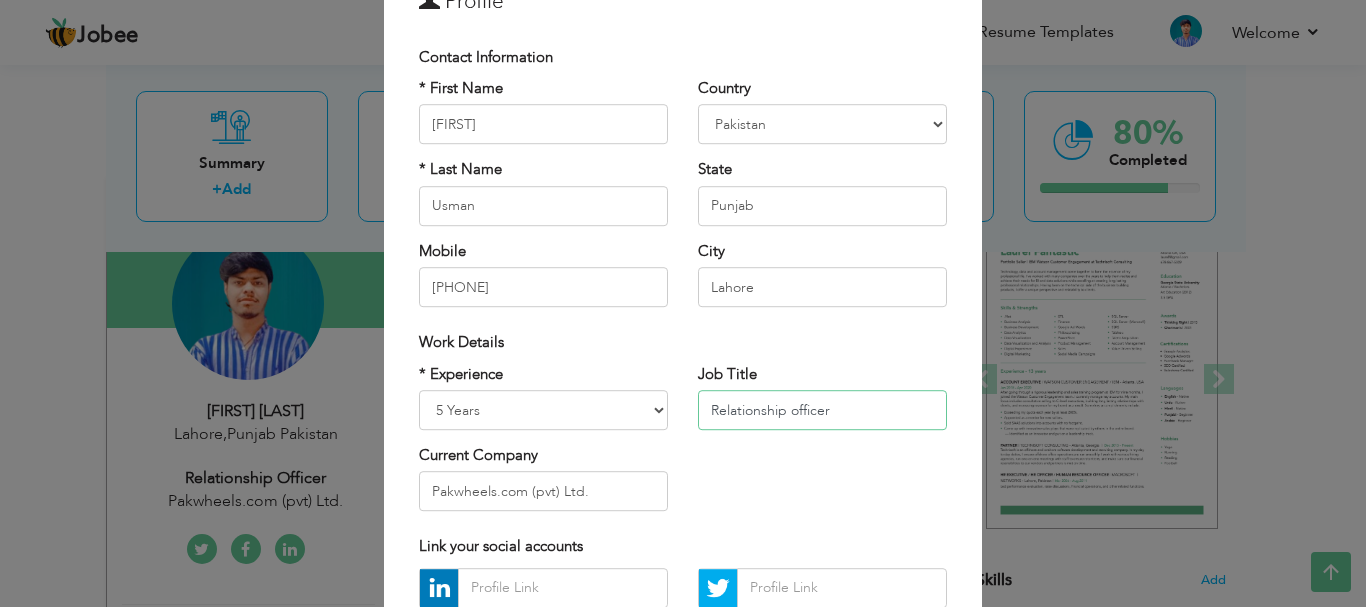 click on "Relationship officer" at bounding box center [822, 410] 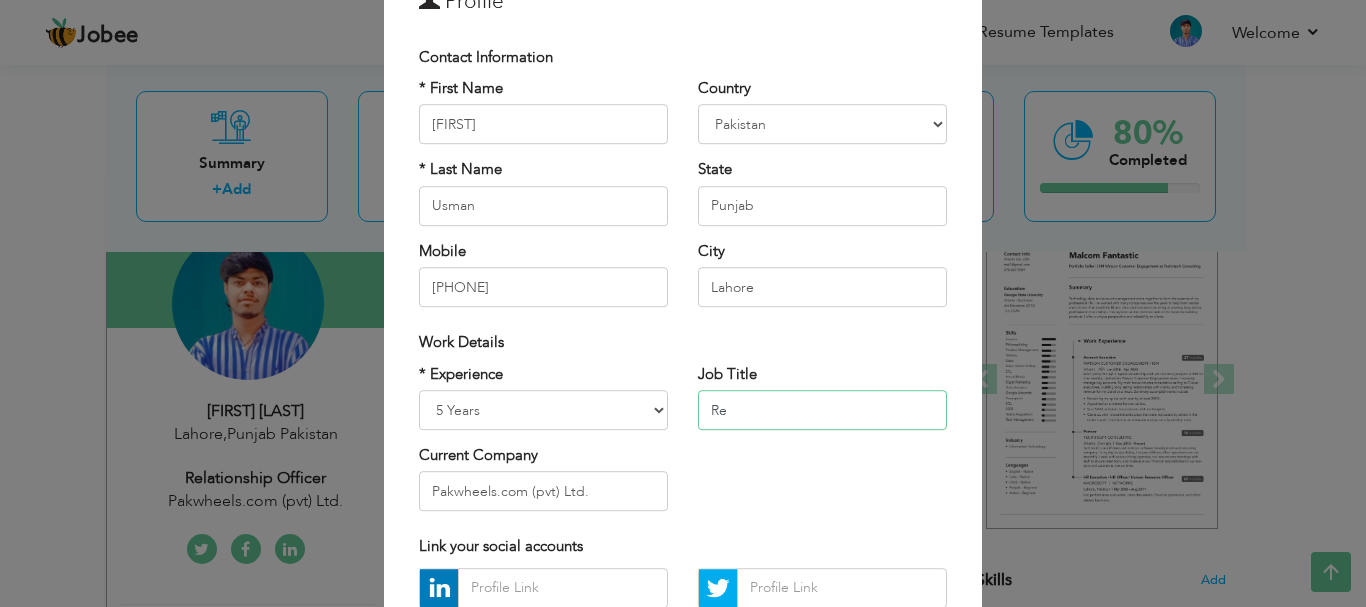 type on "R" 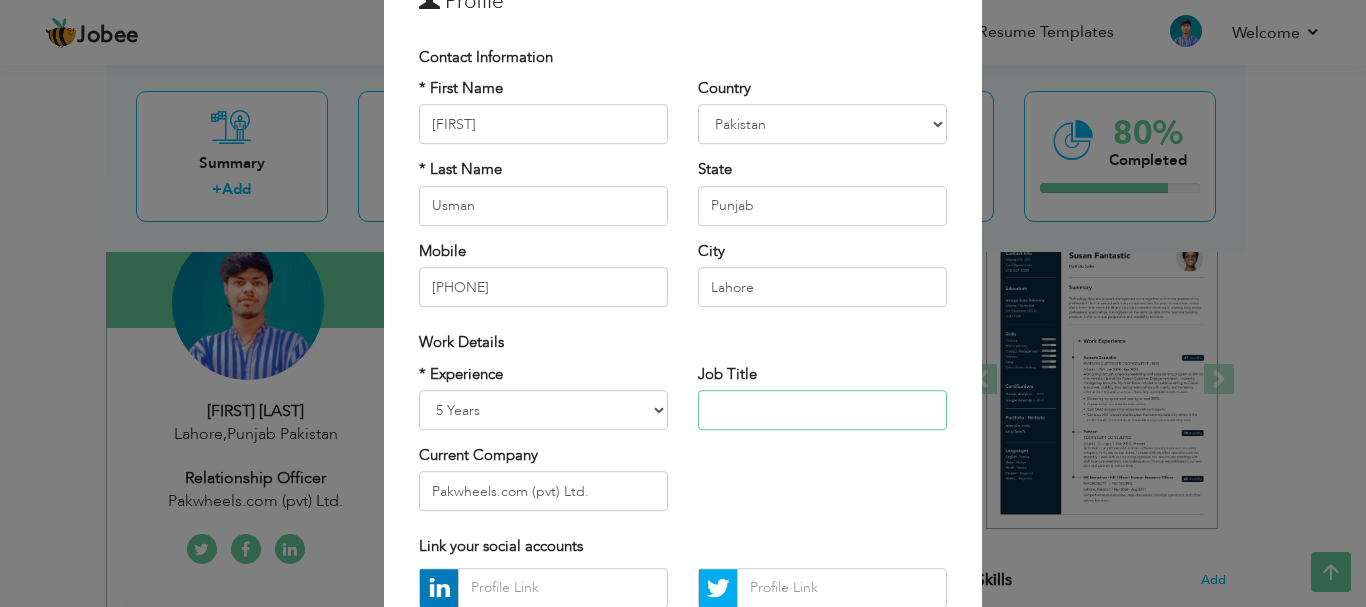 click at bounding box center (822, 410) 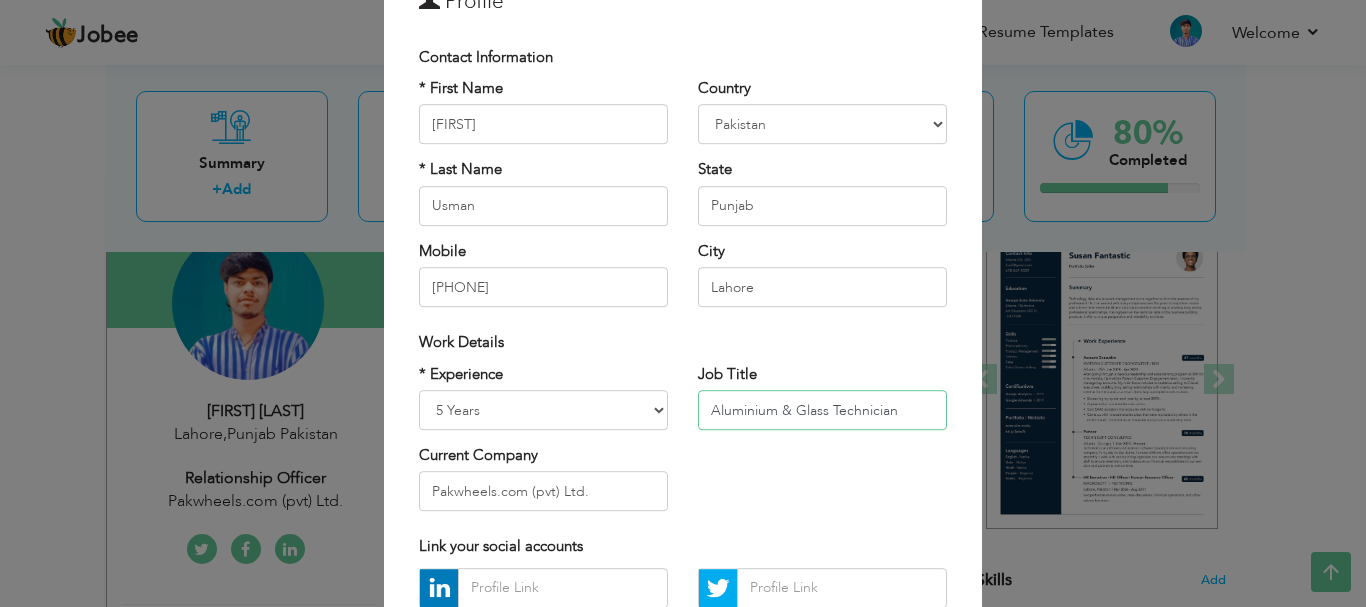 type on "Aluminium & Glass Technician" 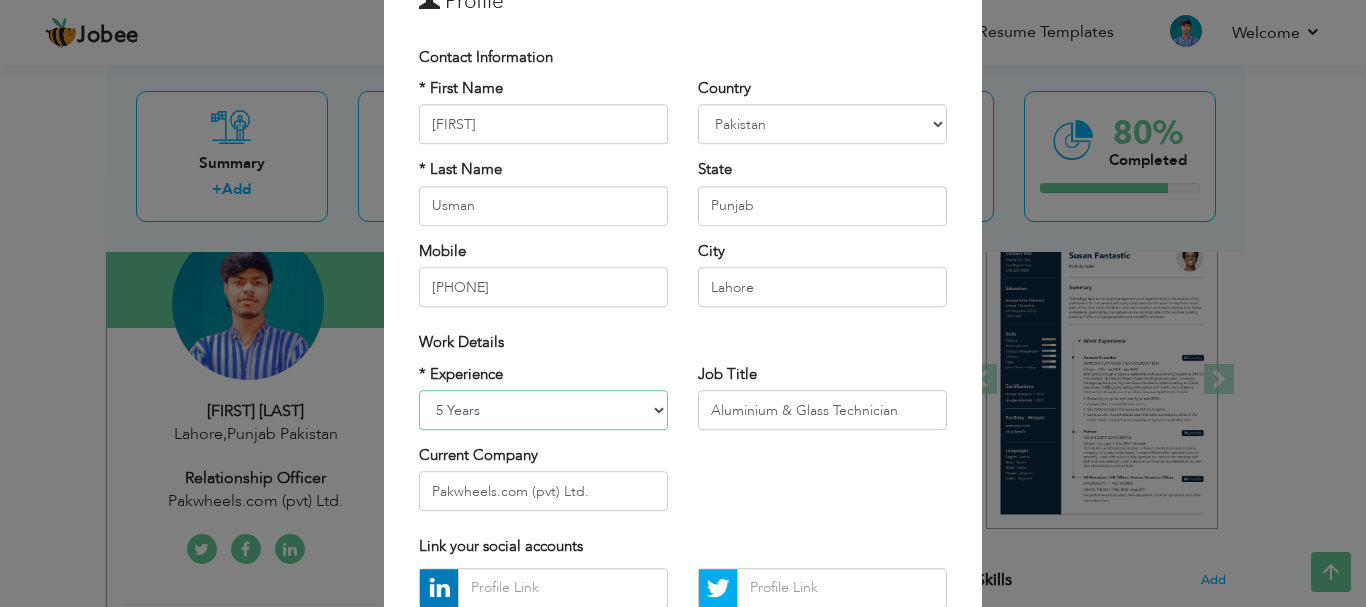 click on "Entry Level Less than 1 Year 1 Year 2 Years 3 Years 4 Years 5 Years 6 Years 7 Years 8 Years 9 Years 10 Years 11 Years 12 Years 13 Years 14 Years 15 Years 16 Years 17 Years 18 Years 19 Years 20 Years 21 Years 22 Years 23 Years 24 Years 25 Years 26 Years 27 Years 28 Years 29 Years 30 Years 31 Years 32 Years 33 Years 34 Years 35 Years More than 35 Years" at bounding box center [543, 410] 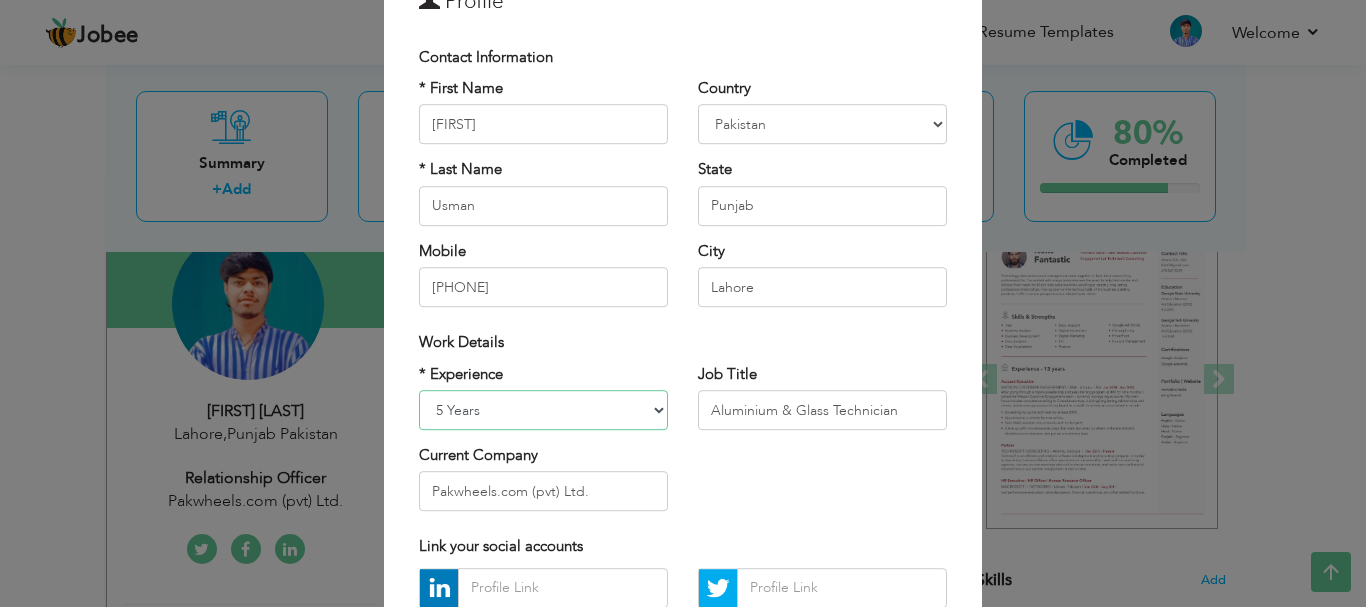 select on "number:8" 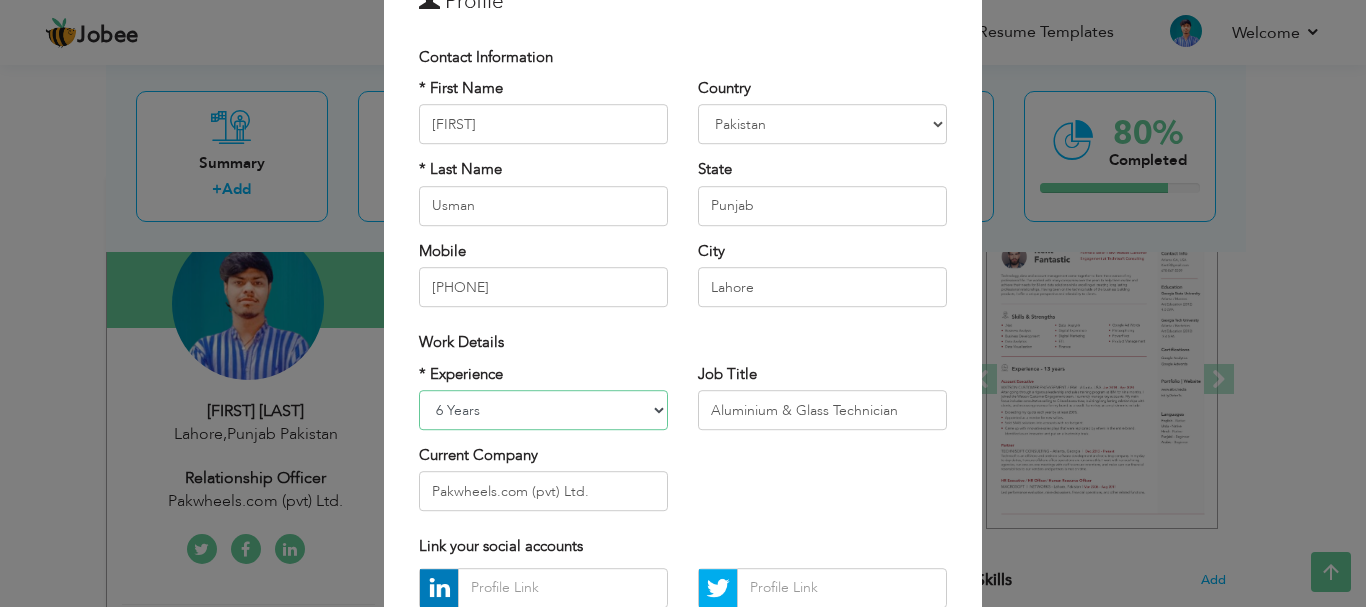 click on "Entry Level Less than 1 Year 1 Year 2 Years 3 Years 4 Years 5 Years 6 Years 7 Years 8 Years 9 Years 10 Years 11 Years 12 Years 13 Years 14 Years 15 Years 16 Years 17 Years 18 Years 19 Years 20 Years 21 Years 22 Years 23 Years 24 Years 25 Years 26 Years 27 Years 28 Years 29 Years 30 Years 31 Years 32 Years 33 Years 34 Years 35 Years More than 35 Years" at bounding box center [543, 410] 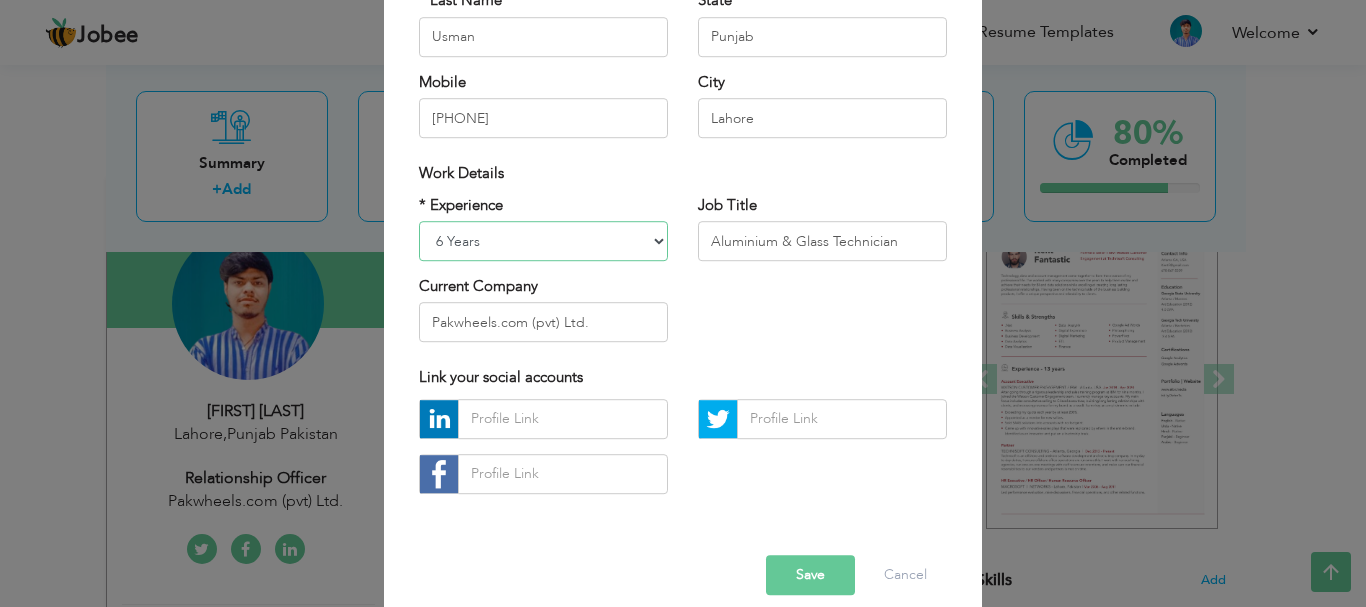 scroll, scrollTop: 292, scrollLeft: 0, axis: vertical 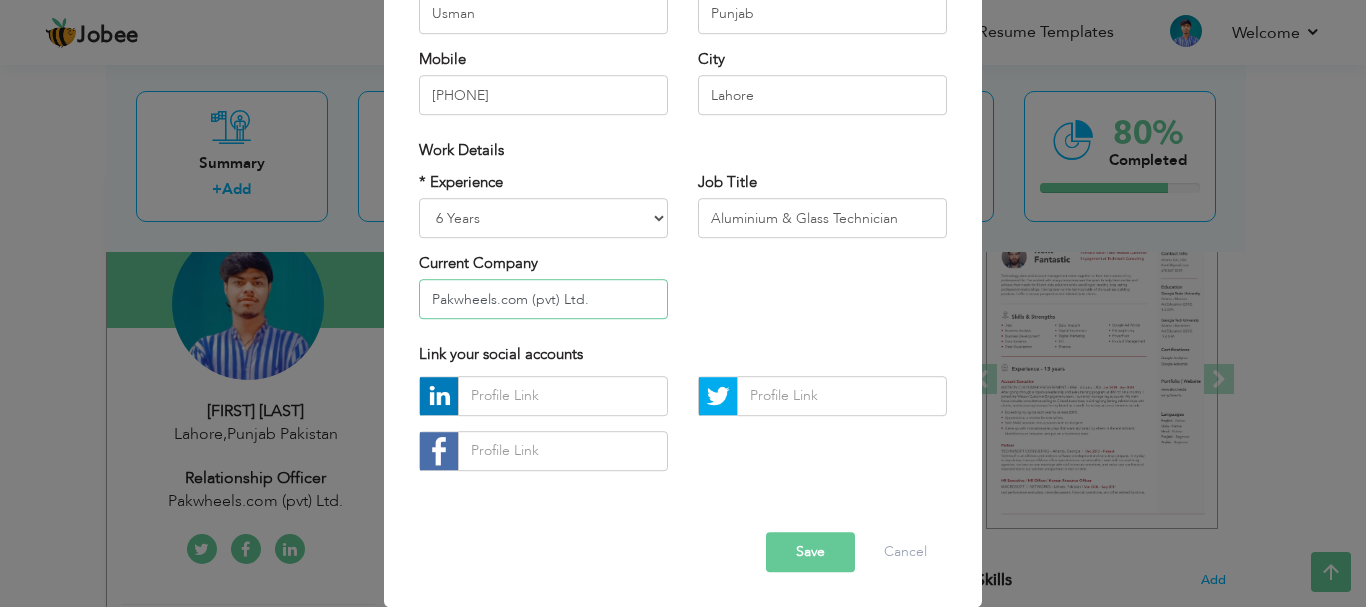 click on "Pakwheels.com (pvt) Ltd." at bounding box center (543, 300) 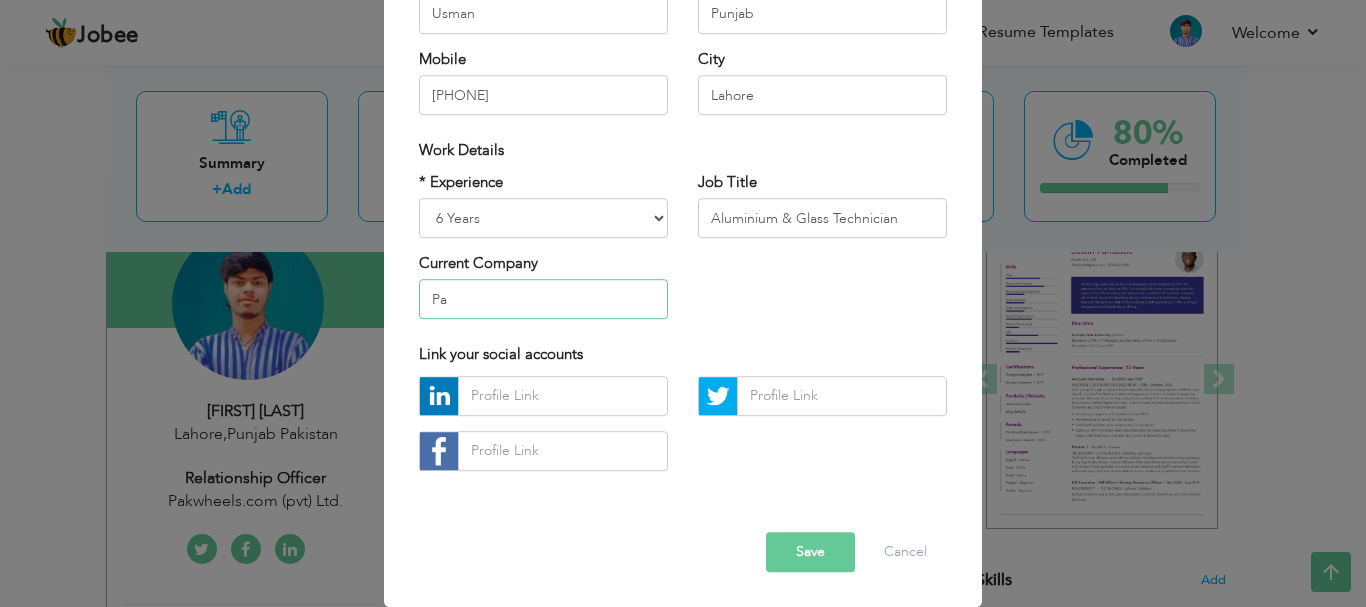 type on "P" 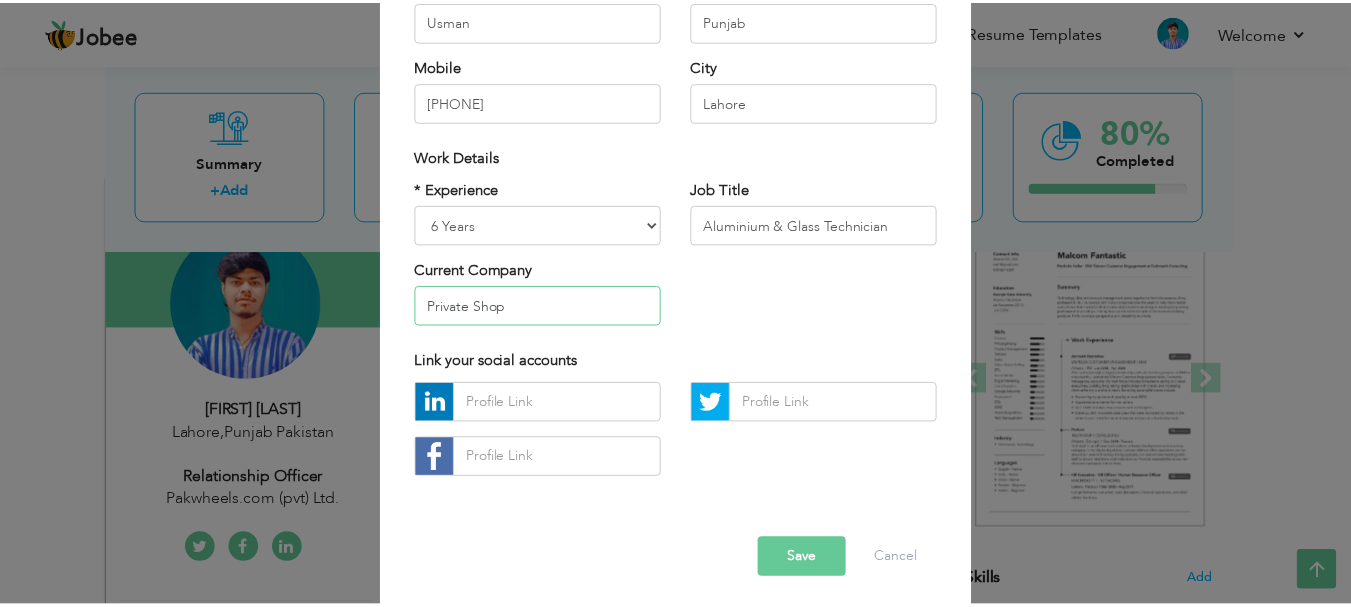 scroll, scrollTop: 292, scrollLeft: 0, axis: vertical 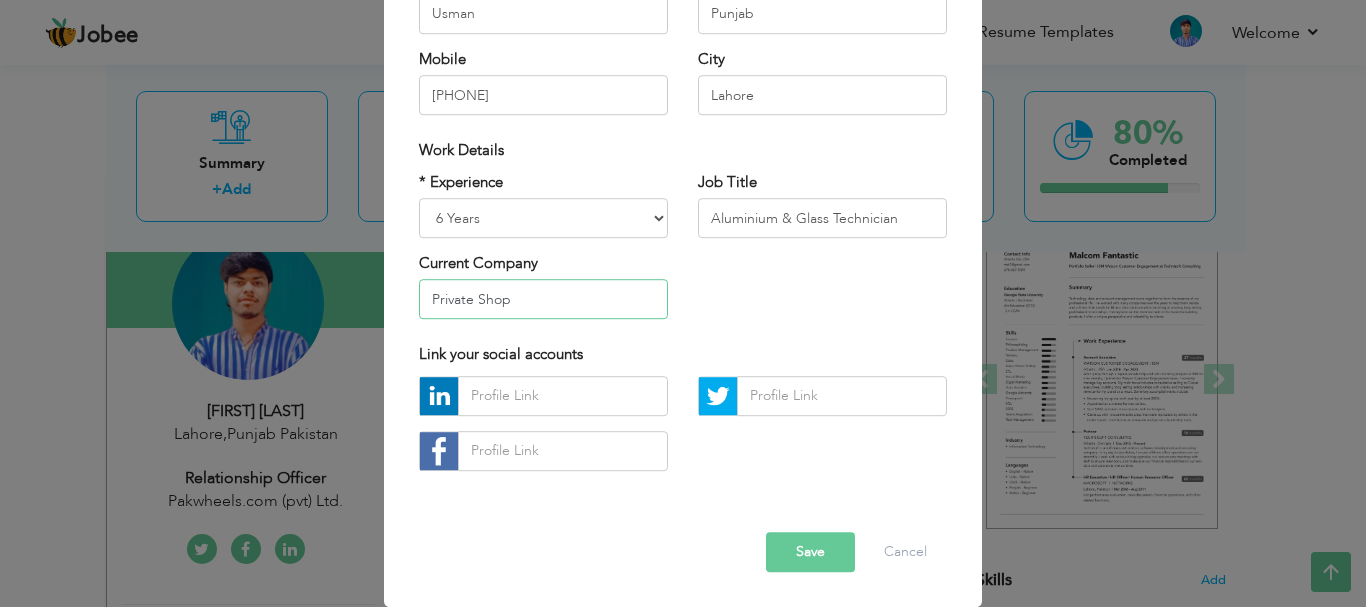 type on "Private Shop" 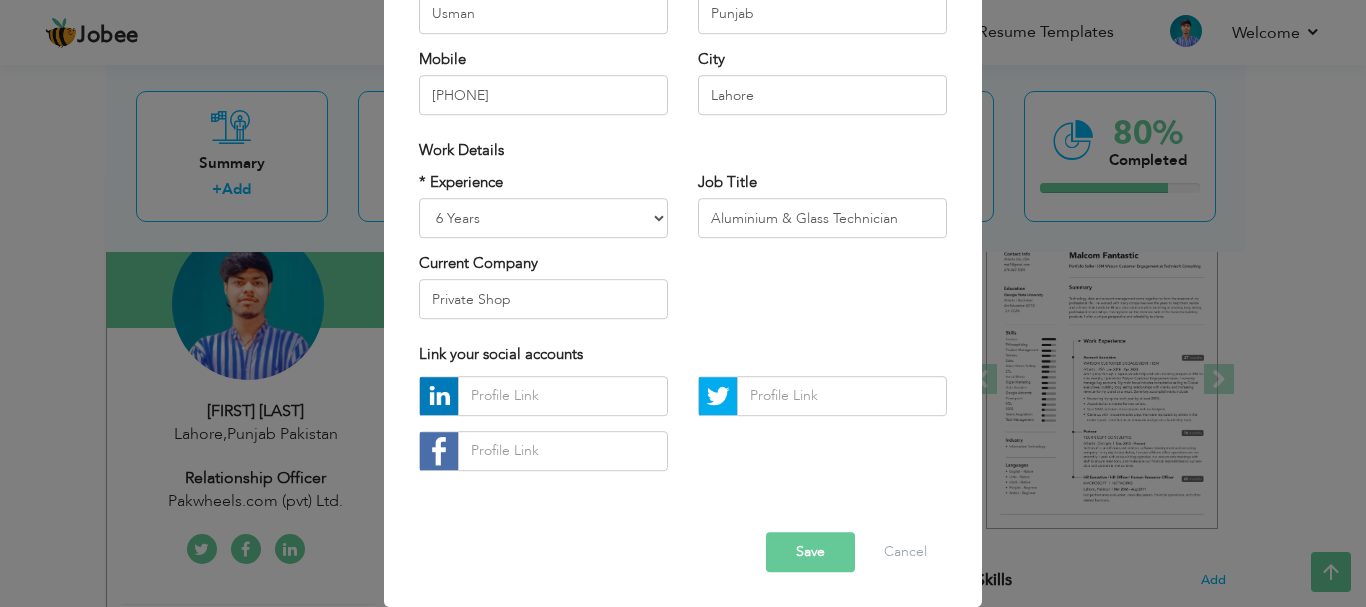 click on "Save" at bounding box center (810, 552) 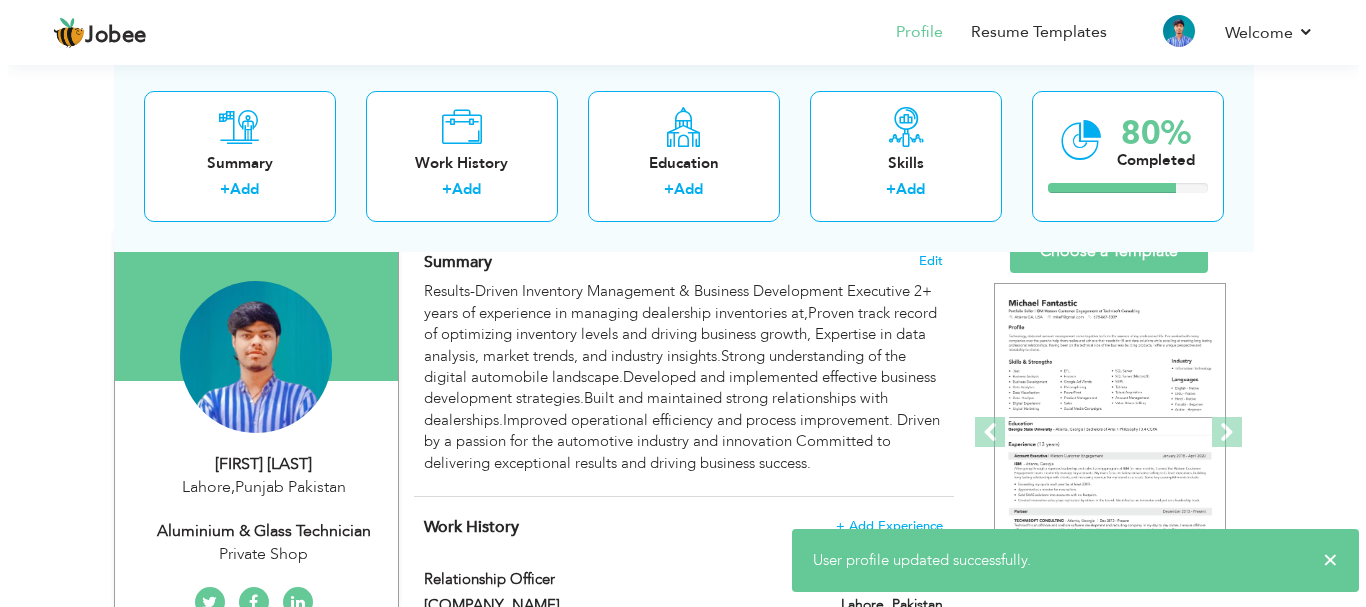 scroll, scrollTop: 100, scrollLeft: 0, axis: vertical 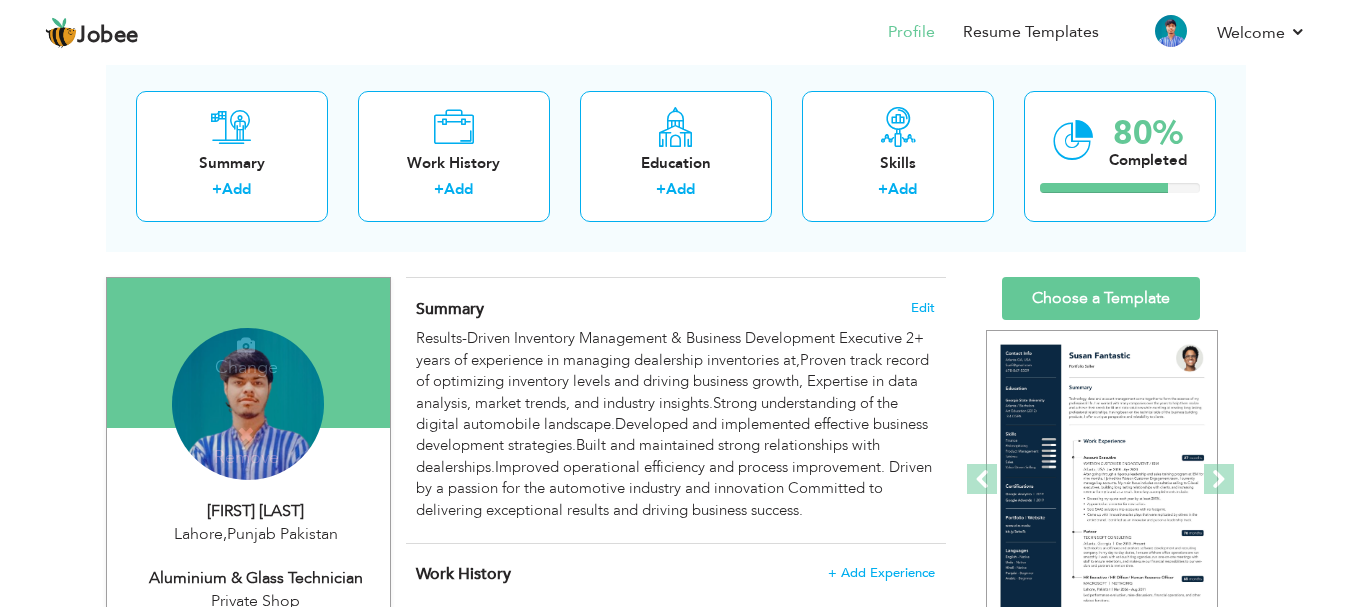 click on "Change
Remove" at bounding box center [248, 404] 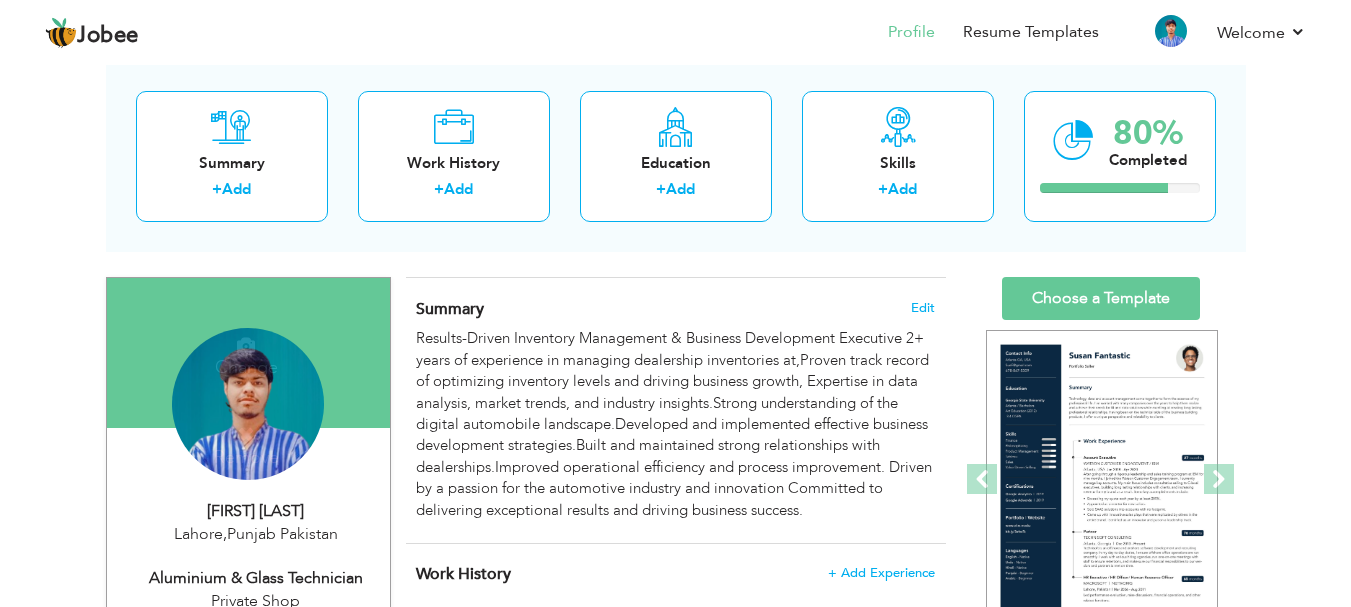 click on "Change
Remove" at bounding box center (248, 404) 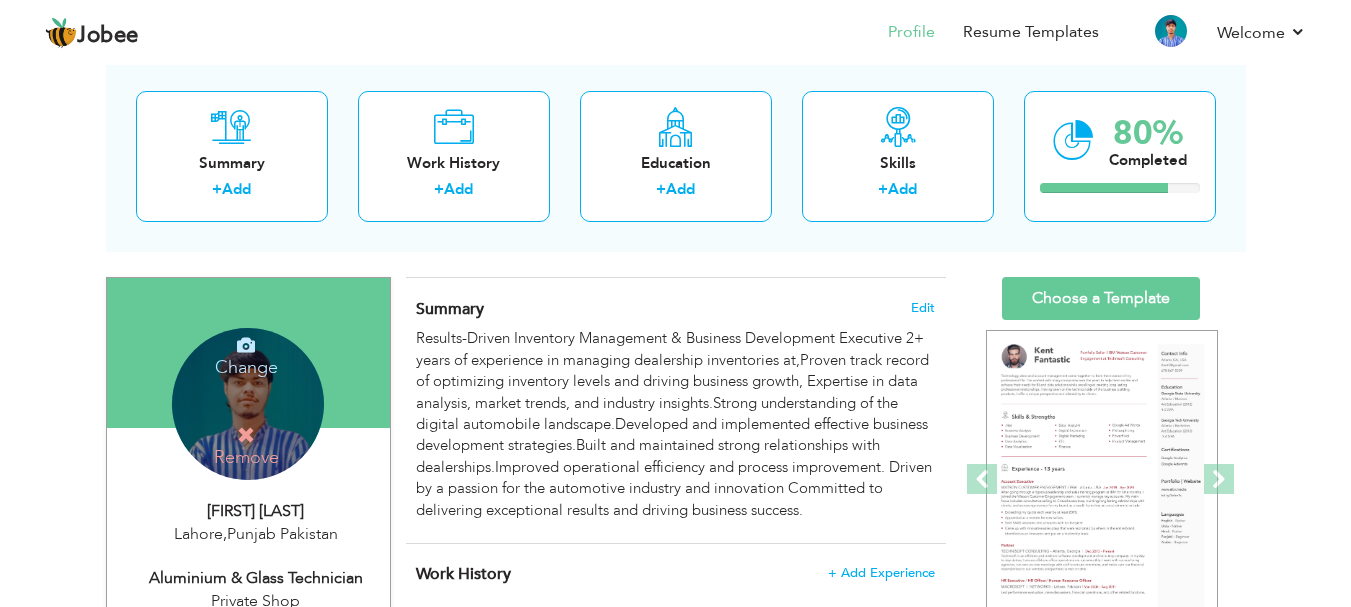 click at bounding box center (246, 345) 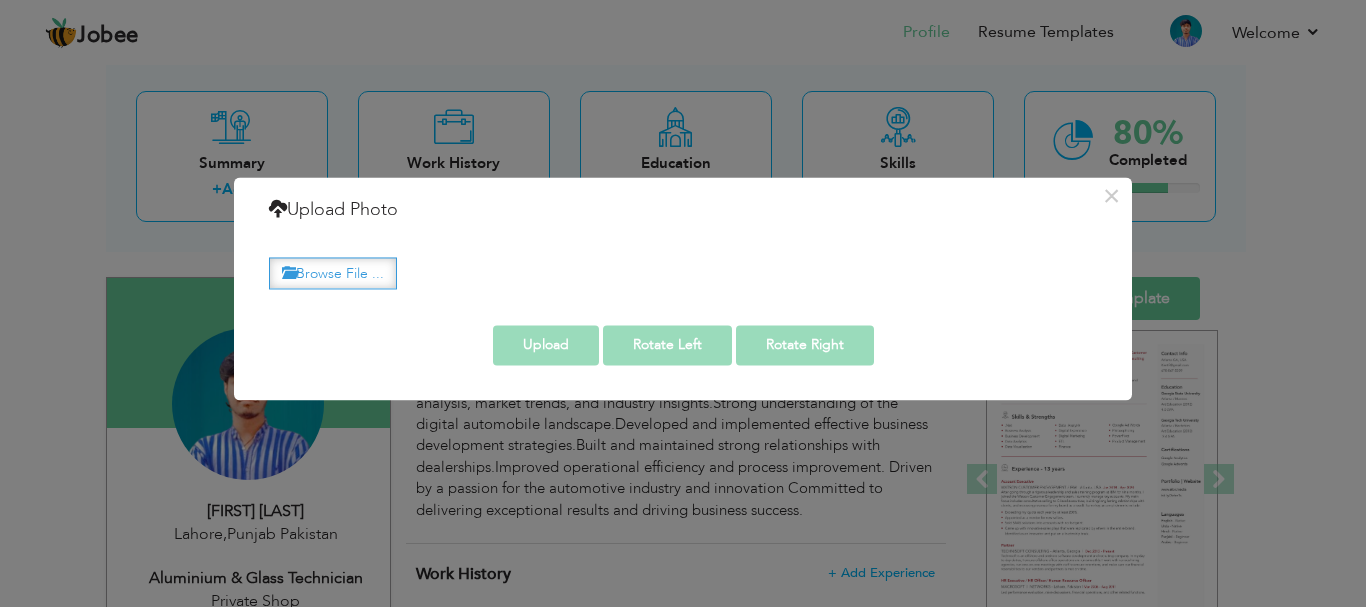 click on "Browse File ..." at bounding box center [333, 273] 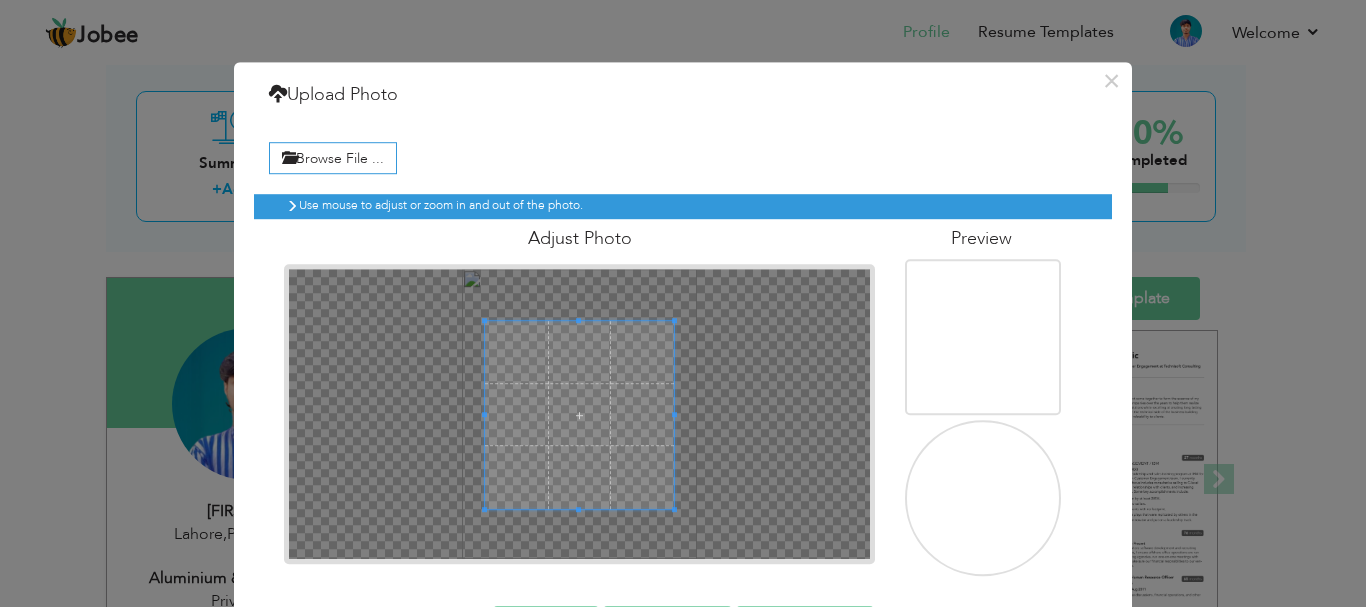click at bounding box center (579, 415) 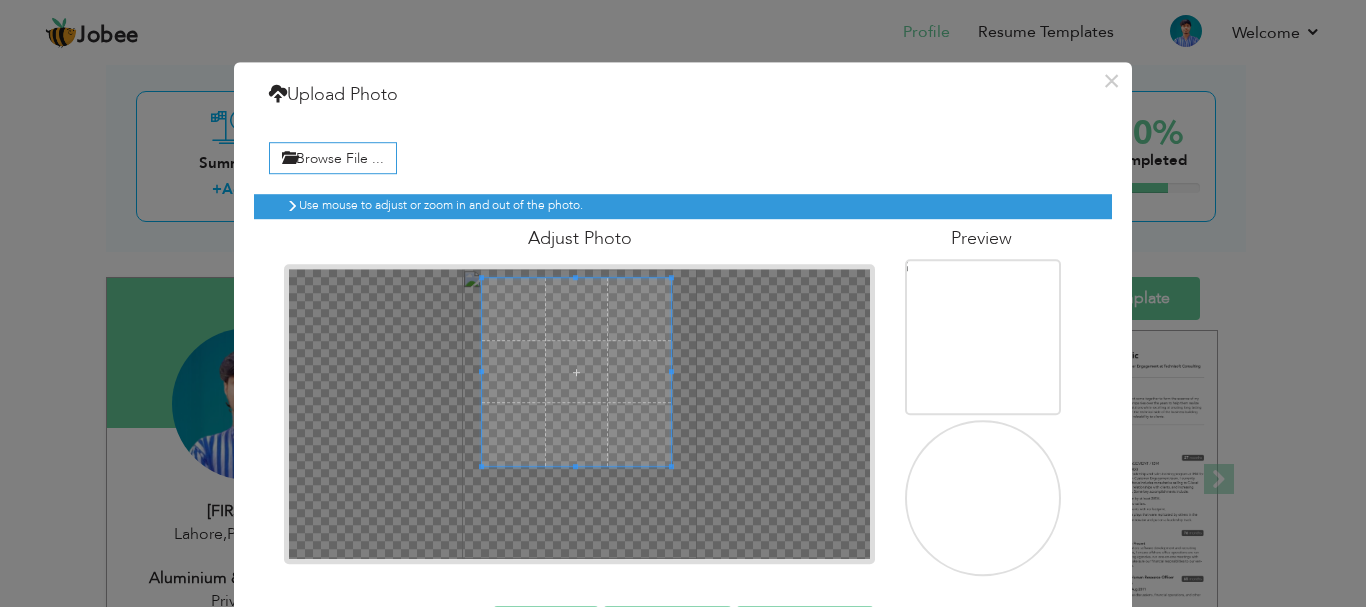 click at bounding box center (576, 372) 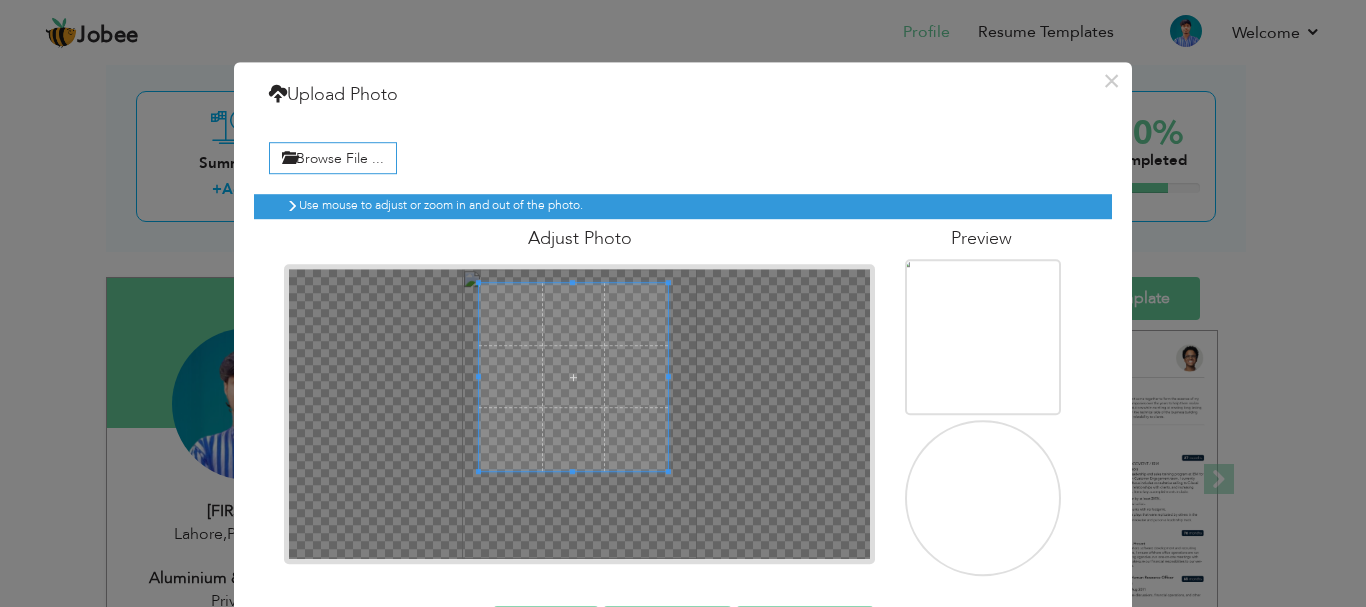 click at bounding box center (573, 377) 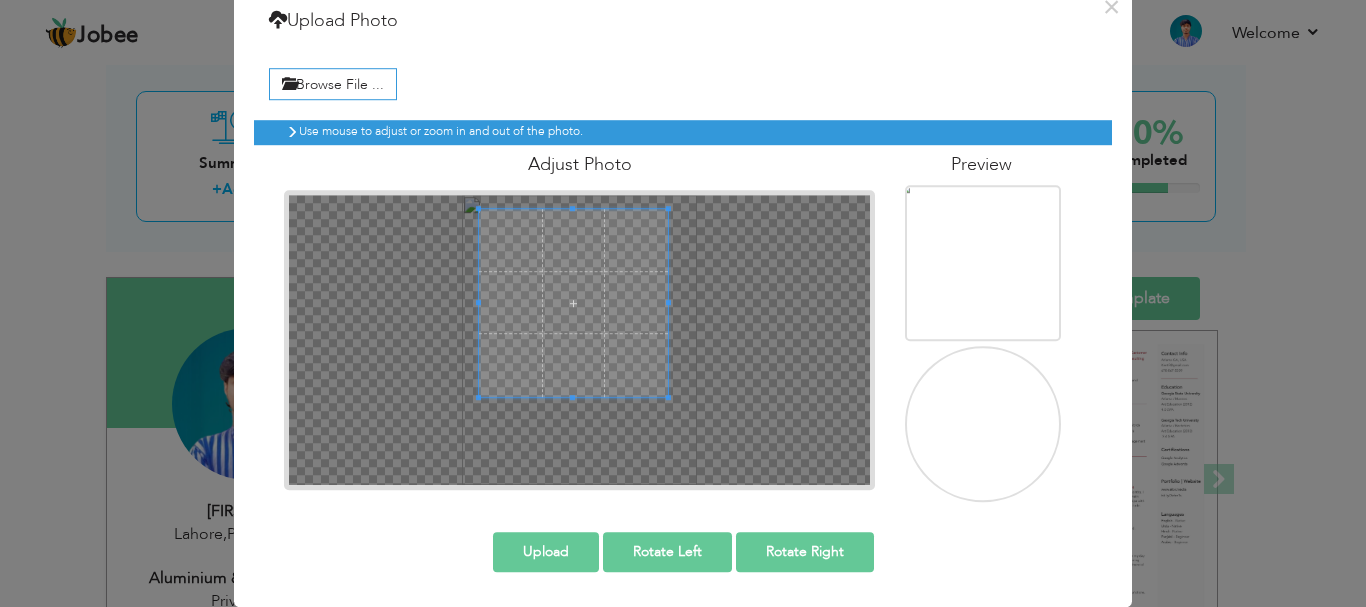 click on "Upload" at bounding box center (546, 552) 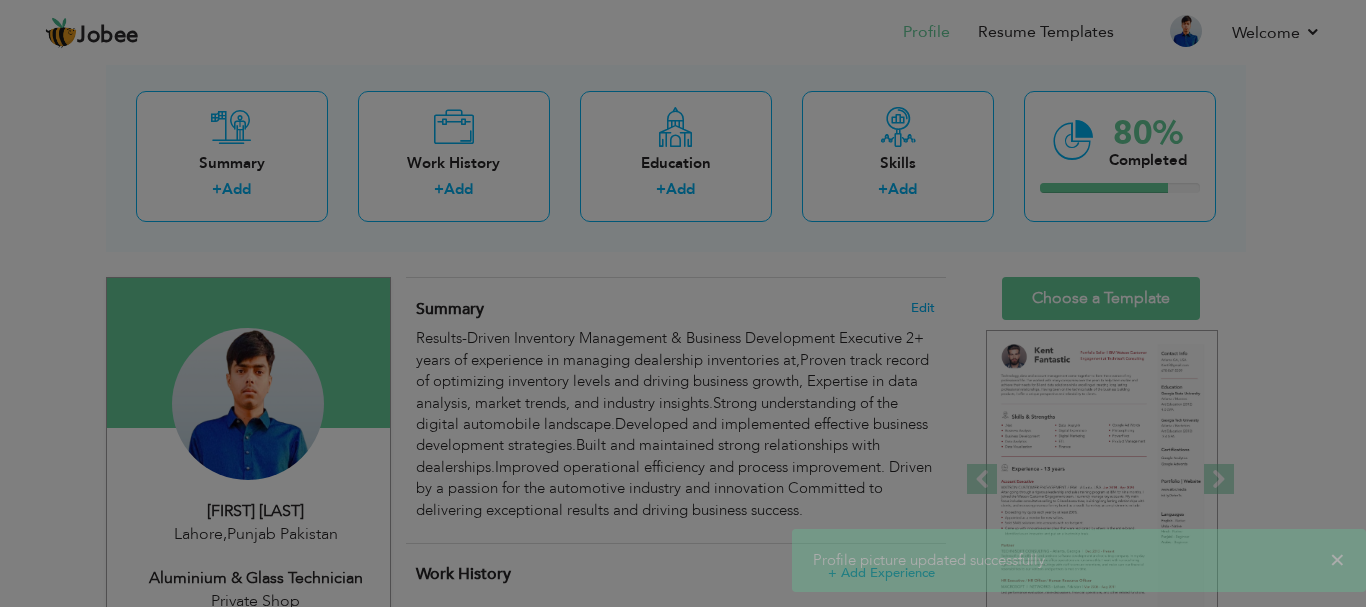 scroll, scrollTop: 0, scrollLeft: 0, axis: both 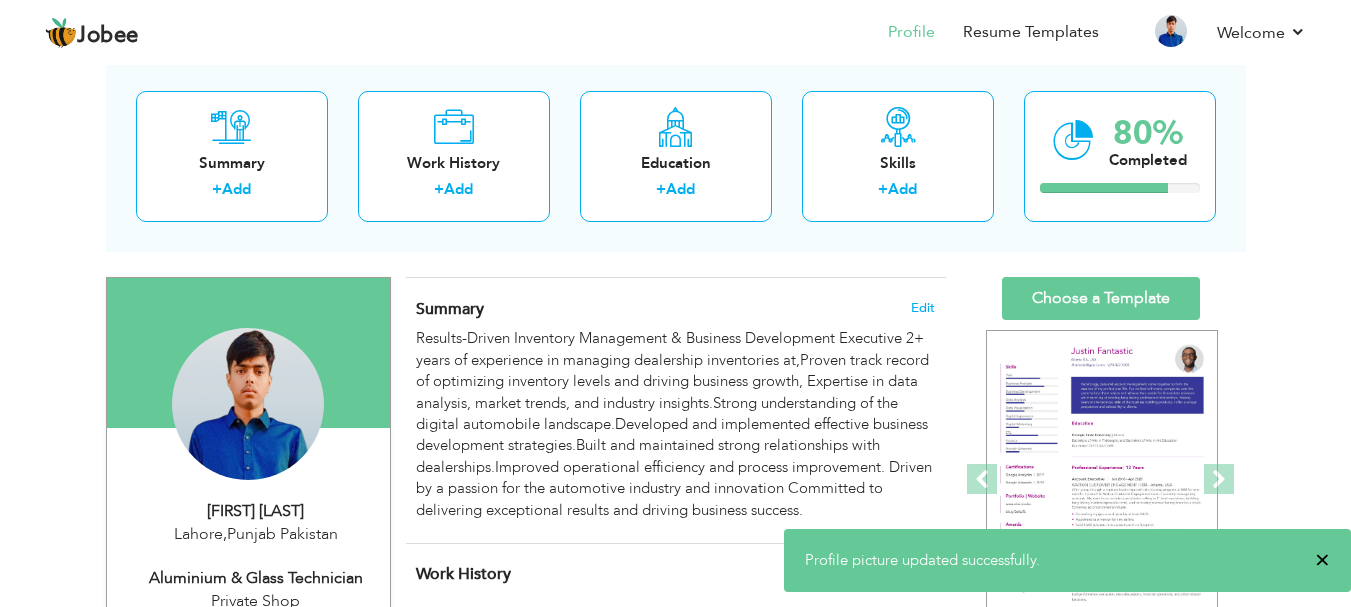 click on "×" at bounding box center (1322, 560) 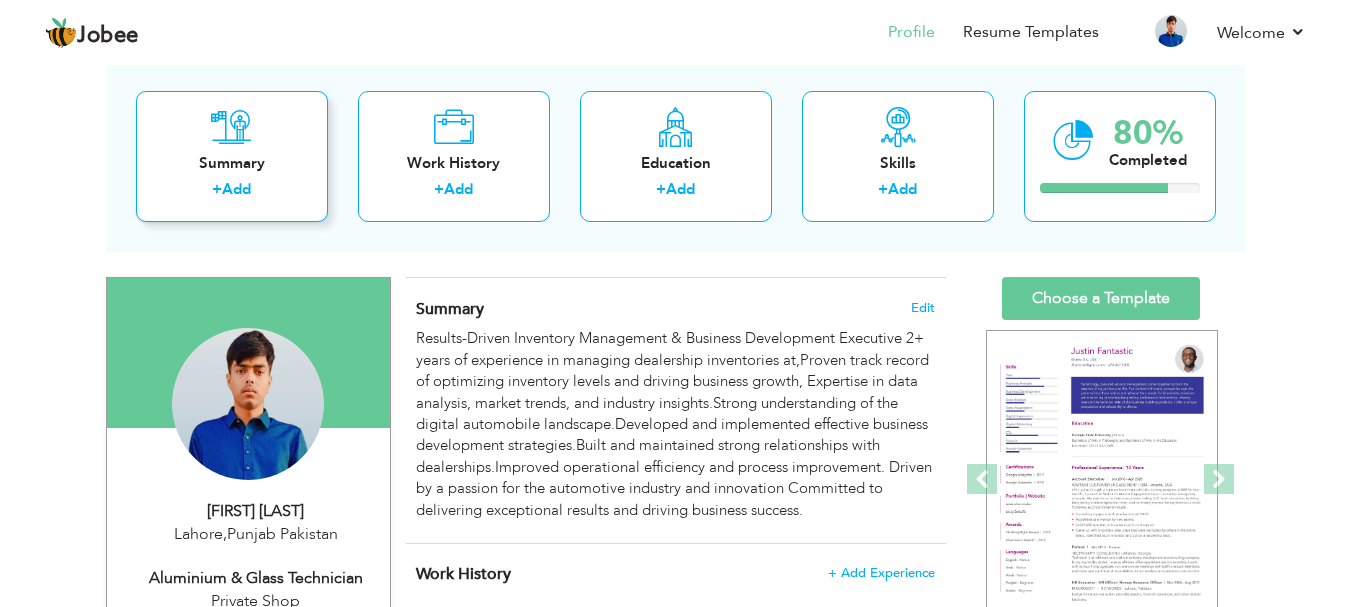 click on "Summary
+  Add" at bounding box center [232, 156] 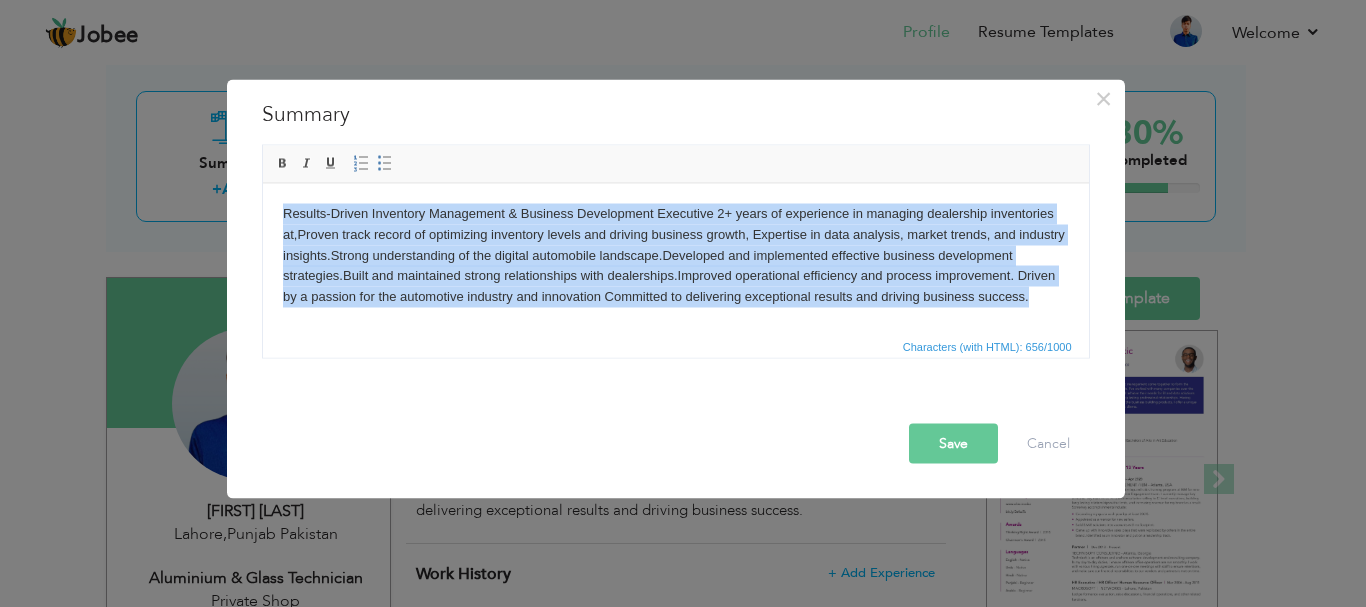drag, startPoint x: 1033, startPoint y: 309, endPoint x: 540, endPoint y: 332, distance: 493.53622 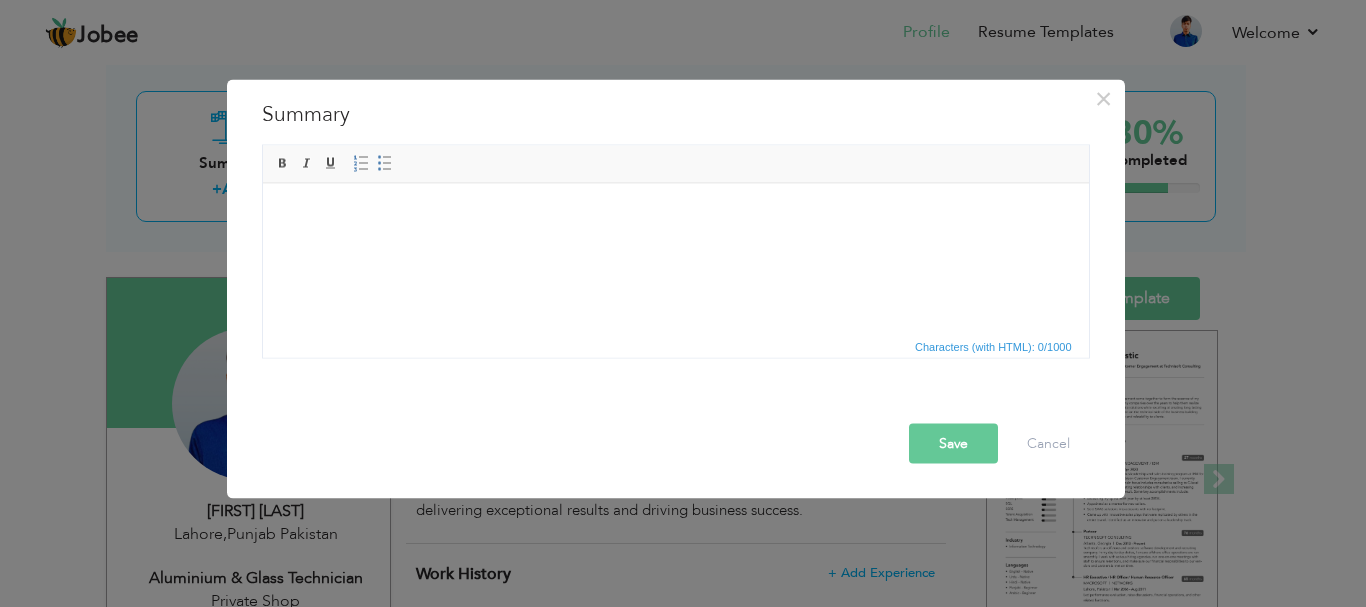 click at bounding box center [675, 213] 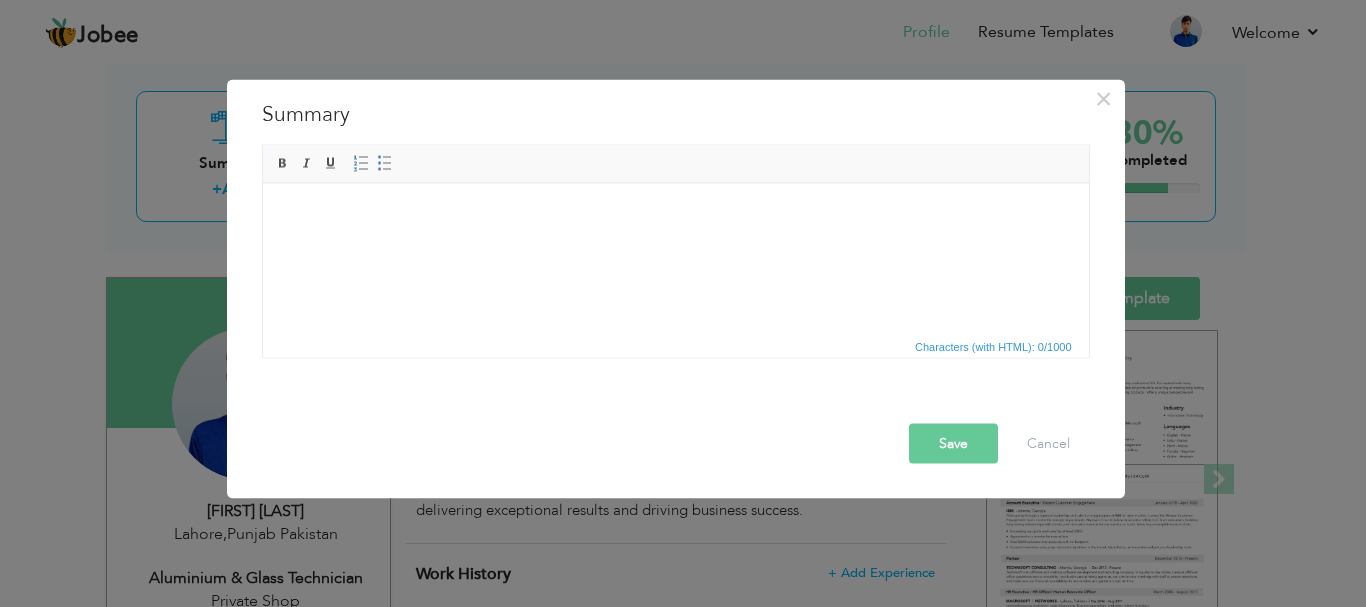 scroll, scrollTop: 0, scrollLeft: 0, axis: both 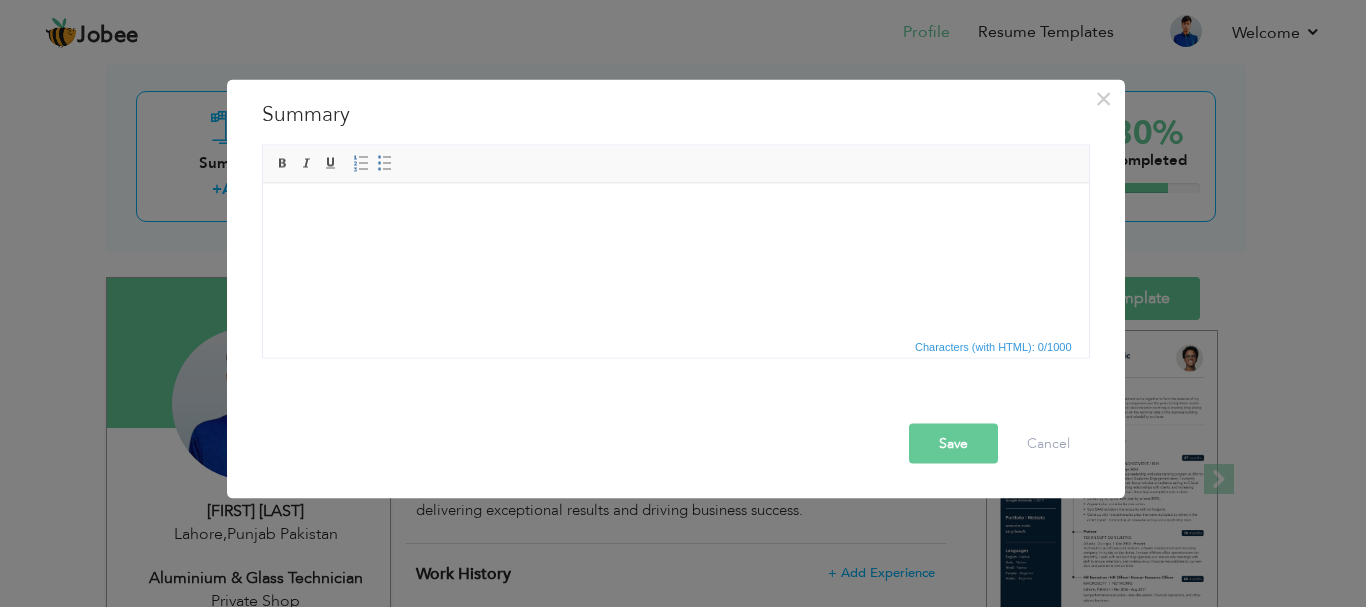 drag, startPoint x: 688, startPoint y: 253, endPoint x: 333, endPoint y: 222, distance: 356.35095 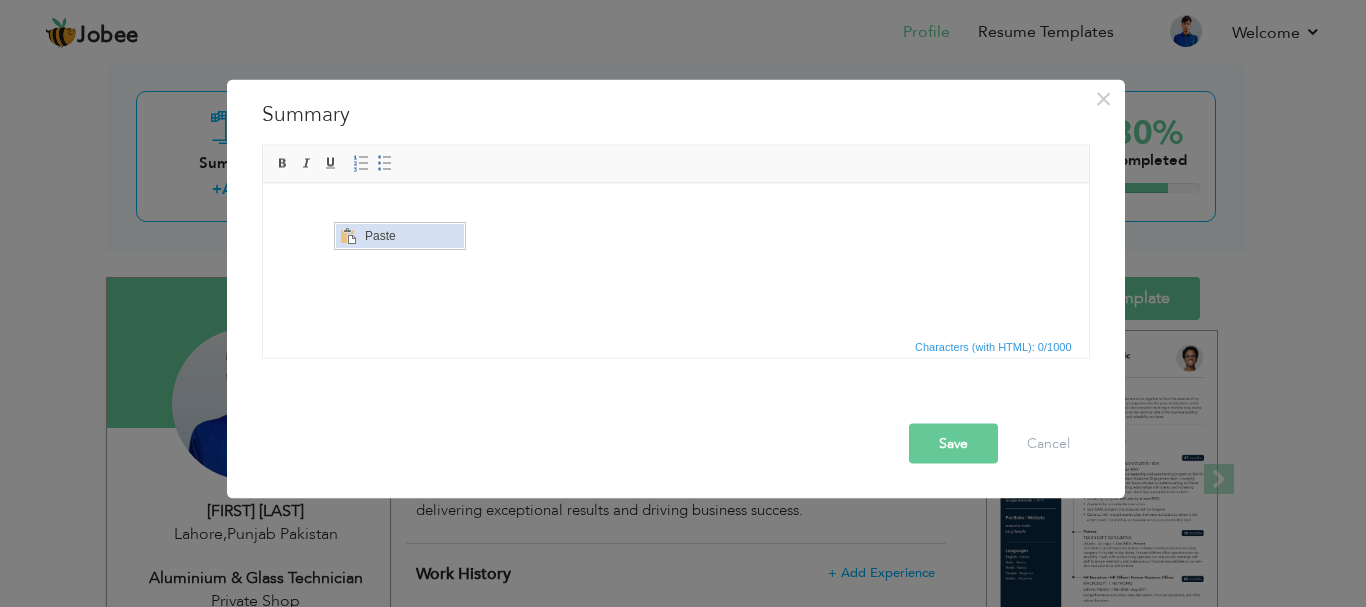 click on "Paste" at bounding box center [411, 236] 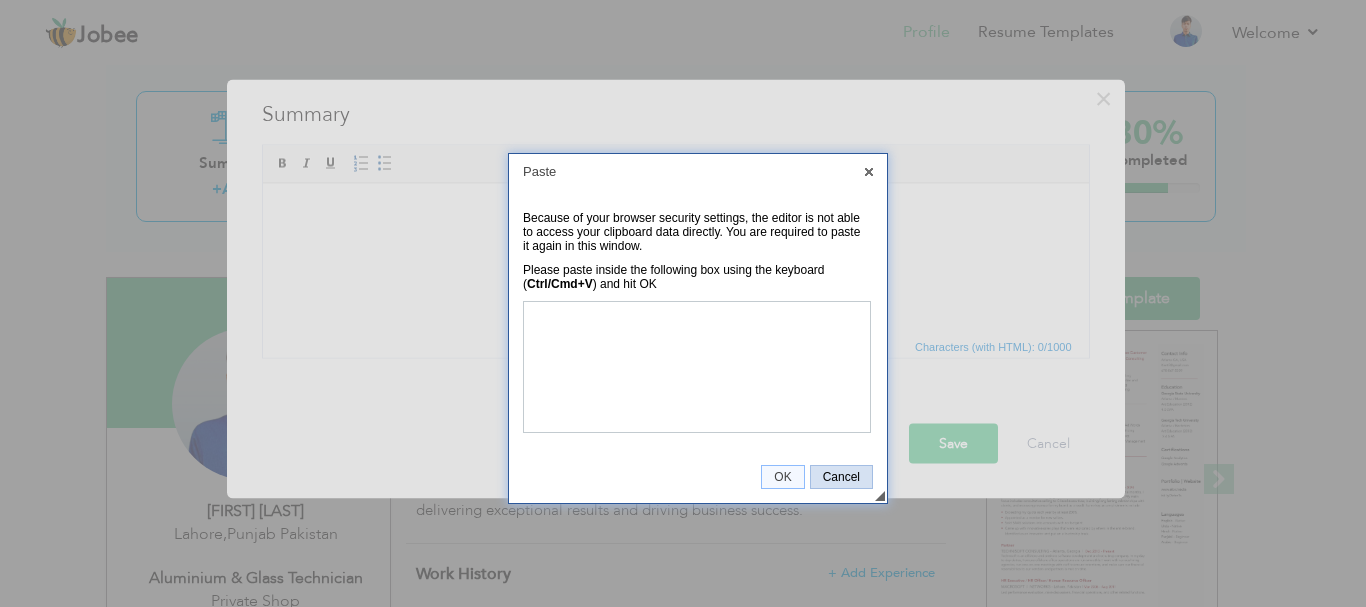 click on "Cancel" at bounding box center [841, 477] 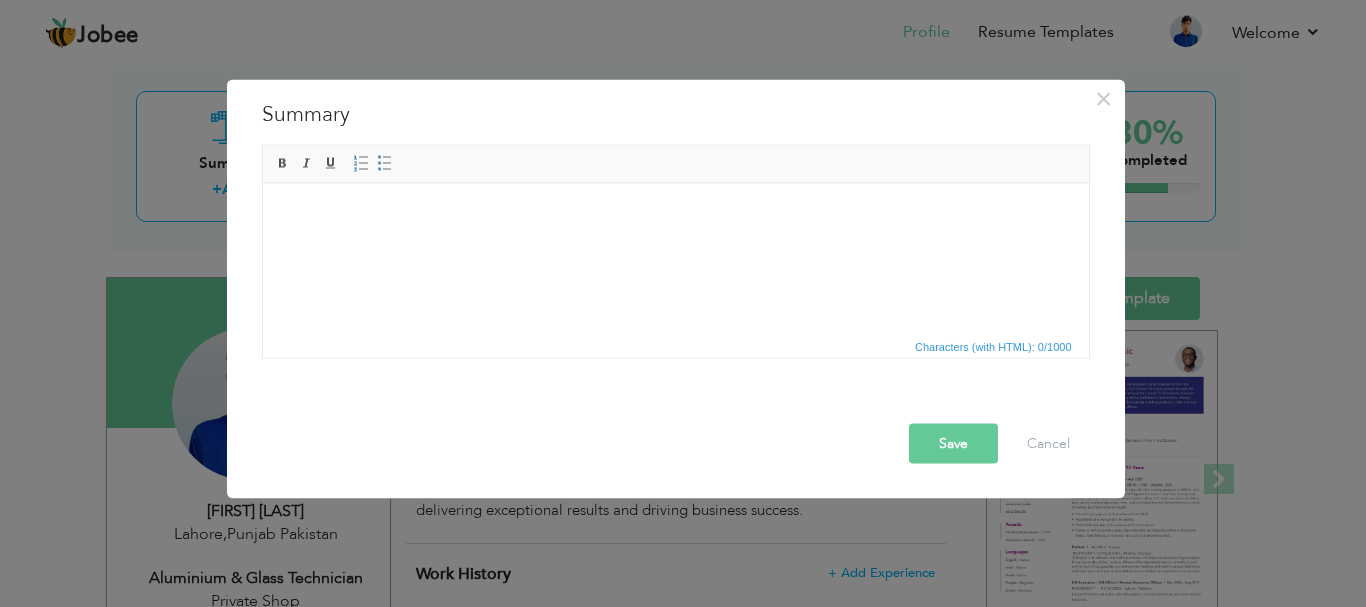 click at bounding box center [675, 213] 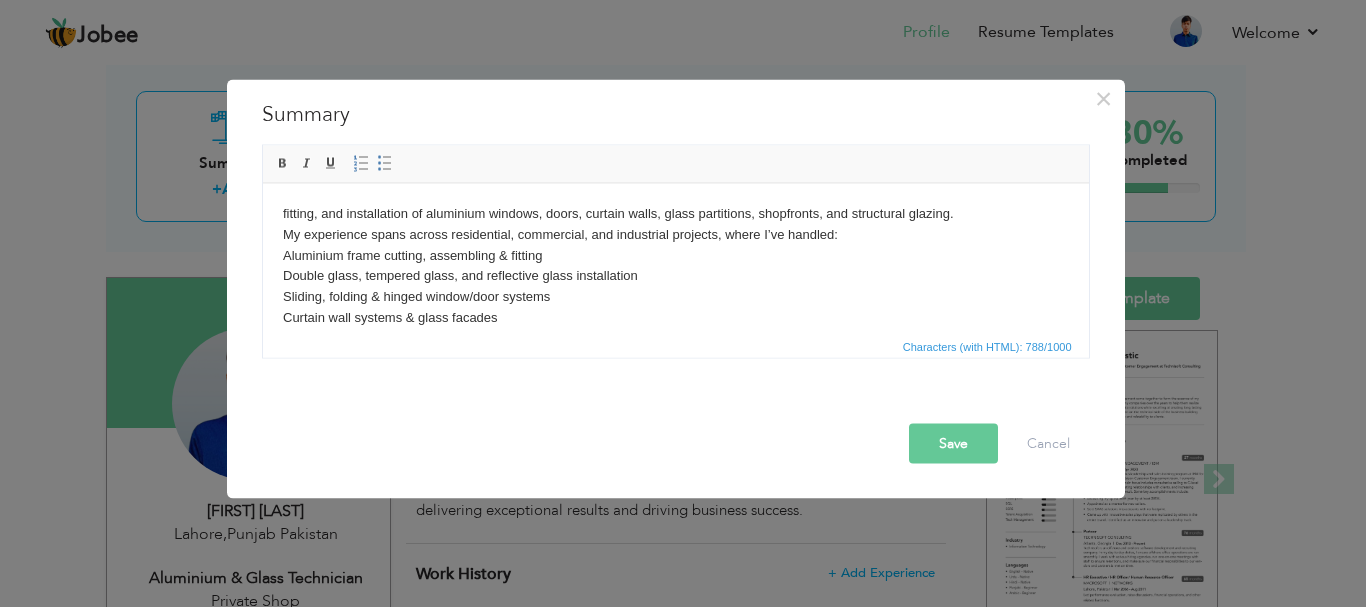 scroll, scrollTop: 98, scrollLeft: 0, axis: vertical 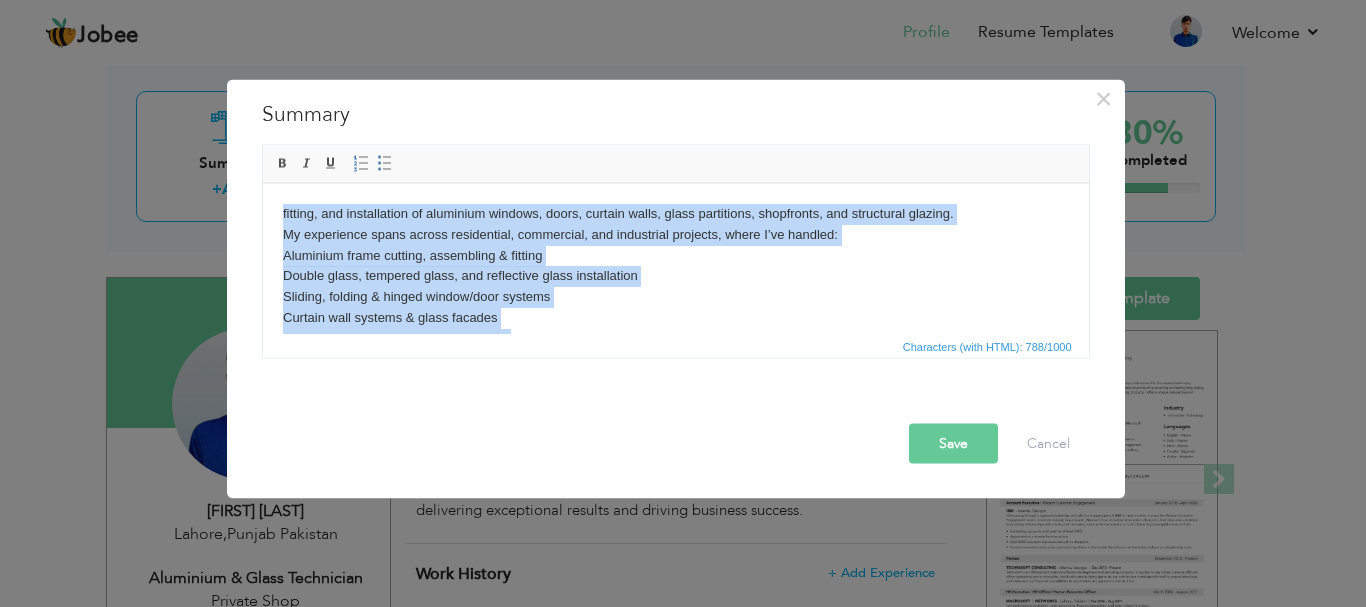 drag, startPoint x: 745, startPoint y: 315, endPoint x: 199, endPoint y: 185, distance: 561.2629 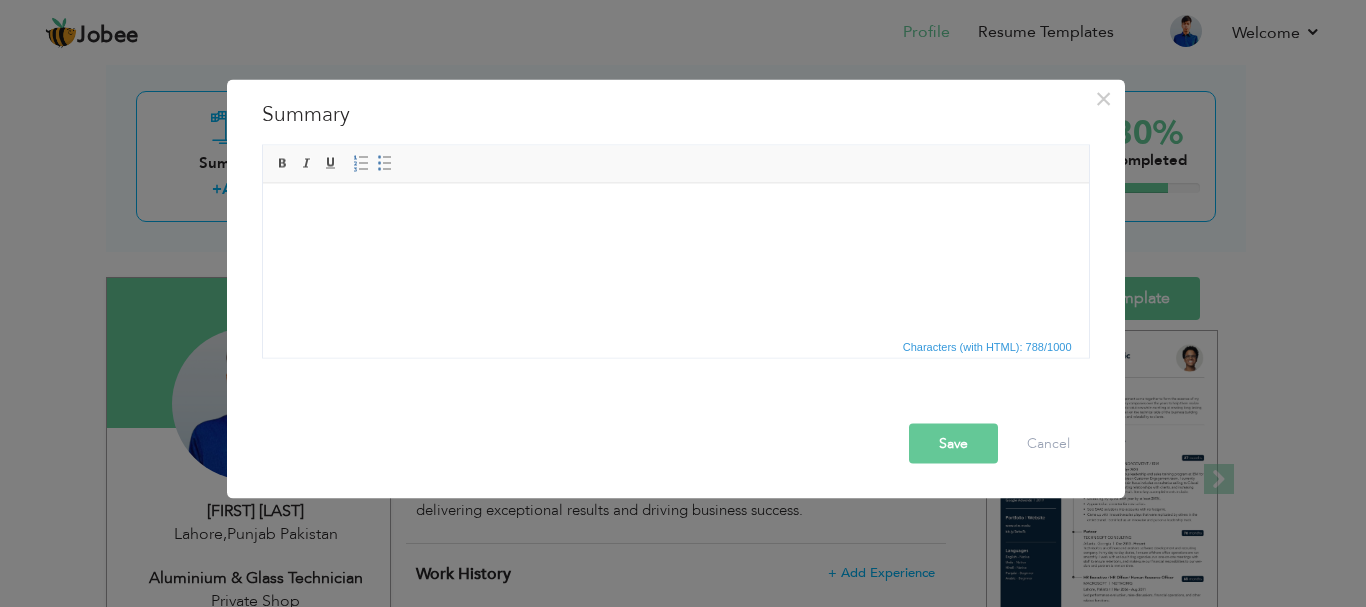 click at bounding box center [675, 213] 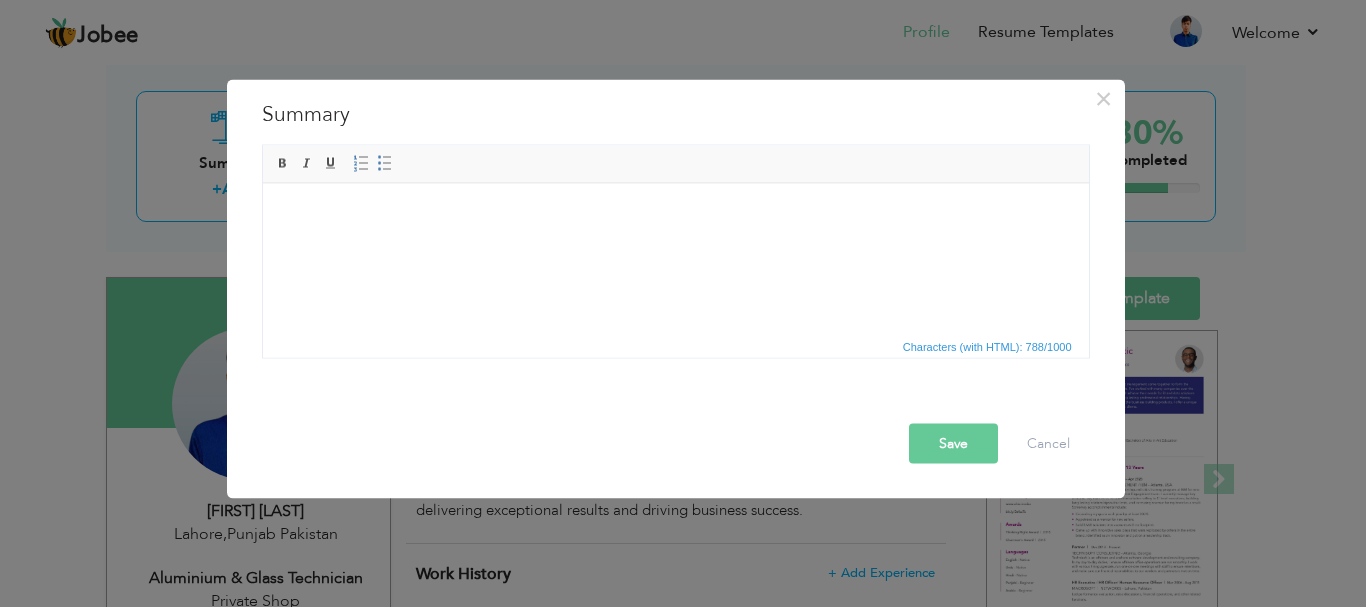 drag, startPoint x: 273, startPoint y: 252, endPoint x: 620, endPoint y: 291, distance: 349.18475 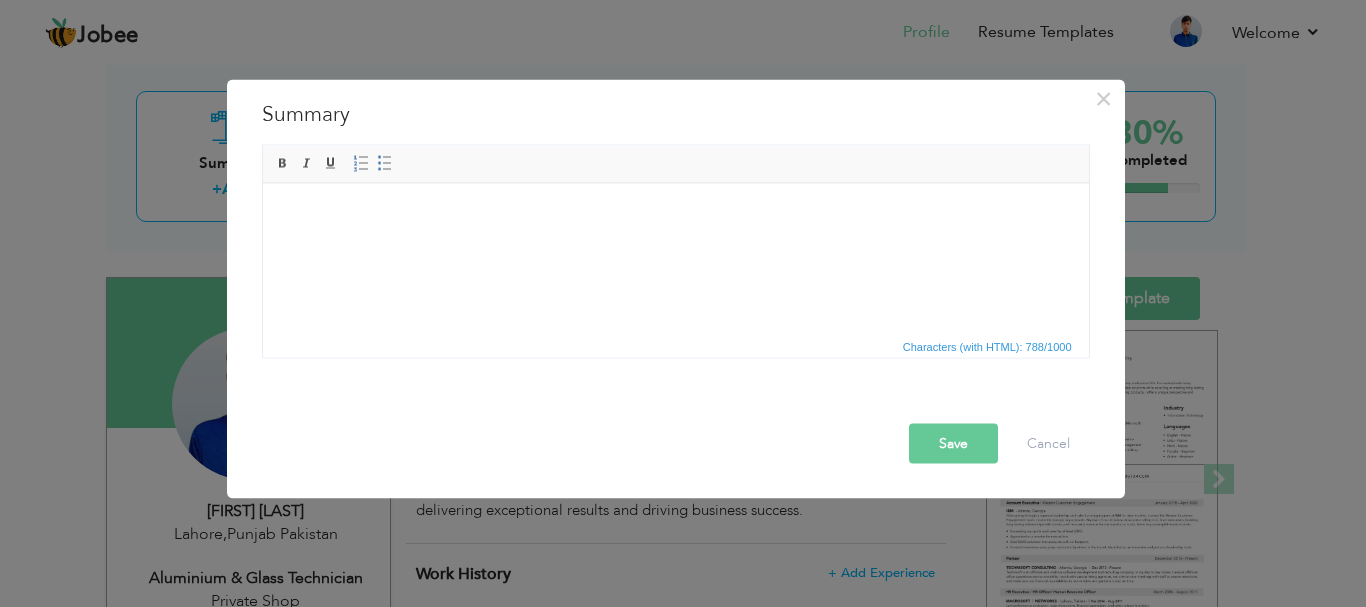 click at bounding box center [675, 213] 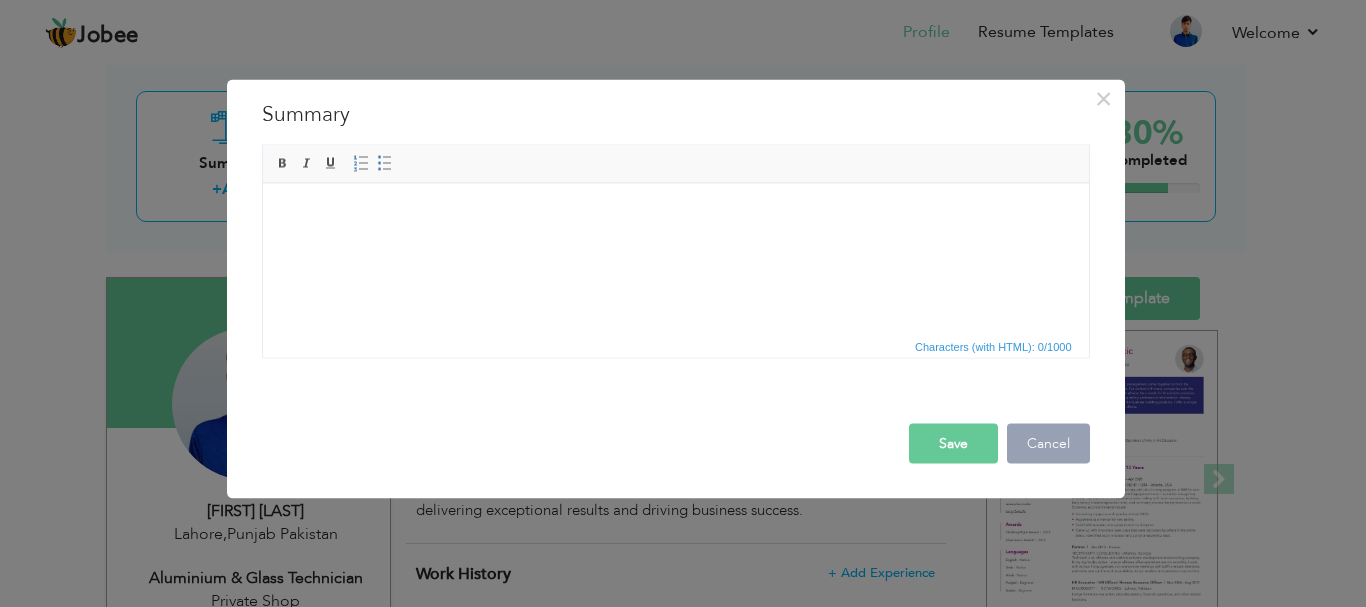 click on "Cancel" at bounding box center [1048, 443] 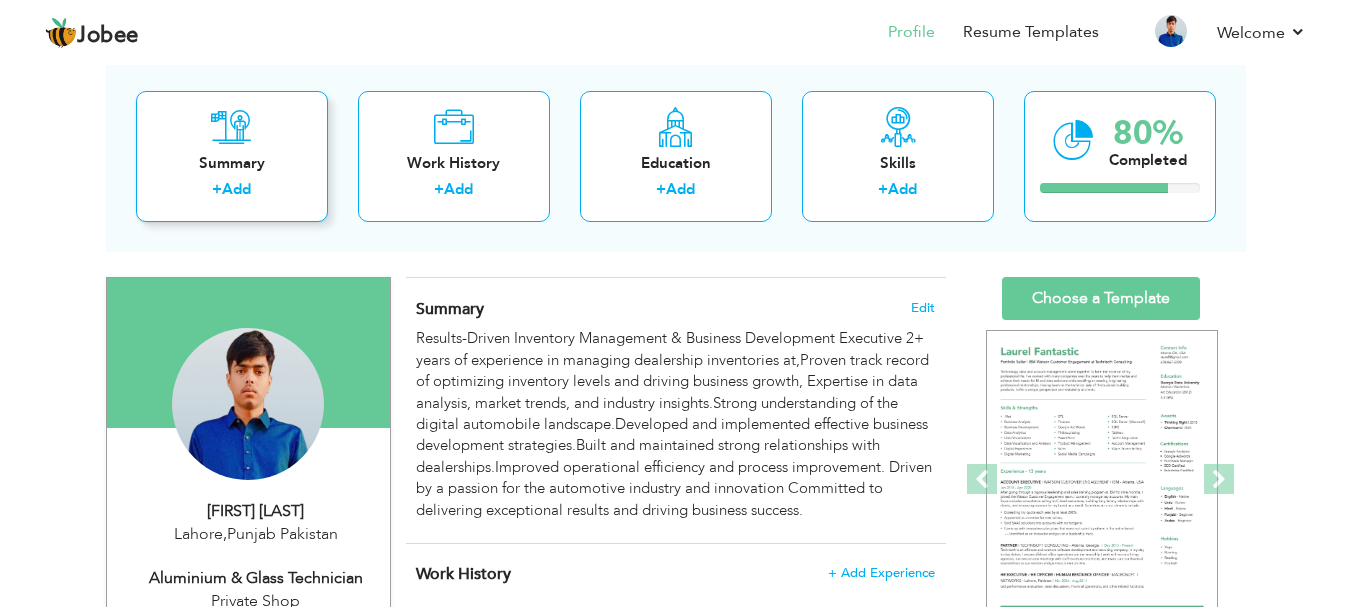 click on "Summary
+  Add" at bounding box center [232, 156] 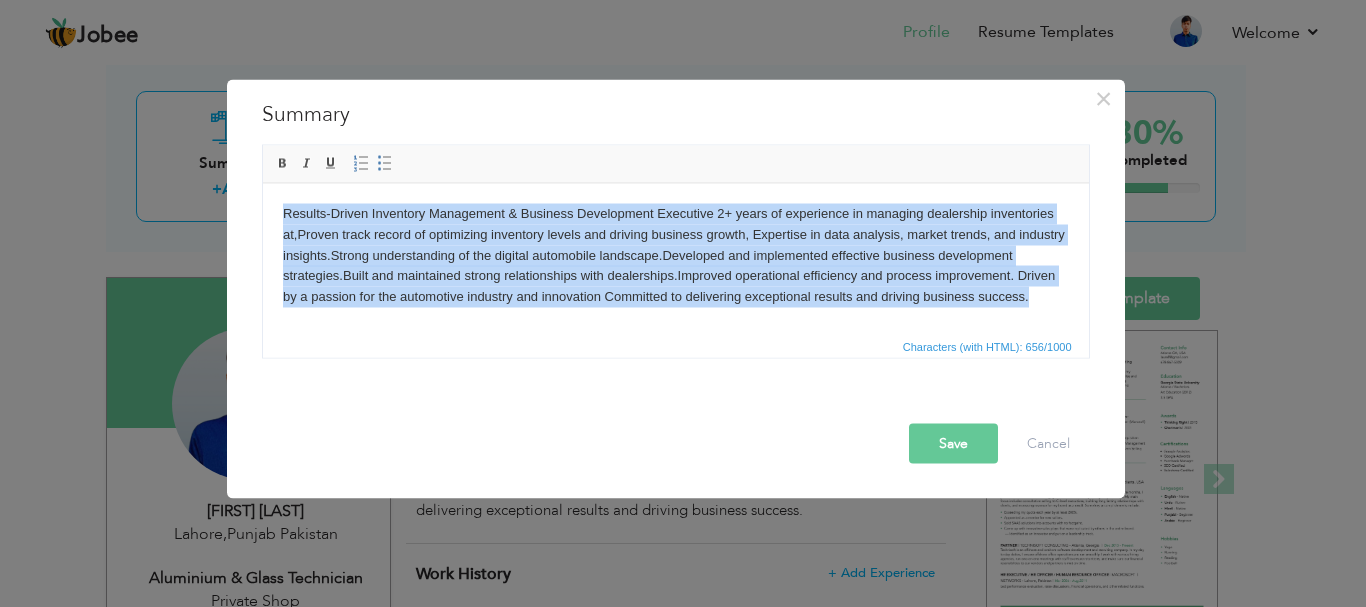 drag, startPoint x: 1000, startPoint y: 307, endPoint x: 272, endPoint y: 217, distance: 733.5421 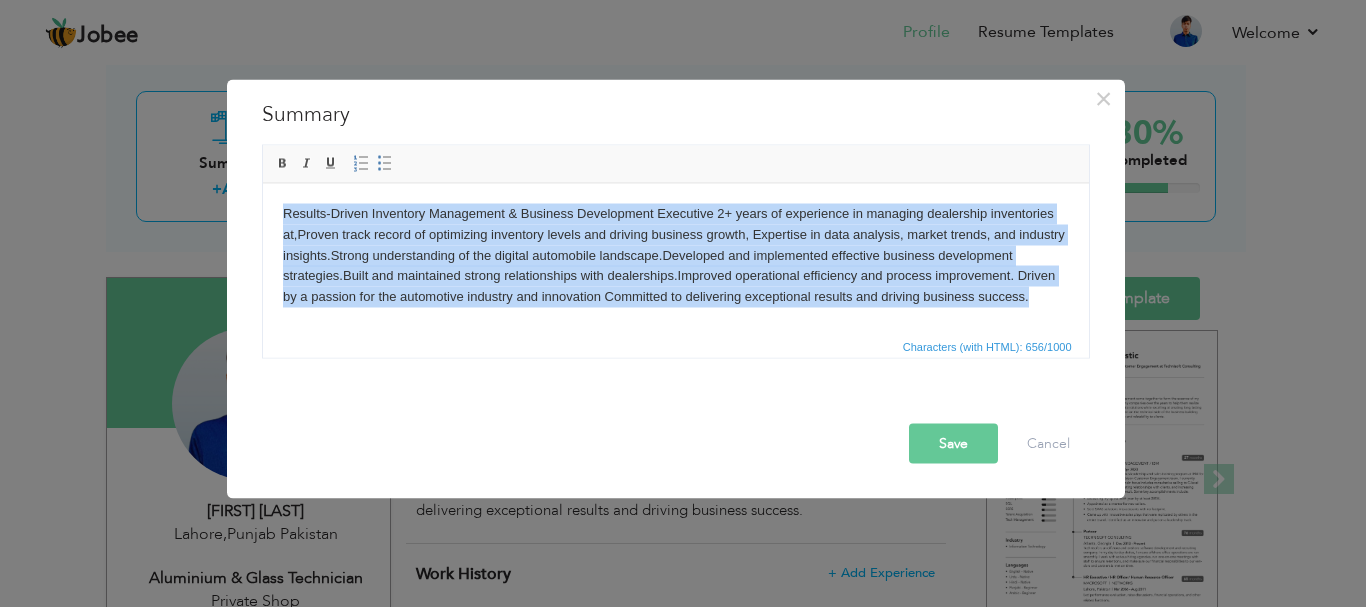 type 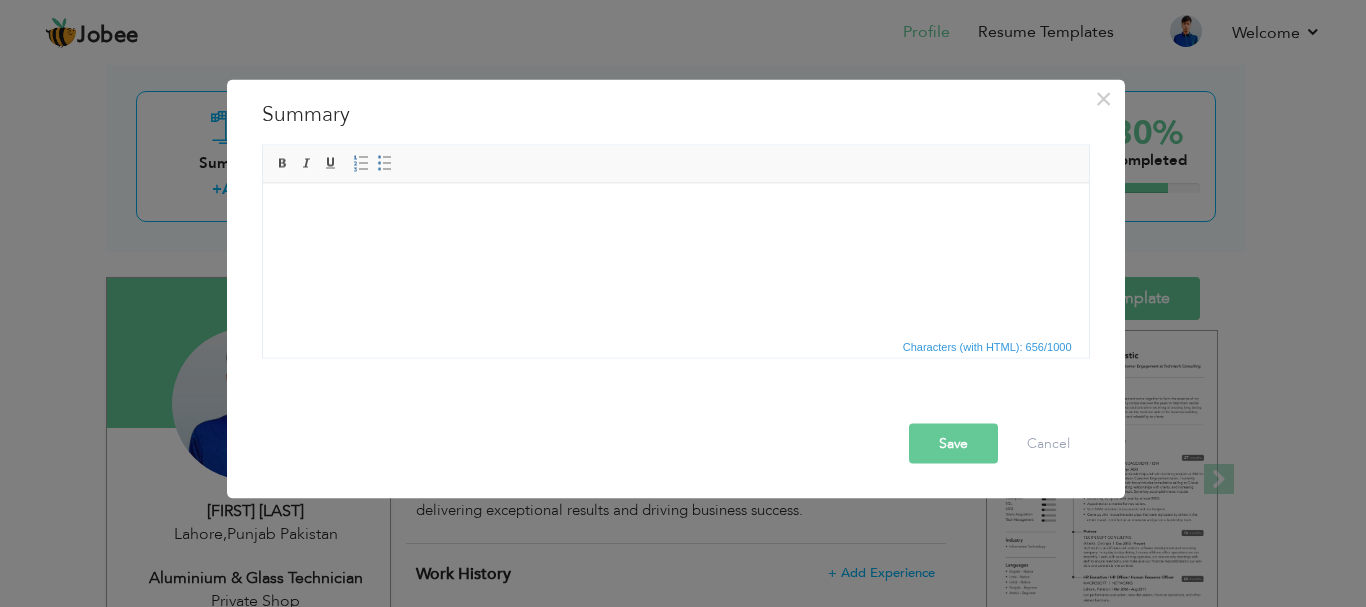 click at bounding box center (675, 213) 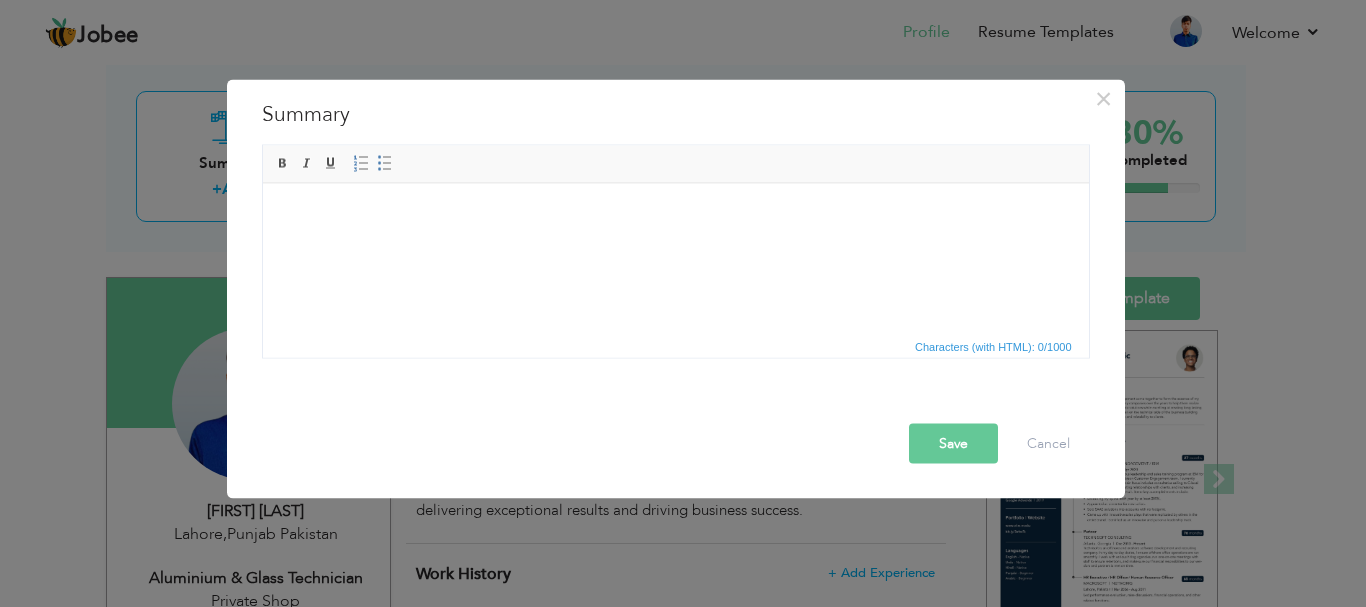 drag, startPoint x: 344, startPoint y: 252, endPoint x: 312, endPoint y: 242, distance: 33.526108 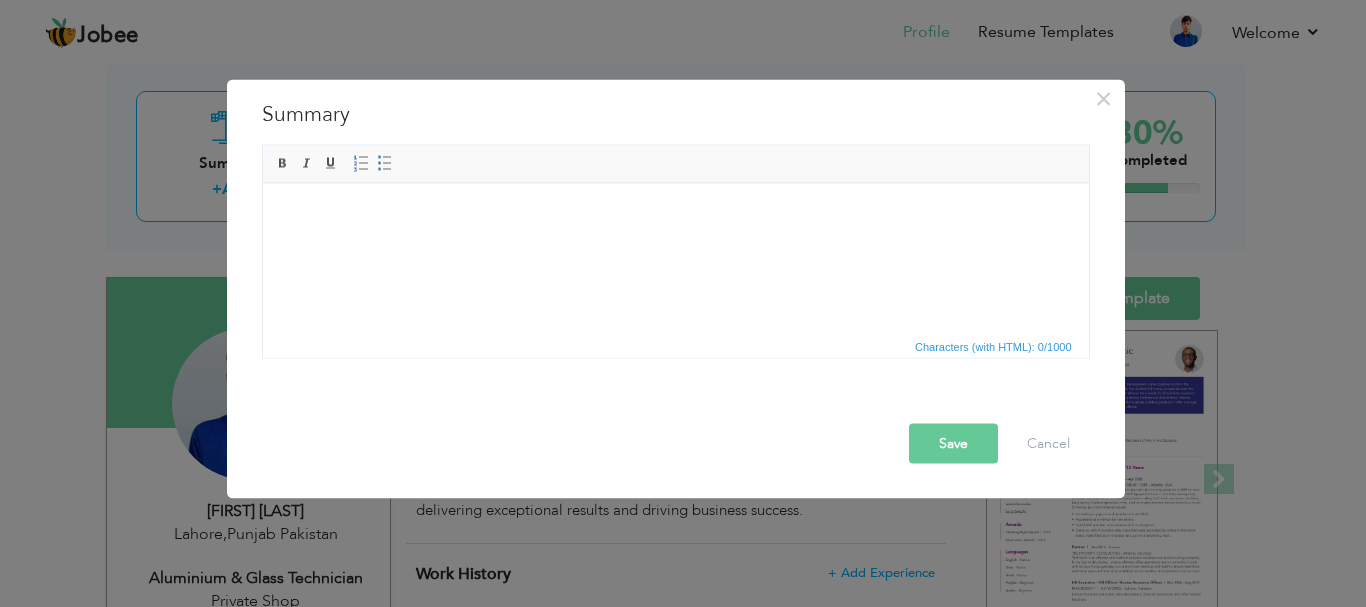 click at bounding box center [675, 213] 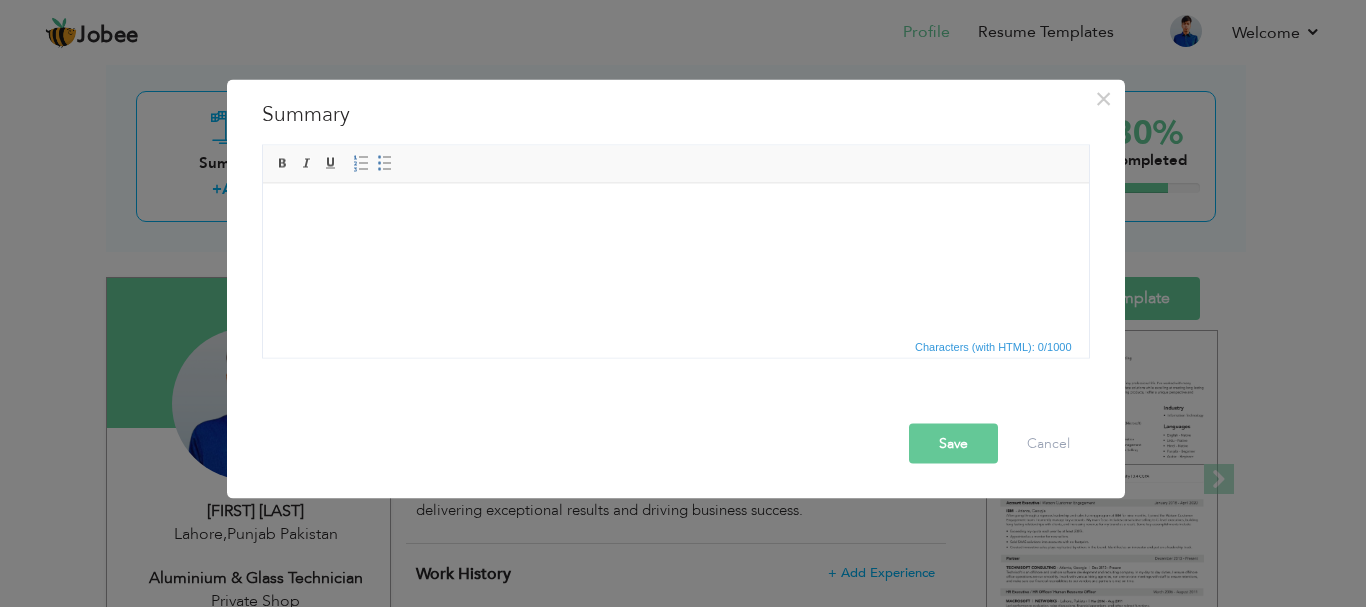 drag, startPoint x: 353, startPoint y: 190, endPoint x: 279, endPoint y: 226, distance: 82.29216 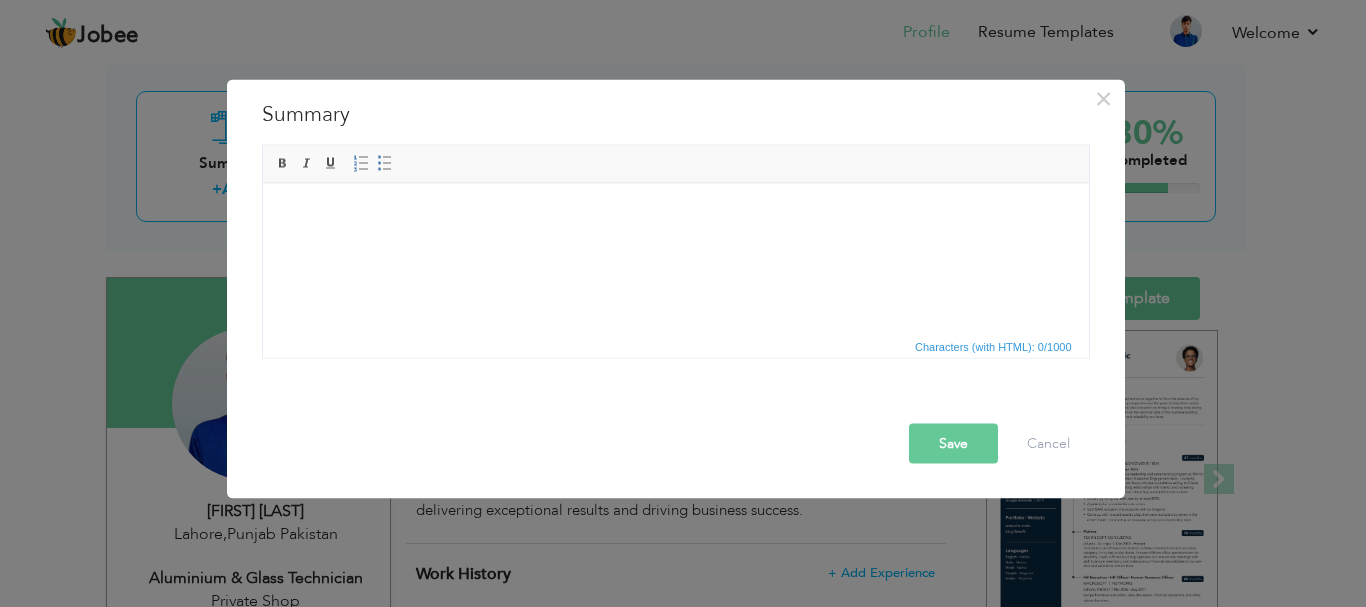 click at bounding box center (675, 213) 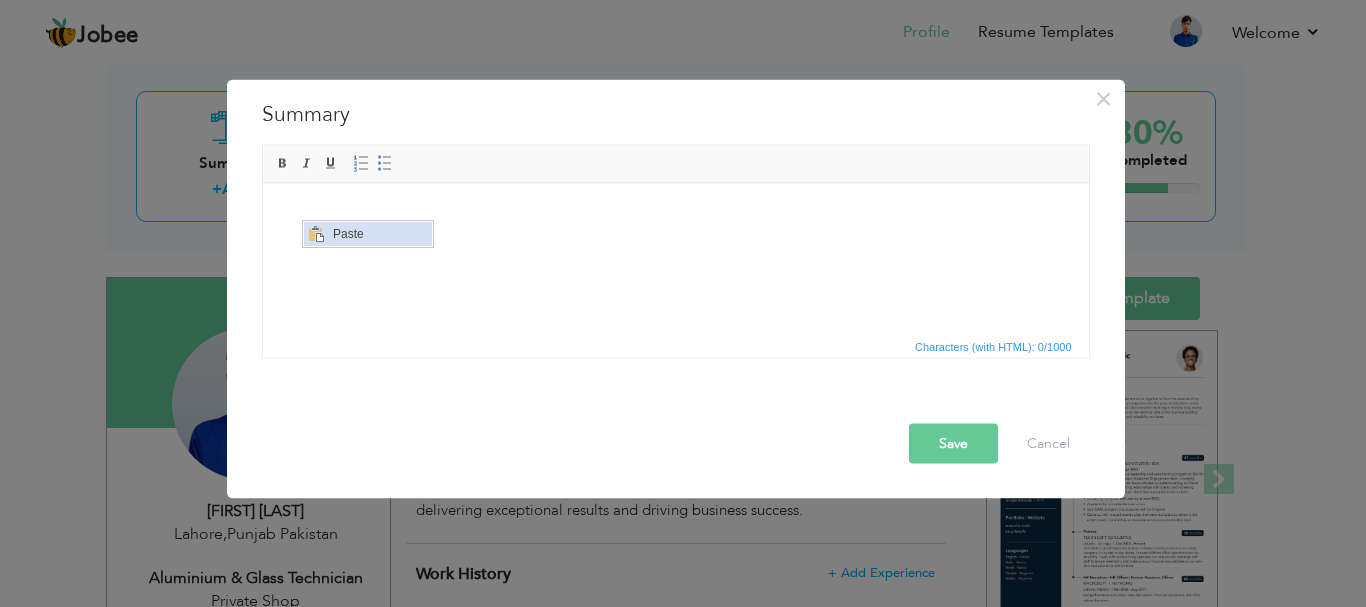 click at bounding box center [315, 234] 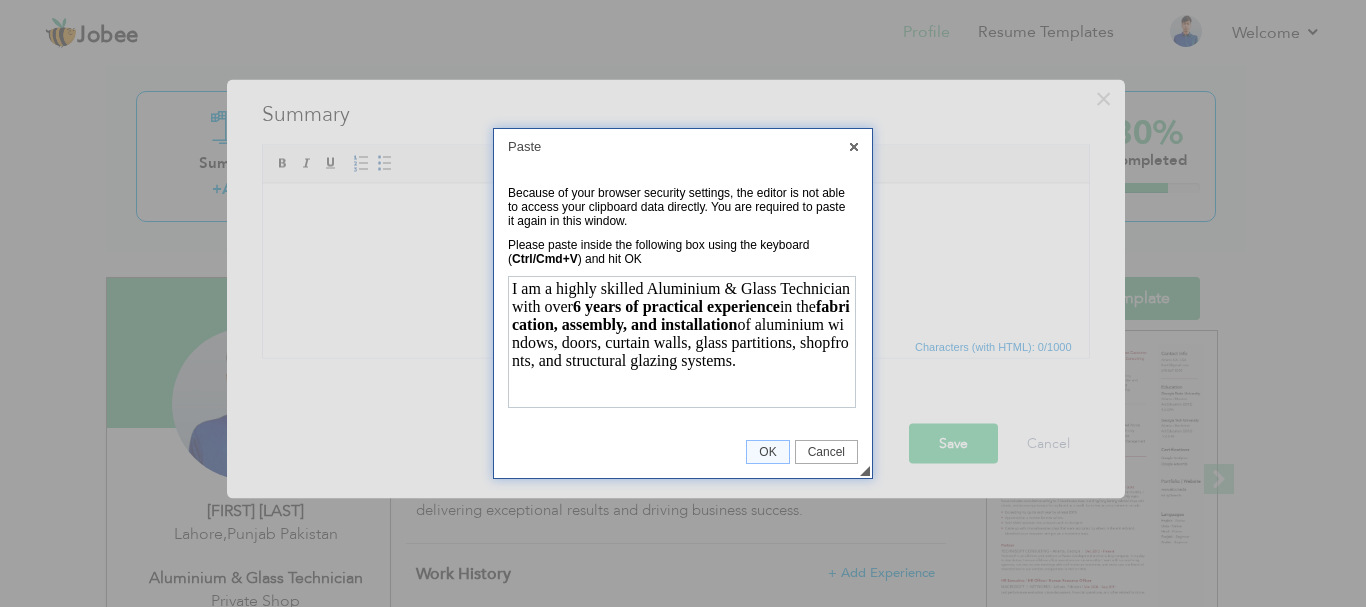 scroll, scrollTop: 0, scrollLeft: 0, axis: both 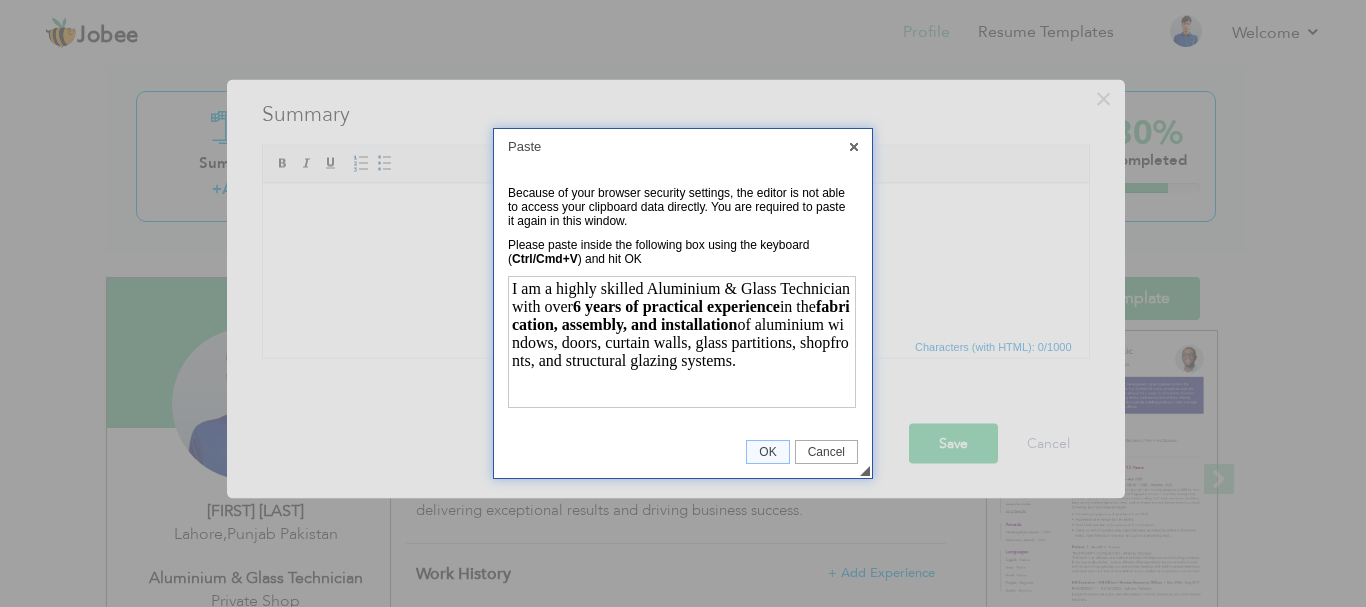 type 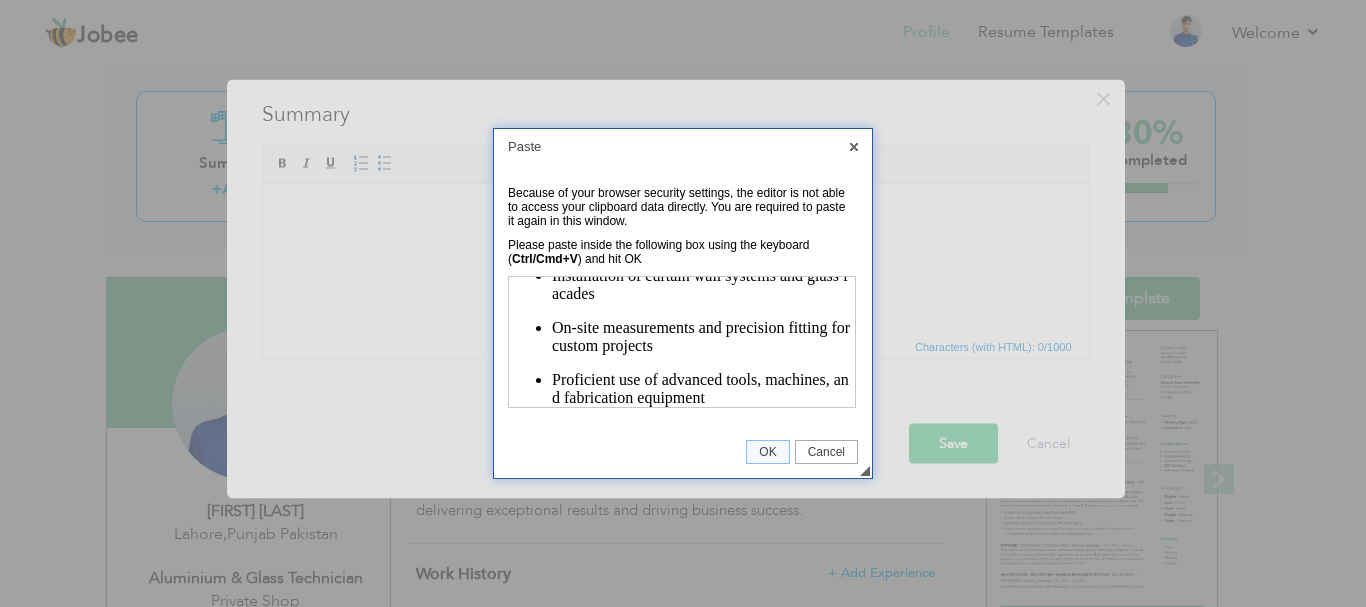scroll, scrollTop: 381, scrollLeft: 0, axis: vertical 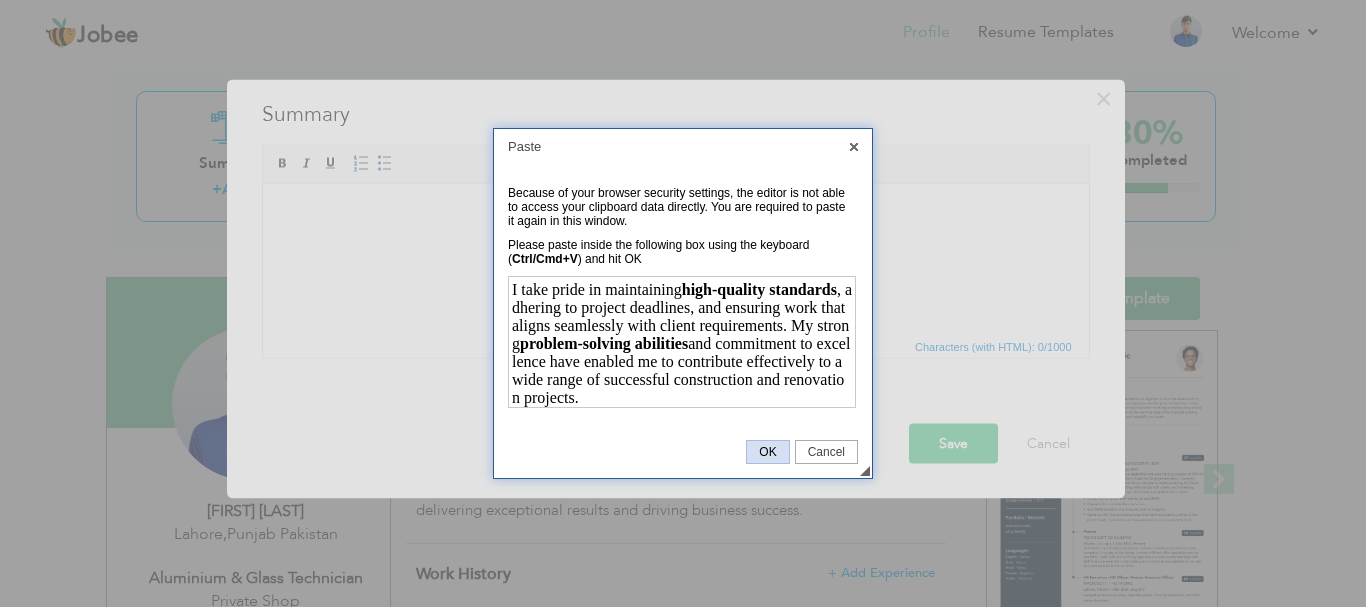 click on "OK" at bounding box center (767, 452) 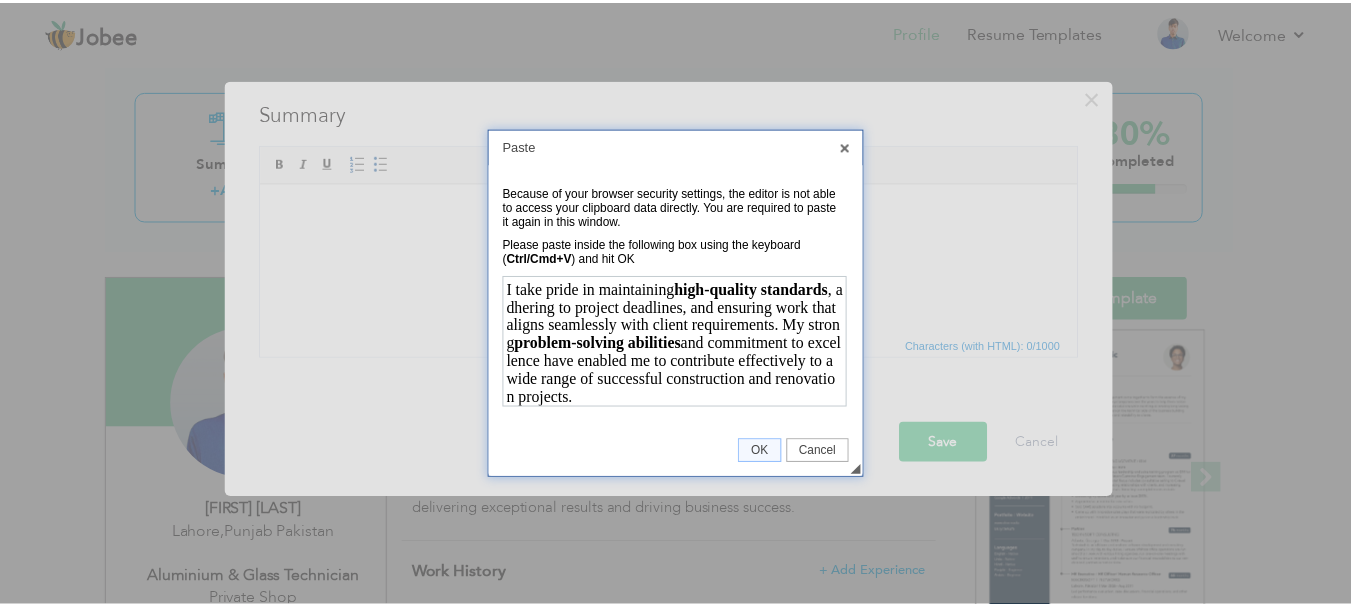 scroll, scrollTop: 0, scrollLeft: 0, axis: both 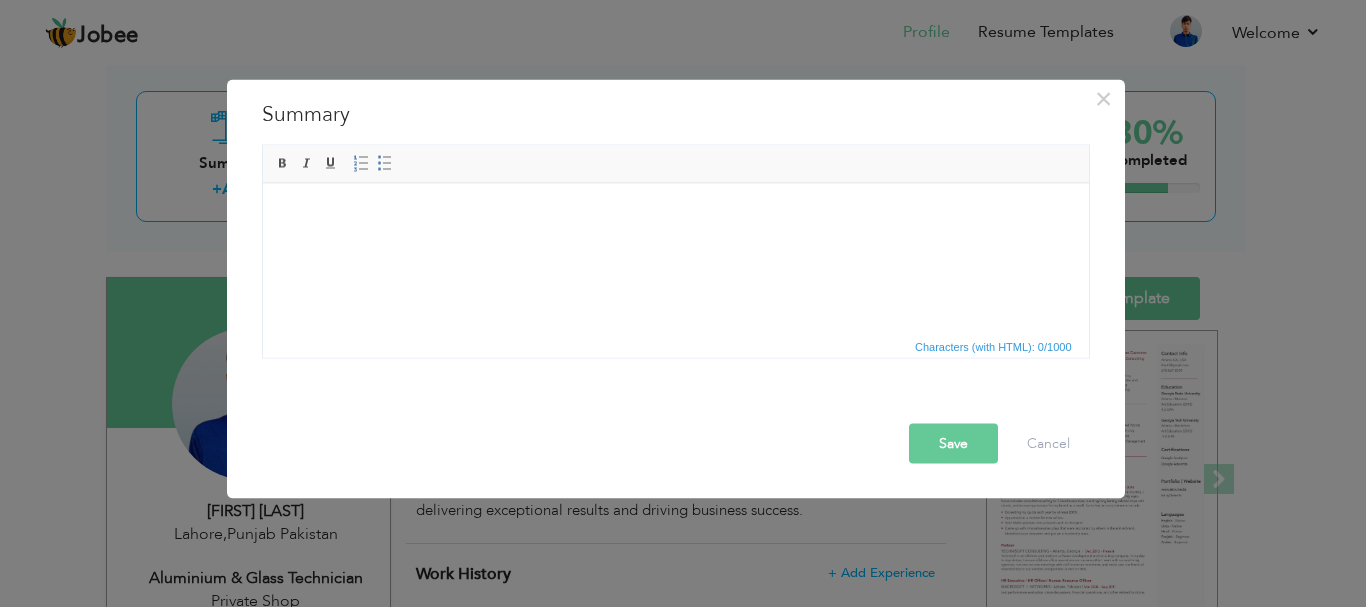 click at bounding box center (675, 213) 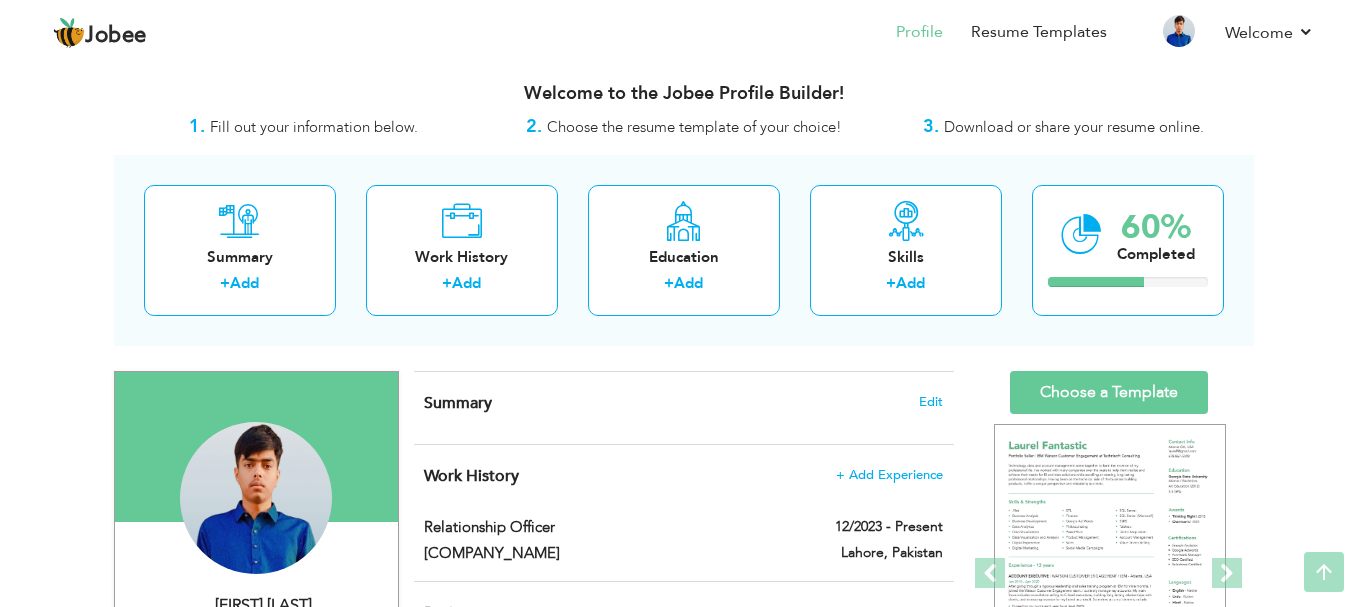 scroll, scrollTop: 0, scrollLeft: 0, axis: both 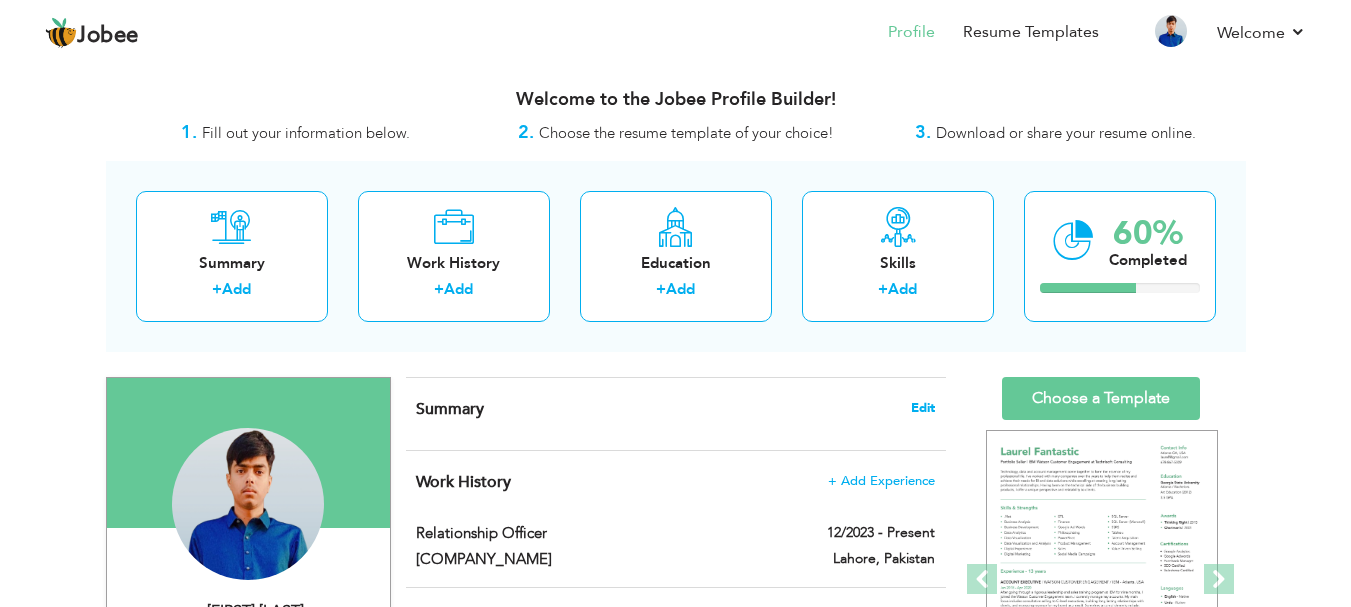 click on "Edit" at bounding box center [923, 408] 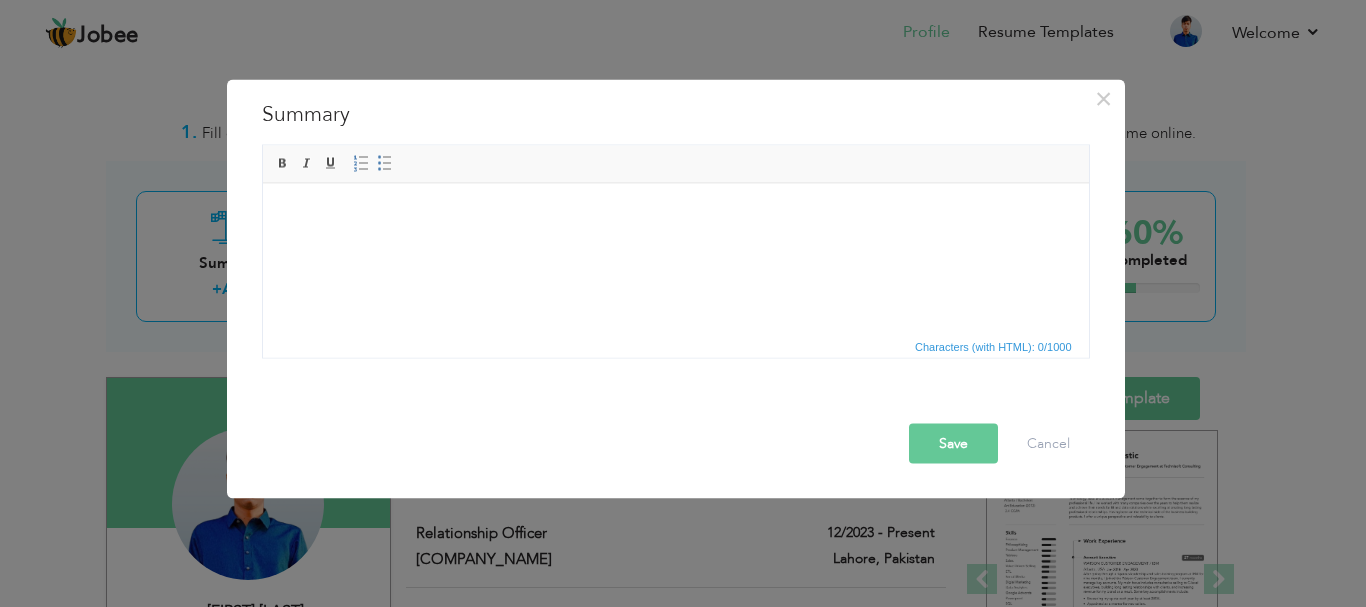drag, startPoint x: 303, startPoint y: 177, endPoint x: 105, endPoint y: 63, distance: 228.47319 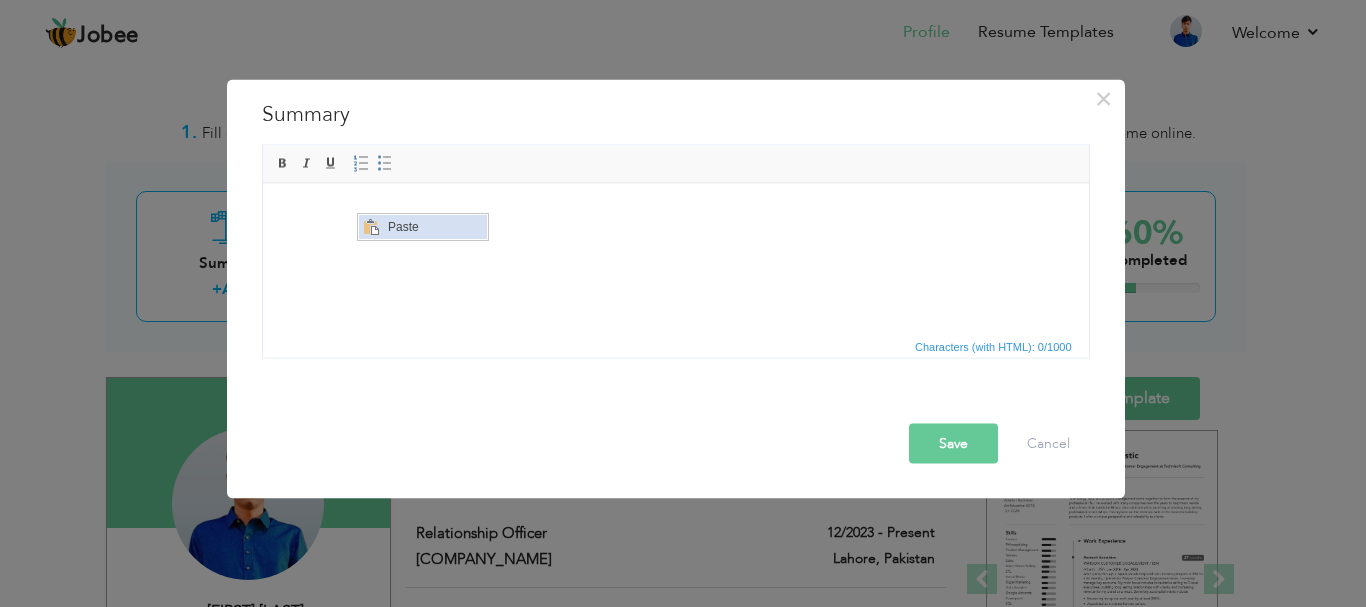 click on "Paste" at bounding box center [434, 227] 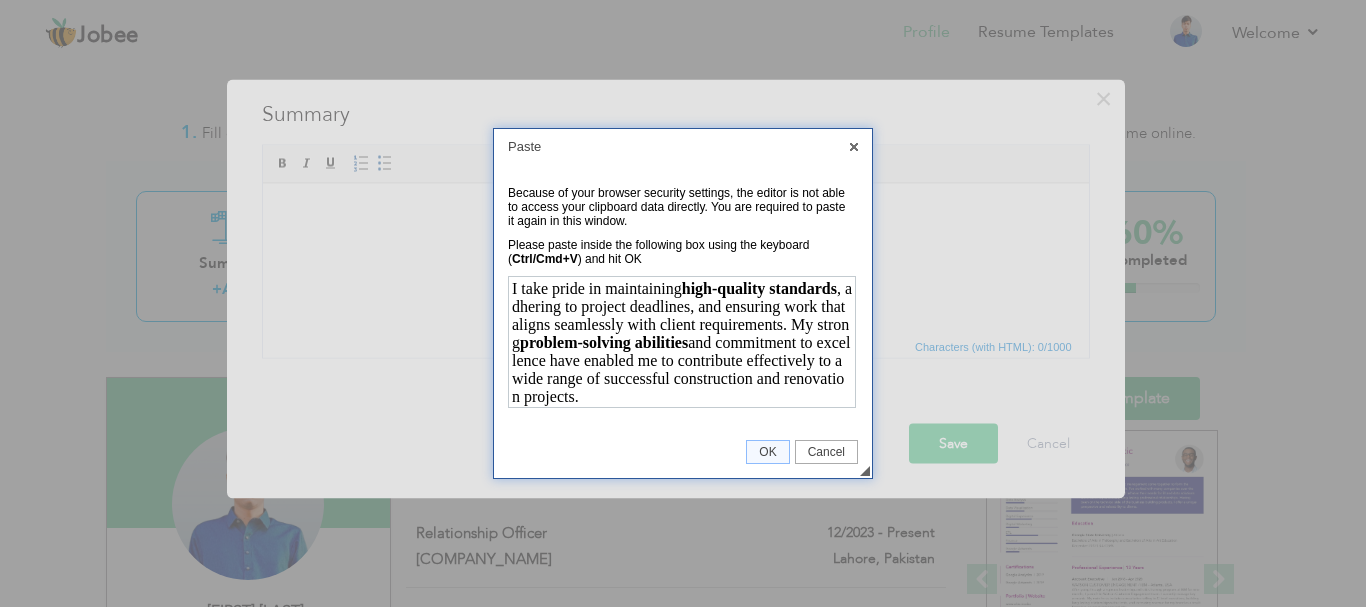 scroll, scrollTop: 0, scrollLeft: 0, axis: both 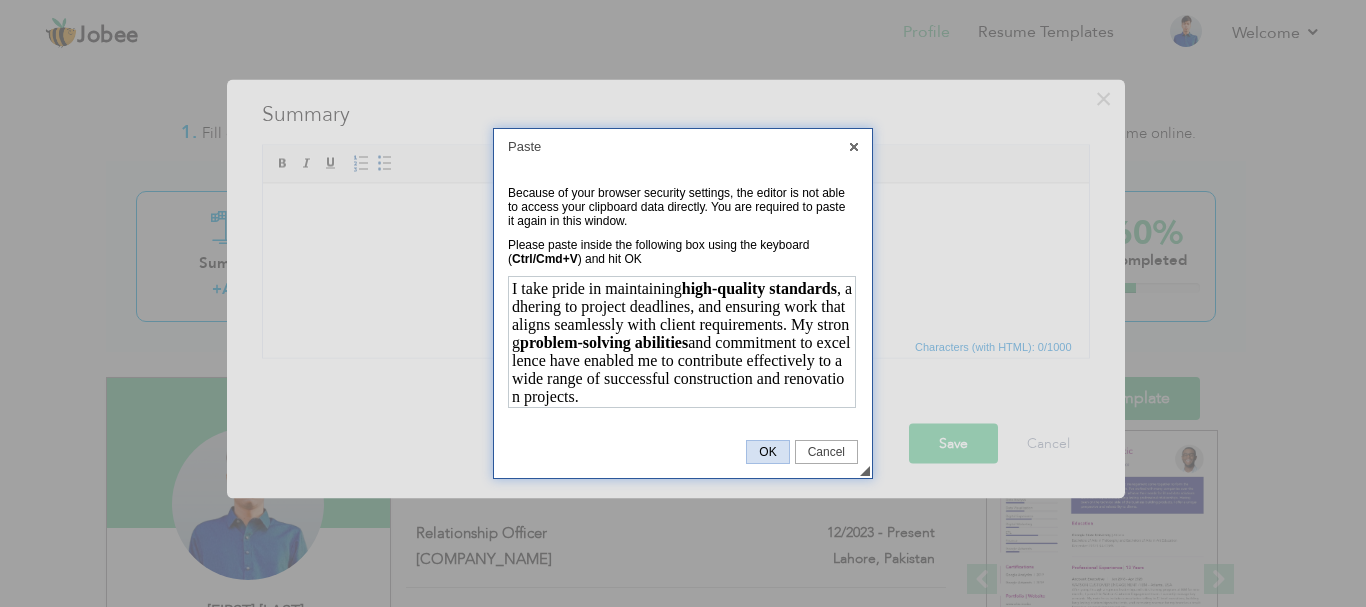 click on "OK" at bounding box center (767, 452) 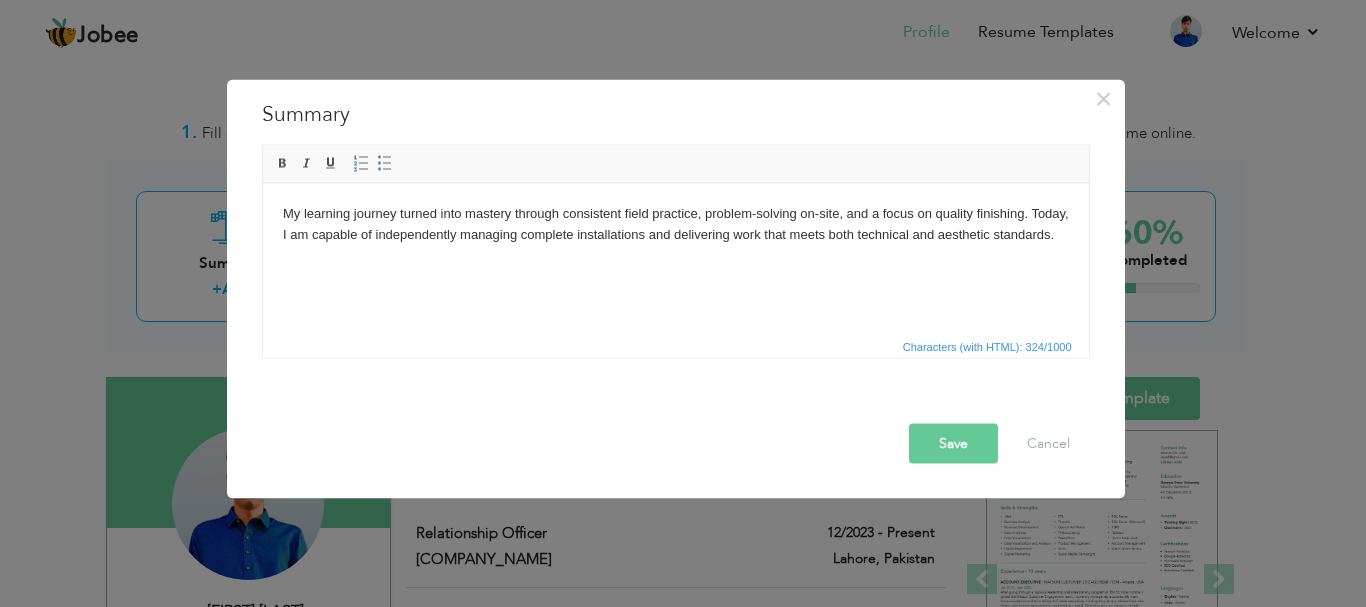 click on "I take pride in maintaining high-quality standards, adhering to project deadlines, and ensuring work that aligns seamlessly with client requirements. My strong problem-solving abilities and commitment to excellence have enabled me to contribute effectively to a wide range of successful construction and renovation projects." at bounding box center (675, 224) 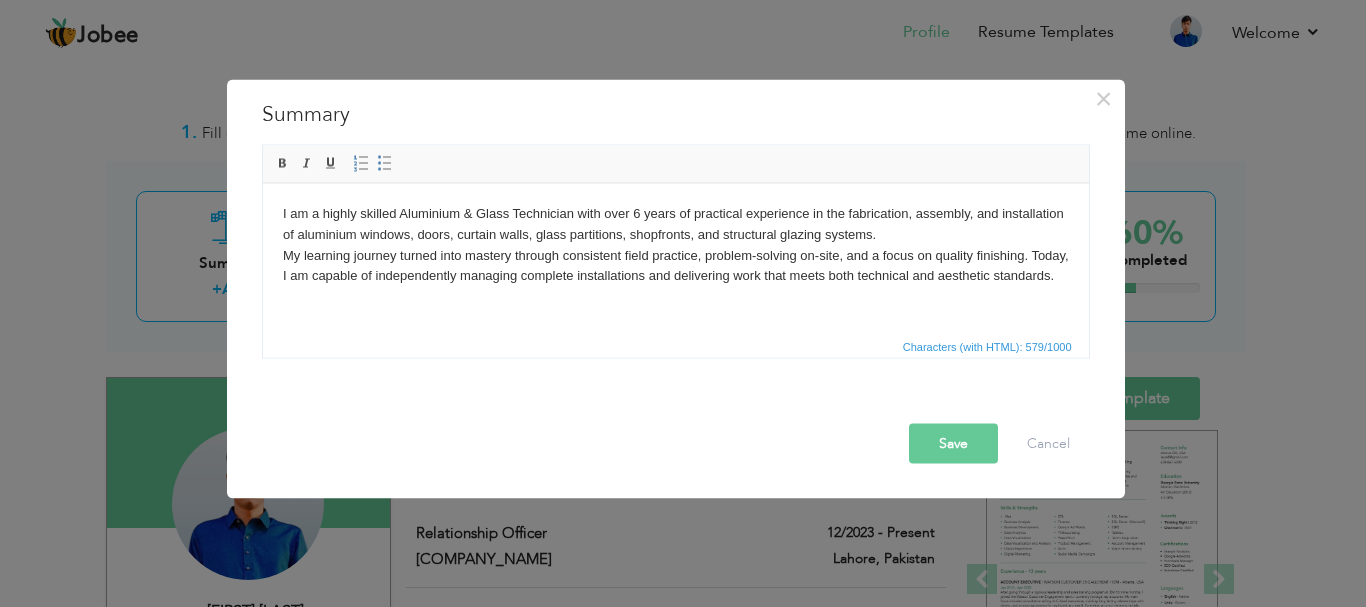 drag, startPoint x: 630, startPoint y: 292, endPoint x: 200, endPoint y: 209, distance: 437.93723 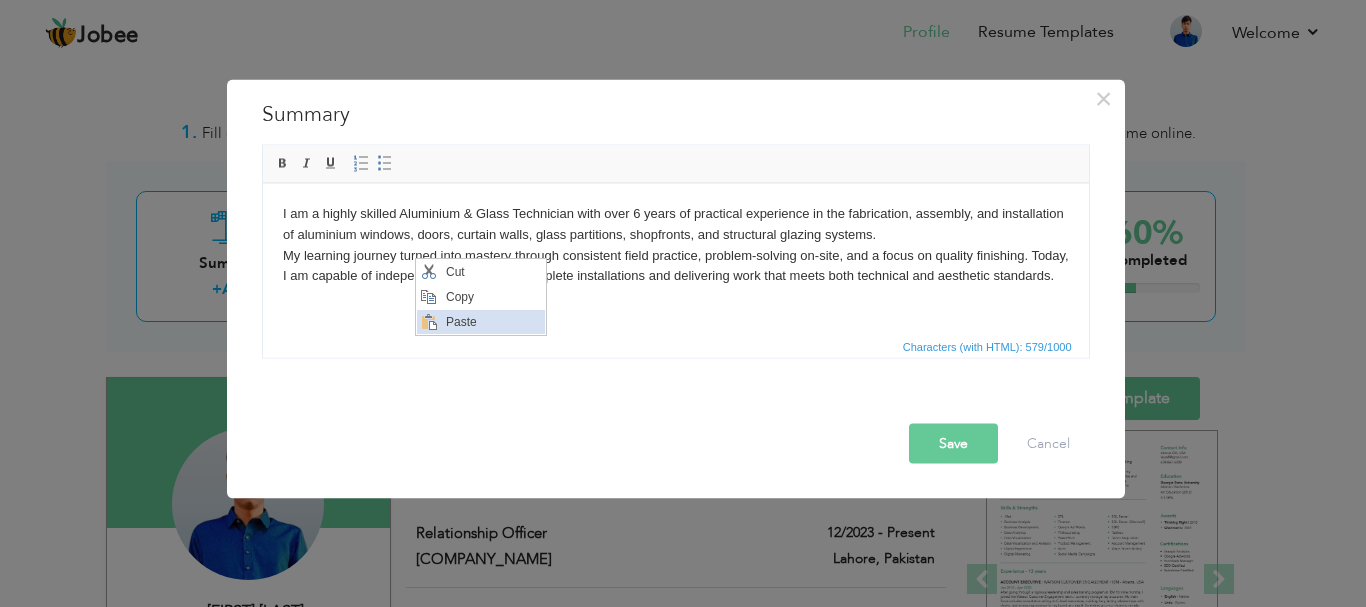 click on "Paste" at bounding box center [492, 322] 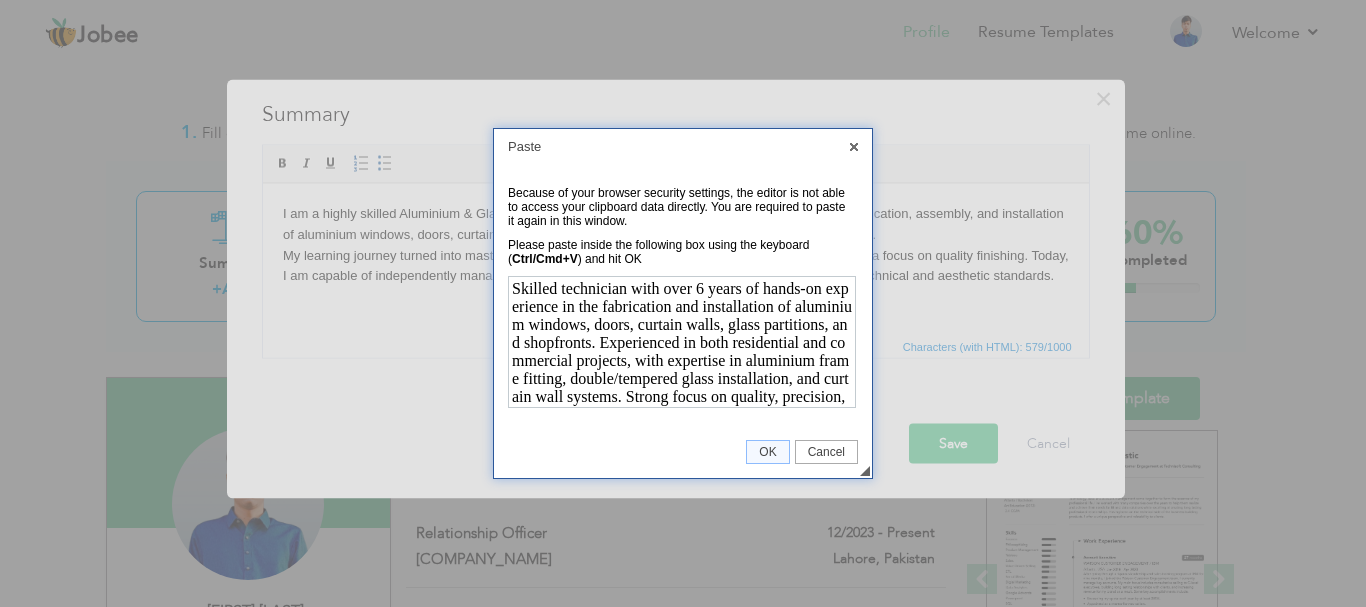 scroll, scrollTop: 34, scrollLeft: 0, axis: vertical 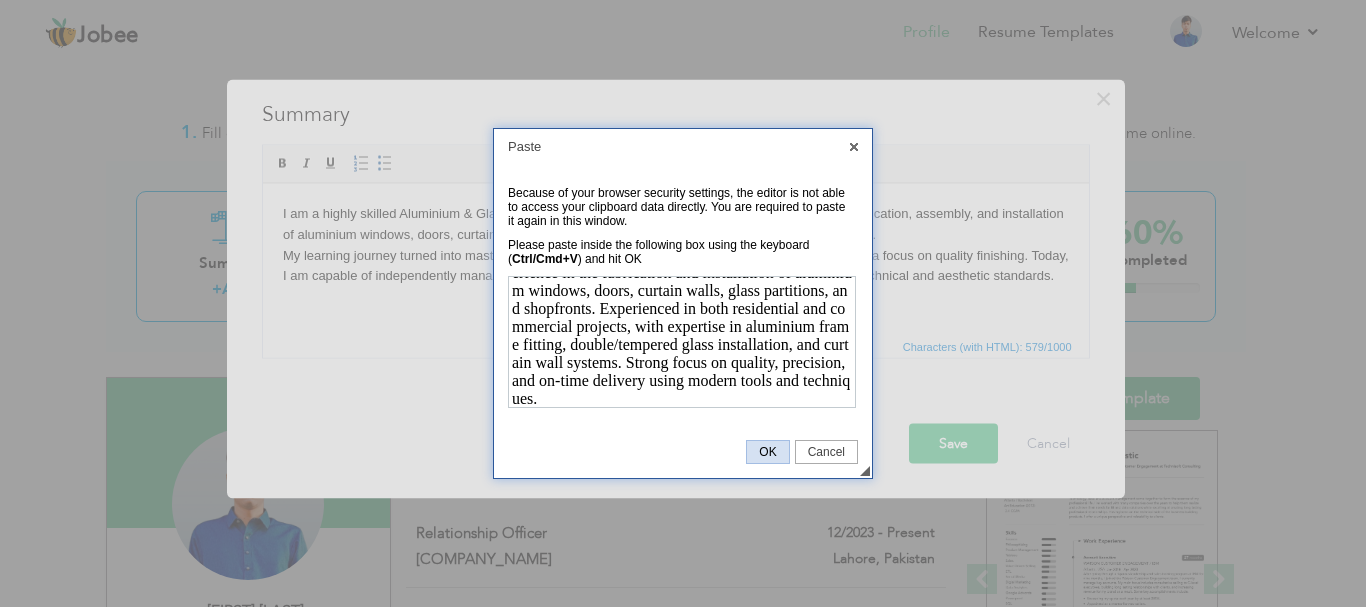 click on "OK" at bounding box center (767, 452) 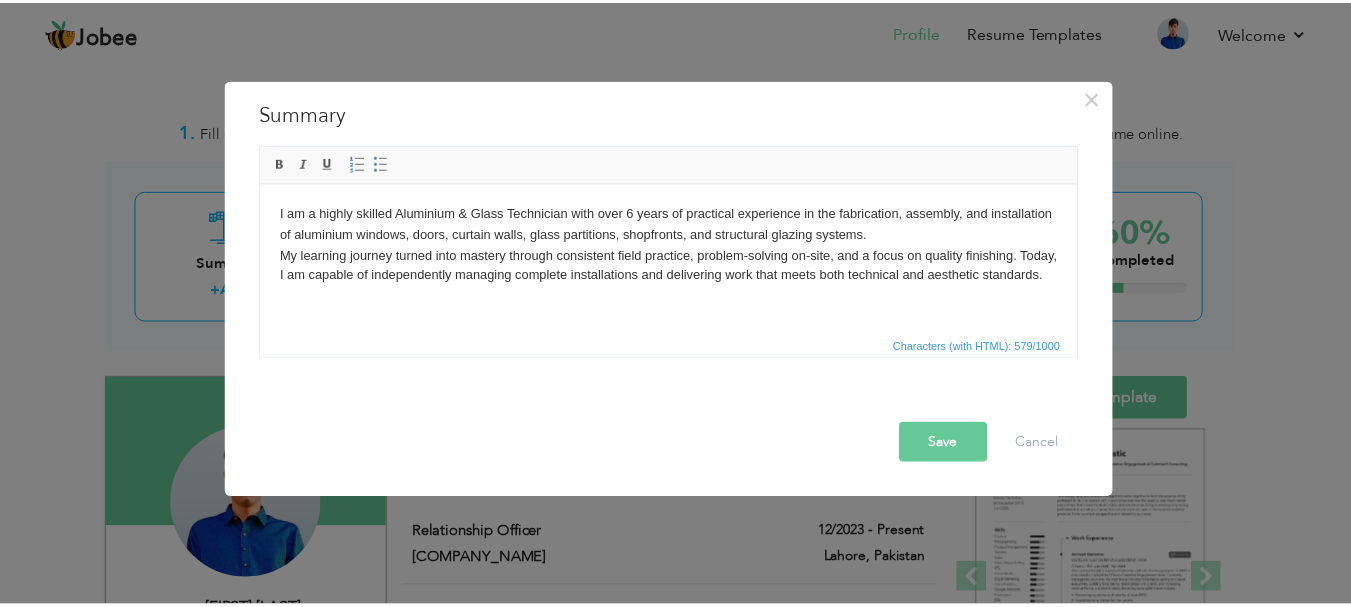 scroll, scrollTop: 0, scrollLeft: 0, axis: both 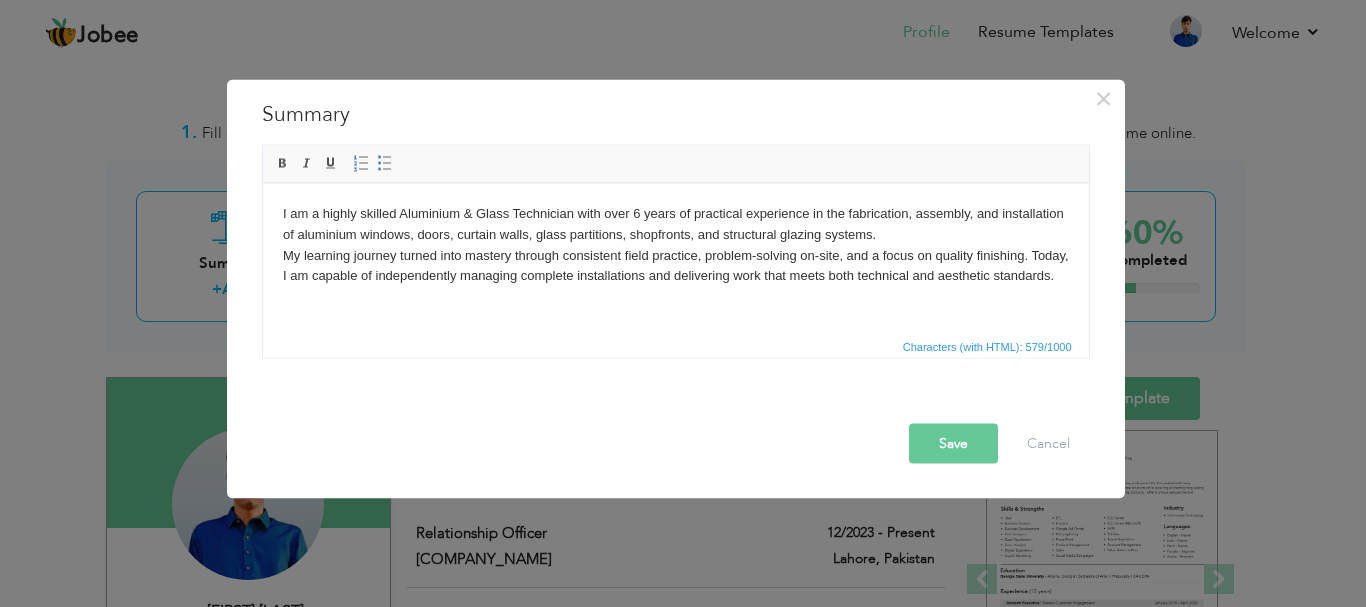 click on "I am a highly skilled Aluminium & Glass Technician with over 6 years of practical experience in the fabrication, assembly, and installation of aluminium windows, doors, curtain walls, glass partitions, shopfronts, and structural glazing systems. I take pride in maintaining high-quality standards, adhering to project deadlines, and ensuring work that aligns seamlessly with client requirements. My strong problem-solving abilities and commitment to excellence have enabled me to contribute effectively to a wide range of successful construction and renovation projects." at bounding box center [675, 244] 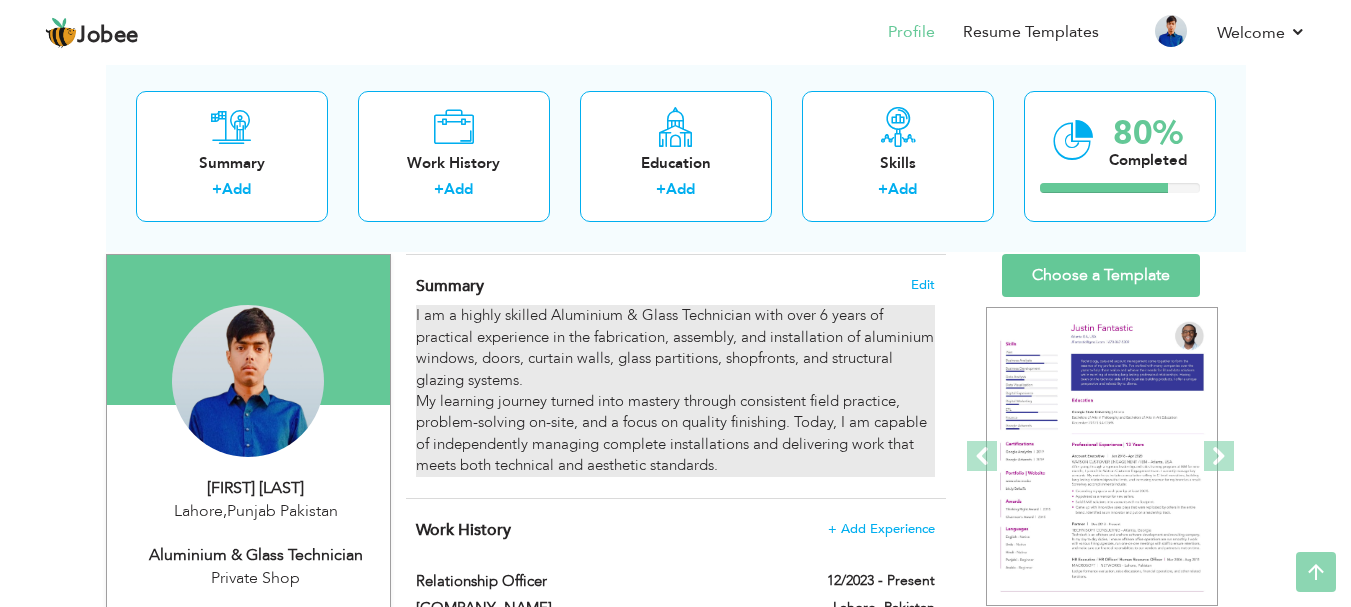 scroll, scrollTop: 0, scrollLeft: 0, axis: both 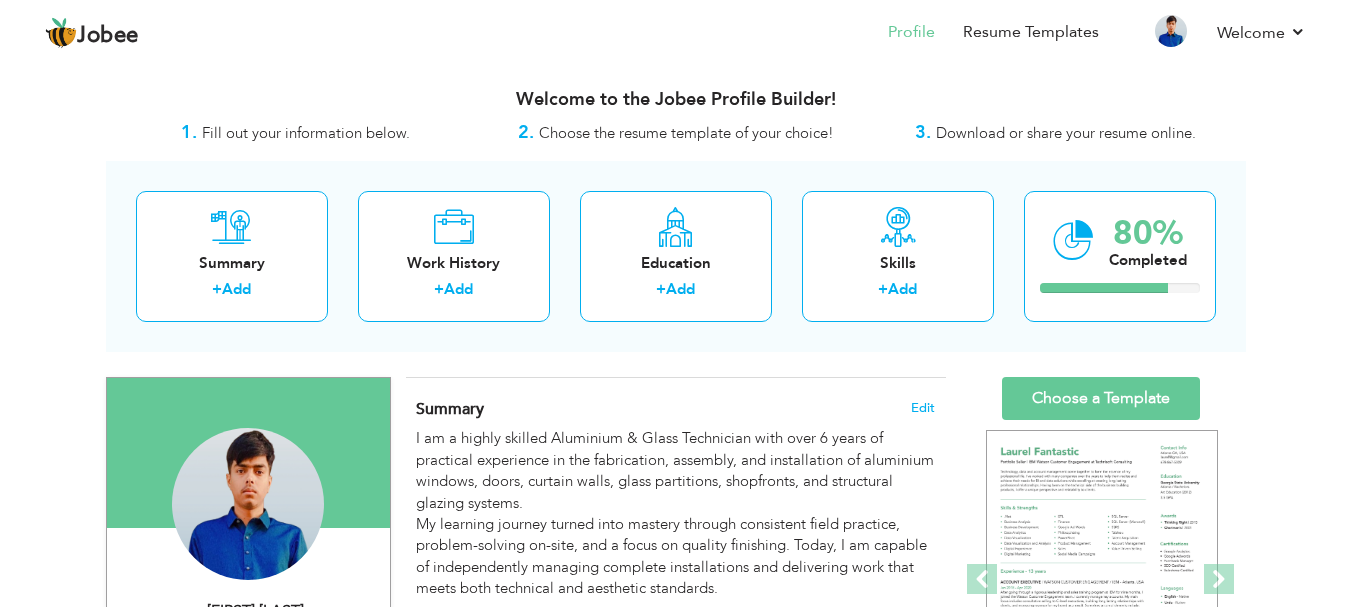 click on "Change
Remove
Muhammad Usman
Lahore ,  Punjab Pakistan
Private Shop × × ," at bounding box center [676, 1037] 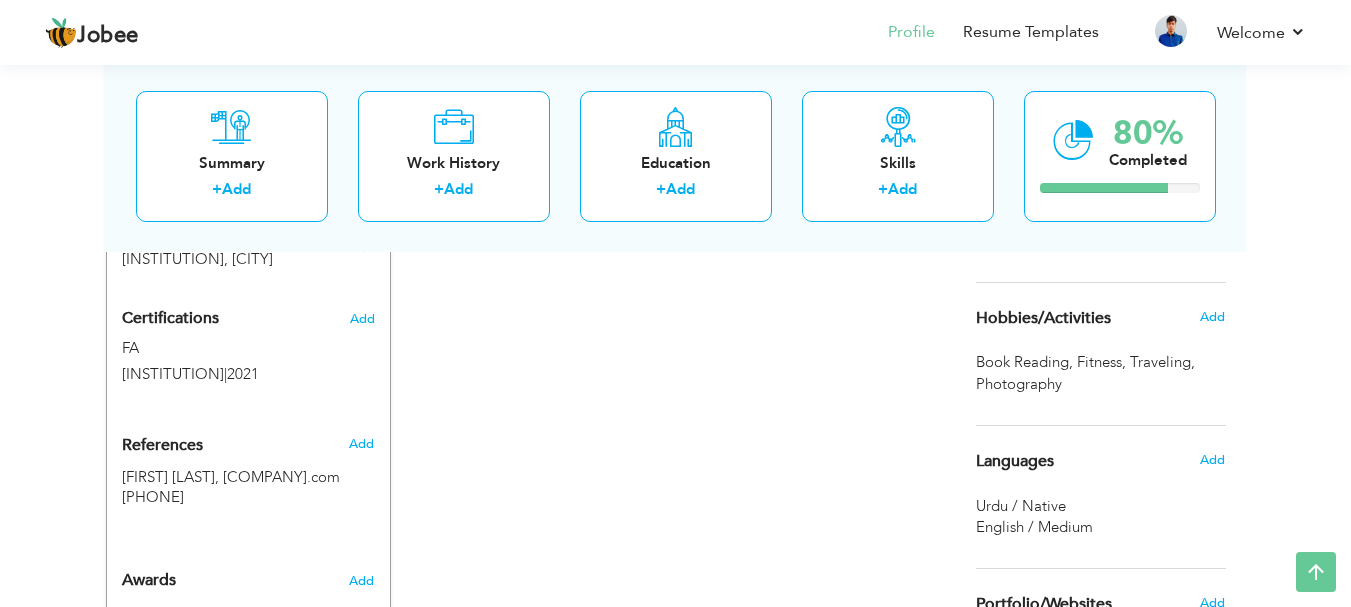 scroll, scrollTop: 800, scrollLeft: 0, axis: vertical 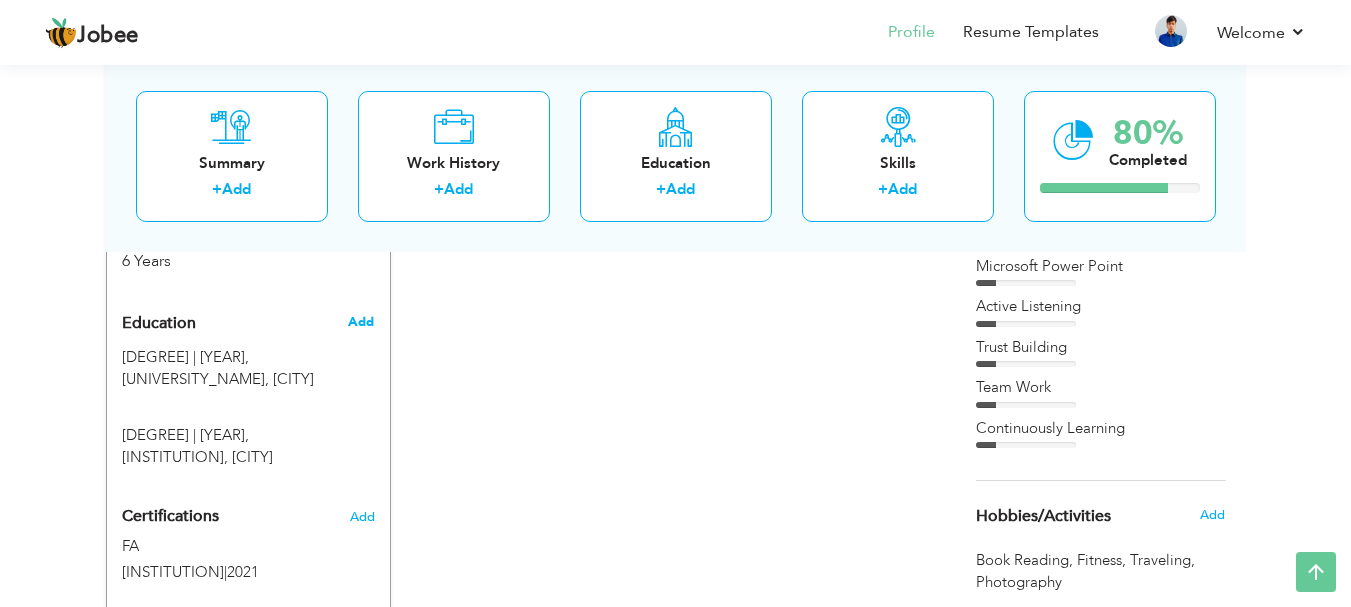 click on "Add" at bounding box center (361, 322) 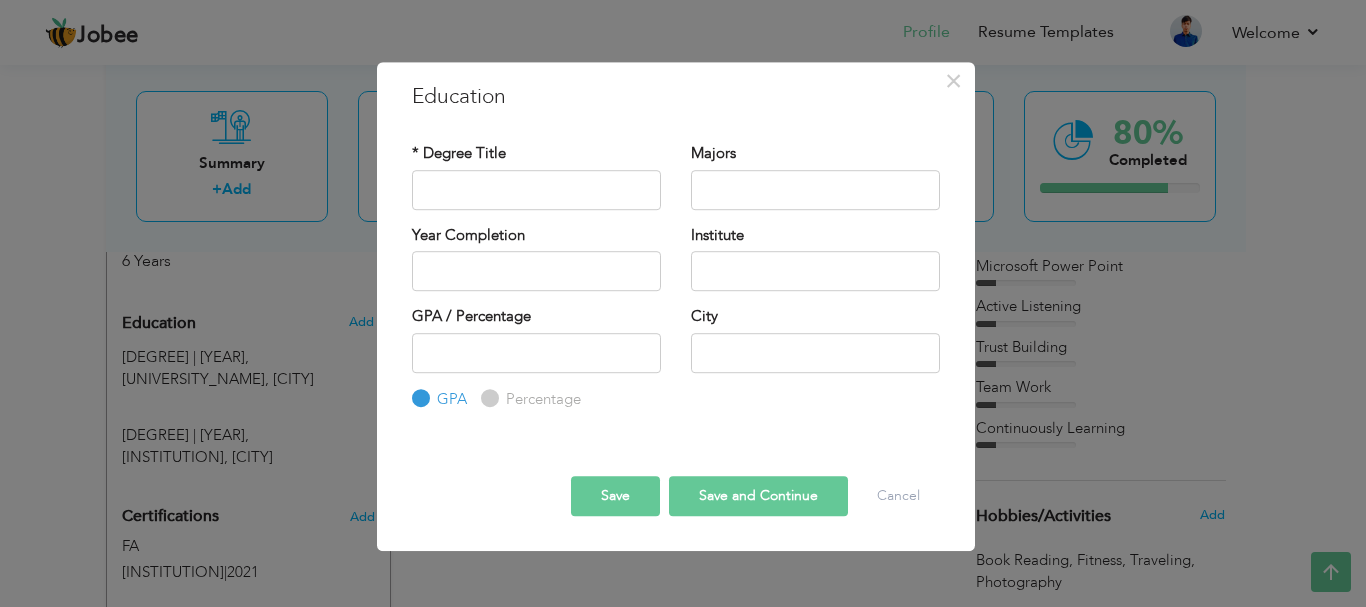 click on "×
Education
* Degree Title
Majors
Year Completion Institute GPA" at bounding box center [683, 303] 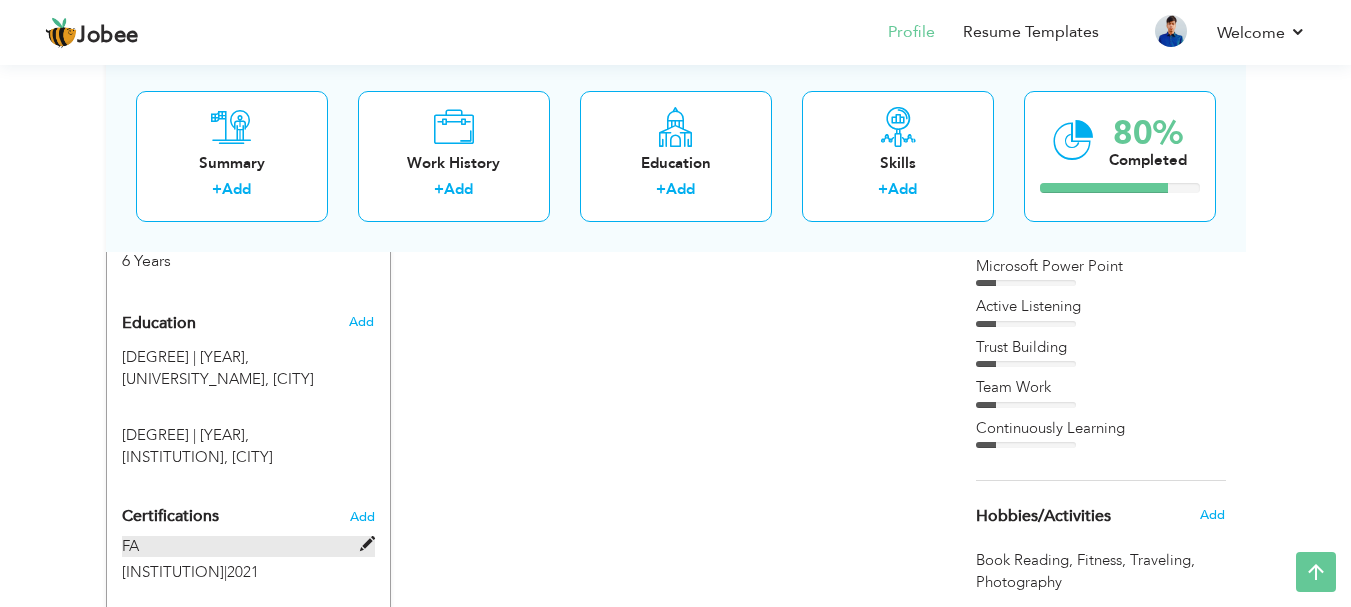 click at bounding box center (367, 544) 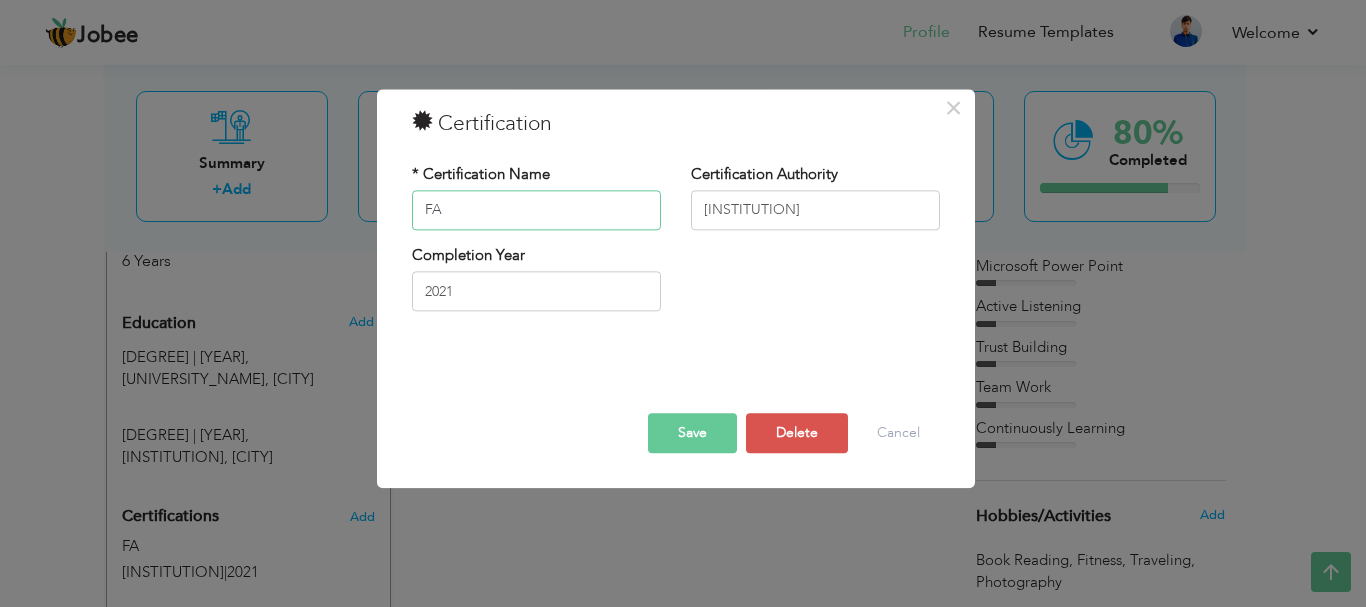 type on "F" 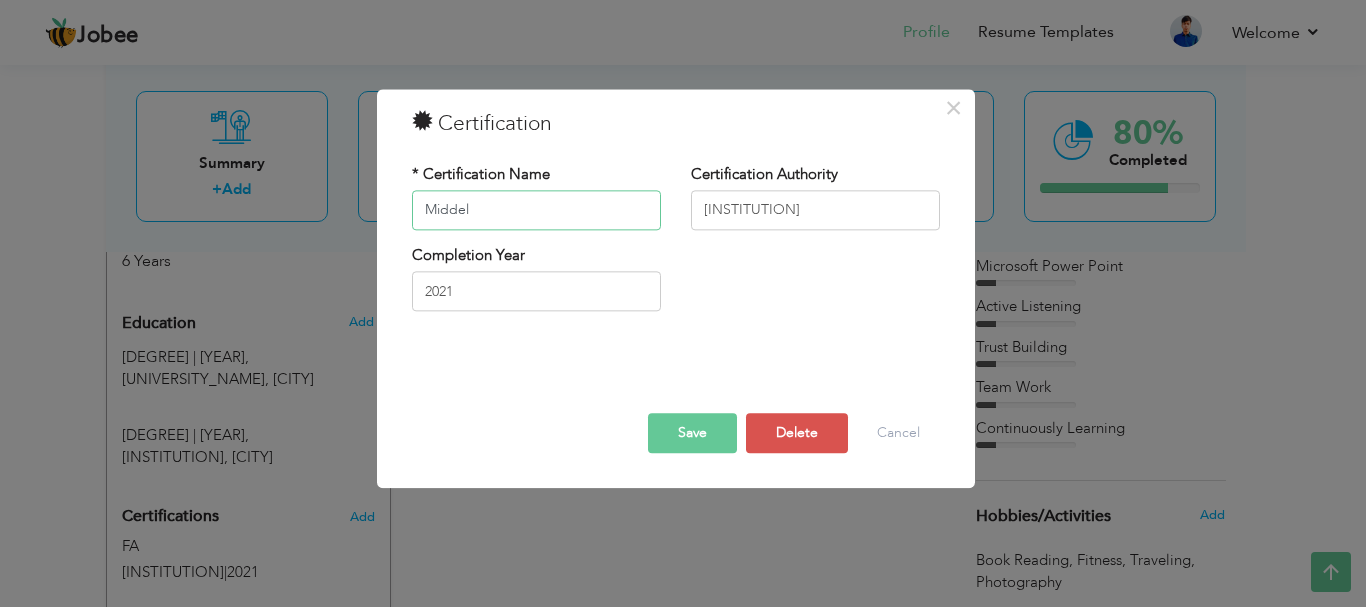 type on "Middel" 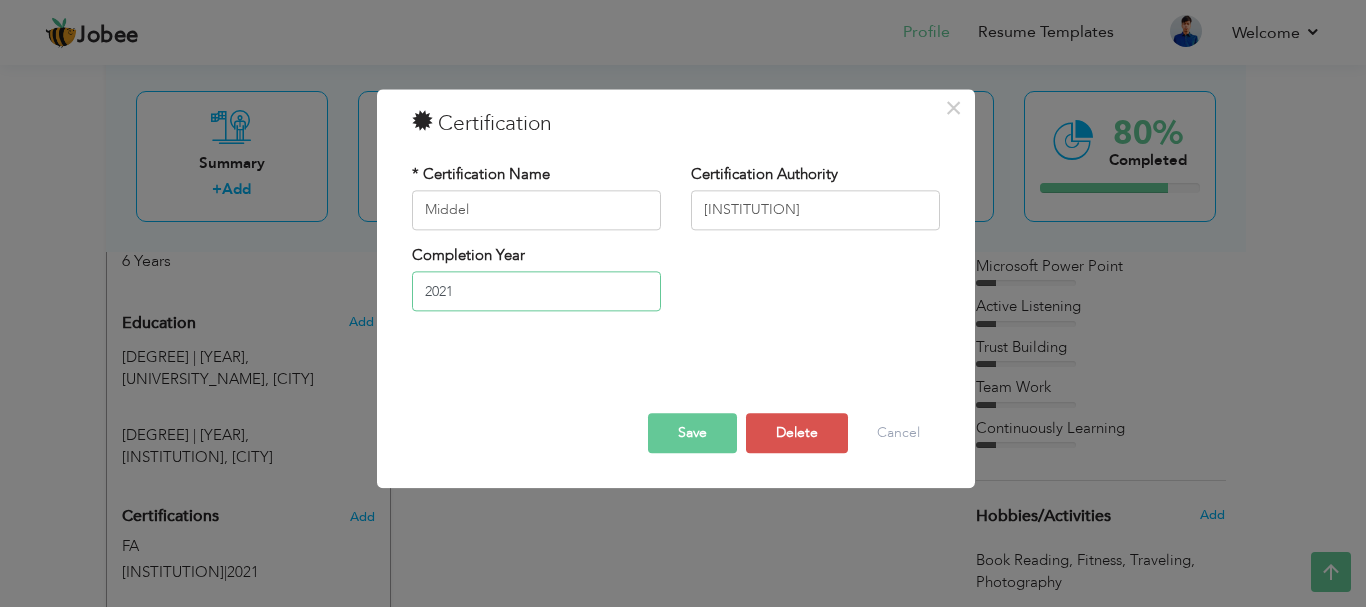 click on "2021" at bounding box center [536, 292] 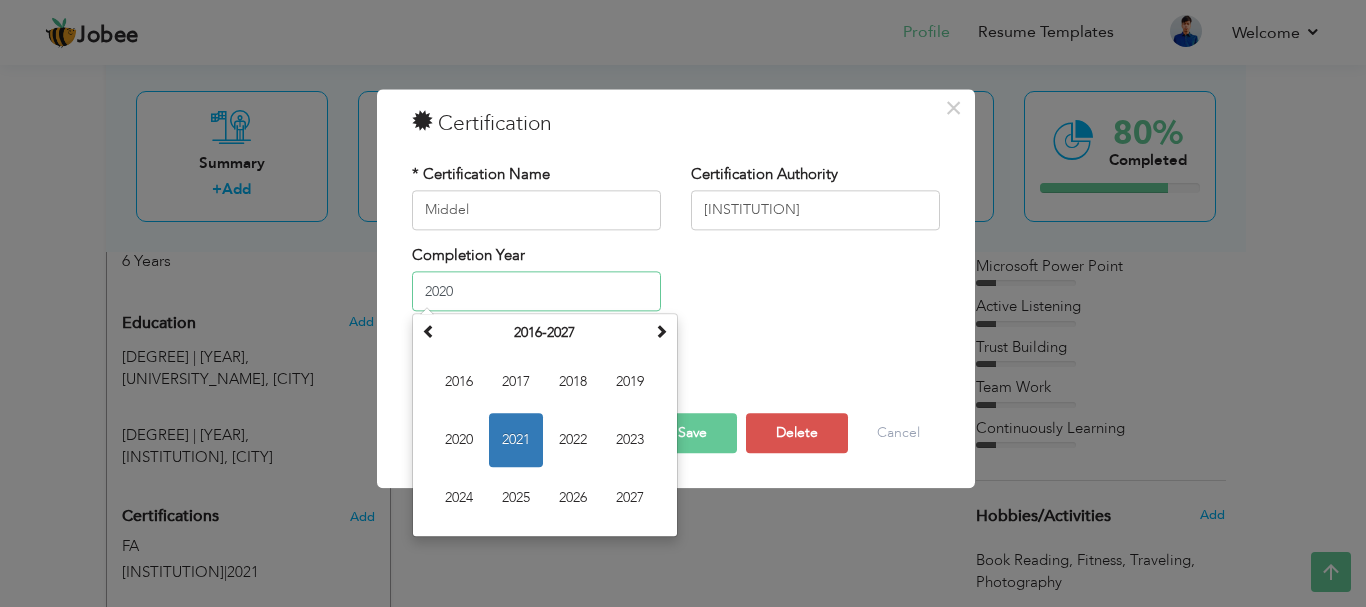 type on "2020" 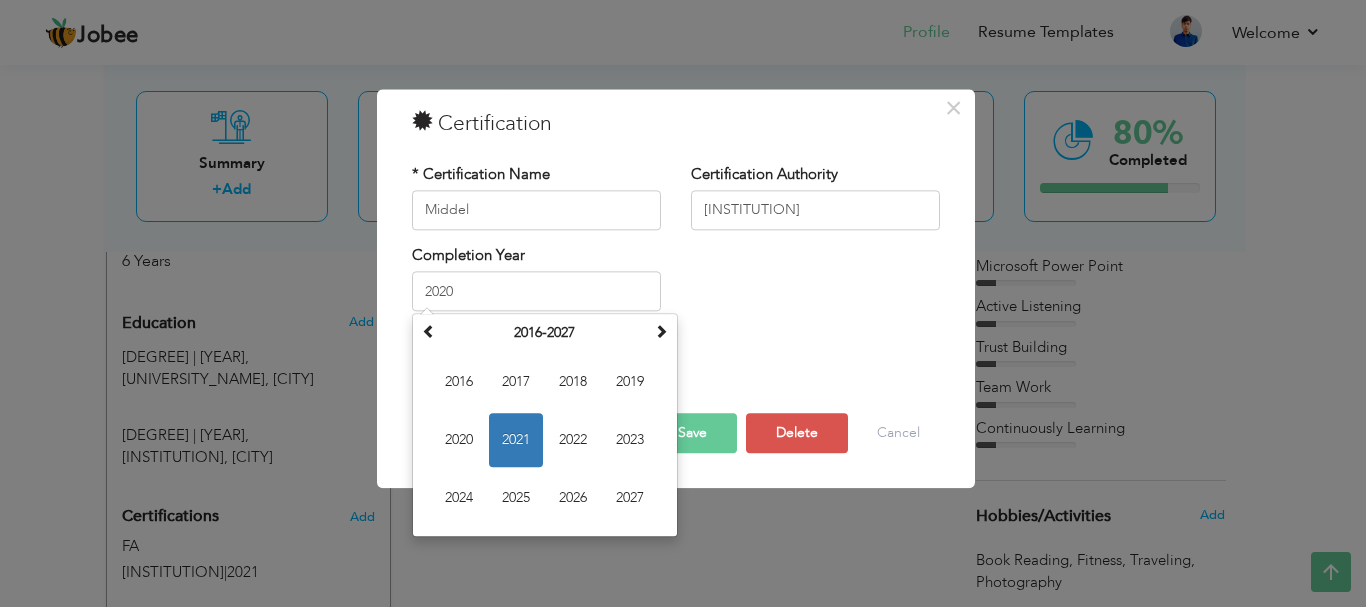 click on "Save" at bounding box center (692, 433) 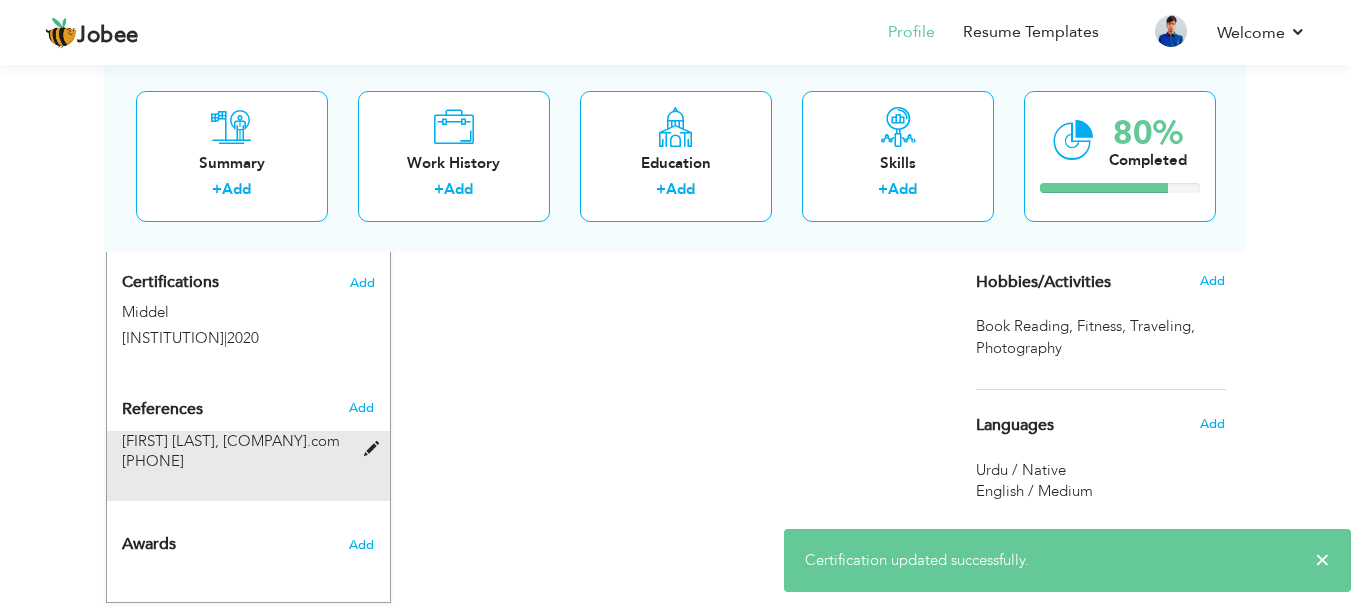 scroll, scrollTop: 1000, scrollLeft: 0, axis: vertical 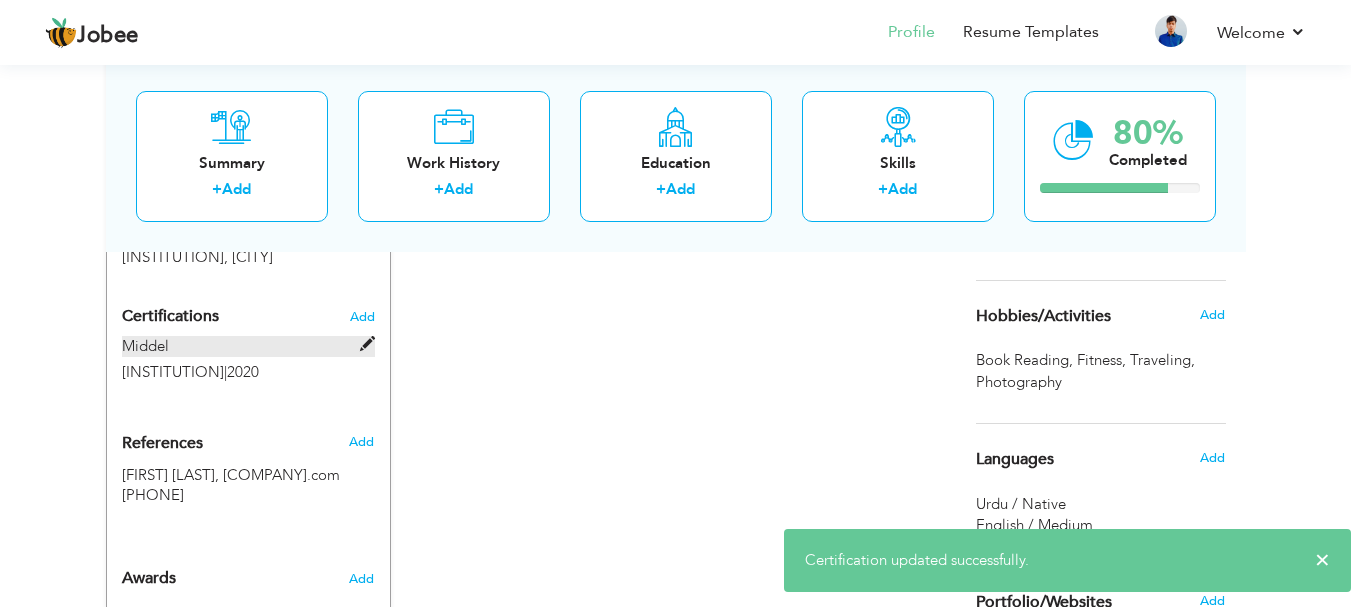 click at bounding box center (367, 344) 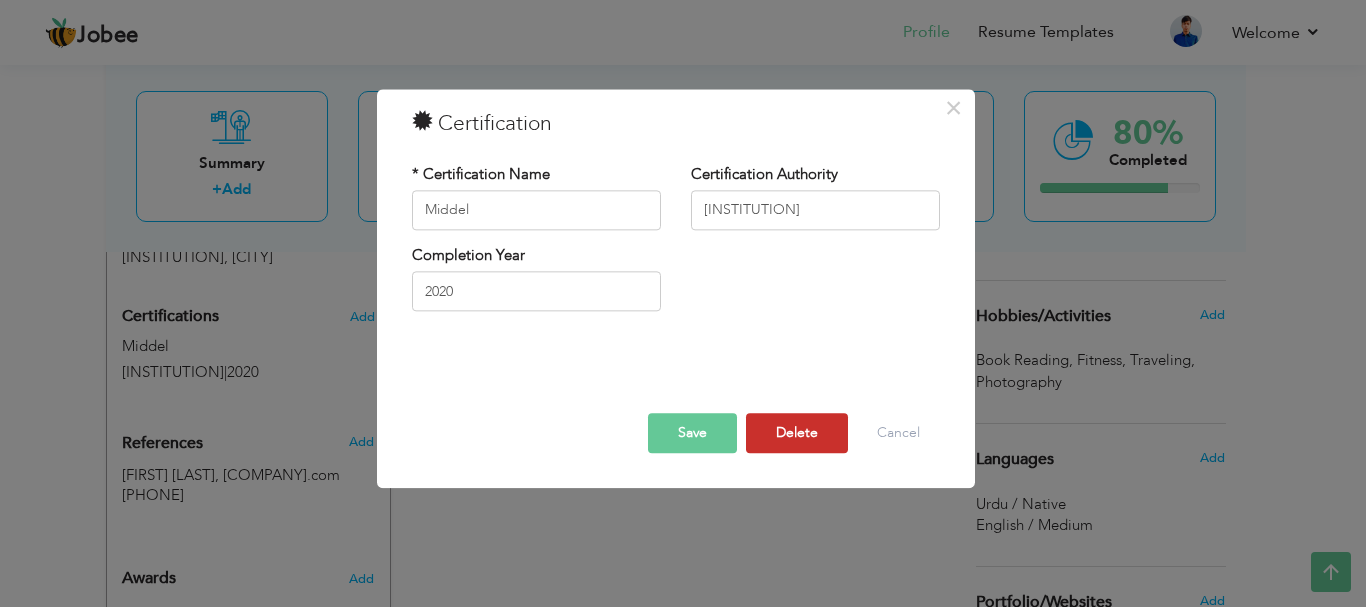 click on "Delete" at bounding box center (797, 433) 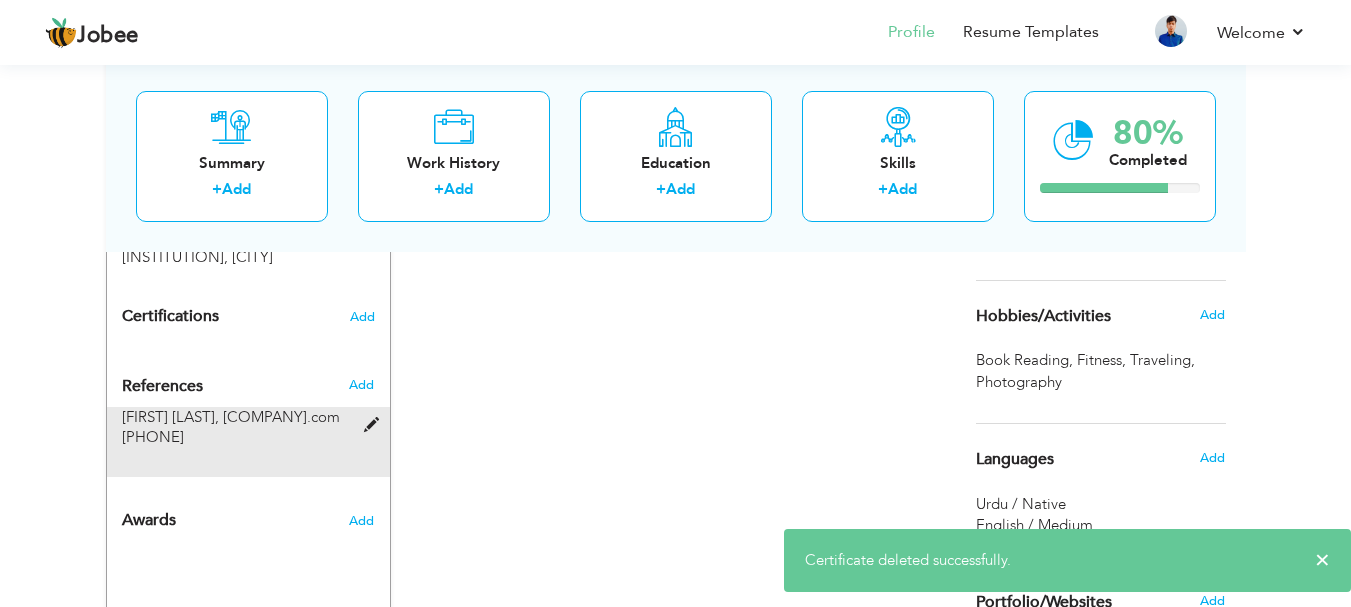 click at bounding box center (376, 425) 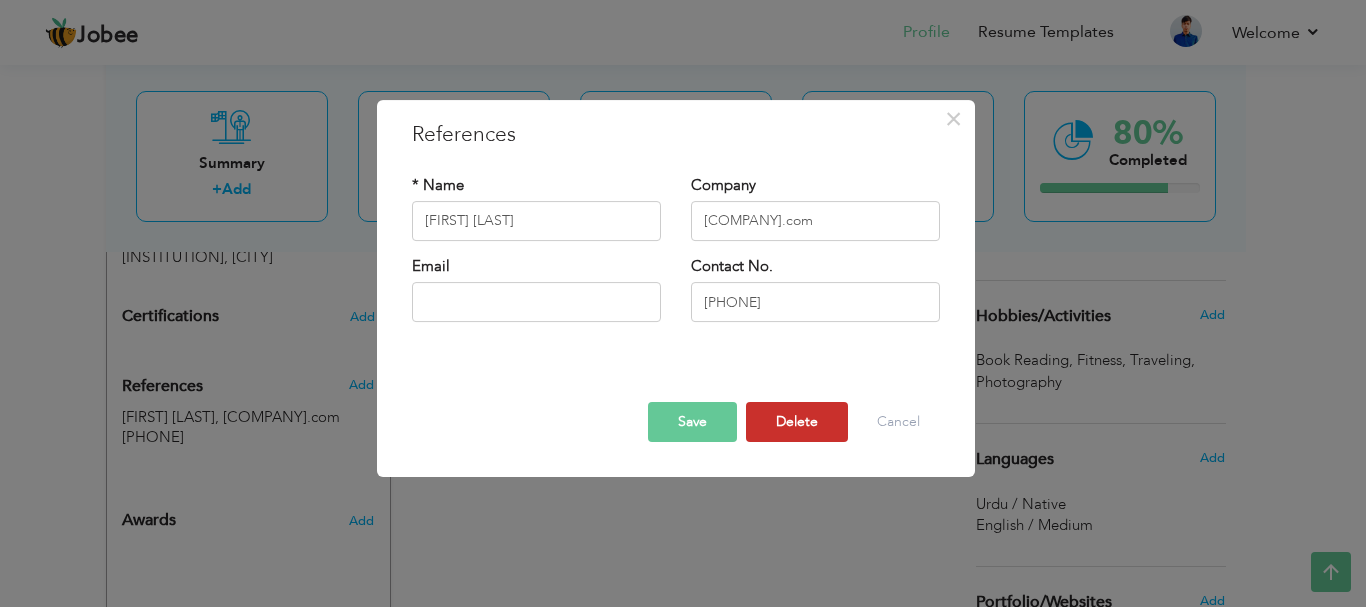 click on "Delete" at bounding box center (797, 422) 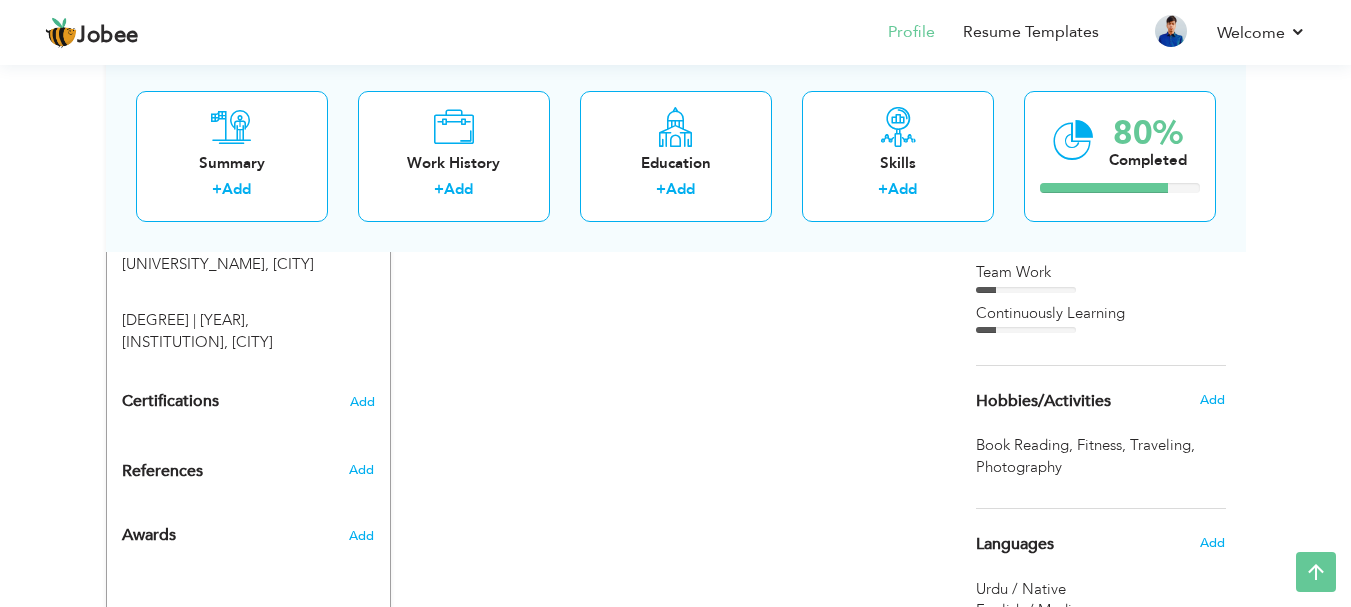 scroll, scrollTop: 815, scrollLeft: 0, axis: vertical 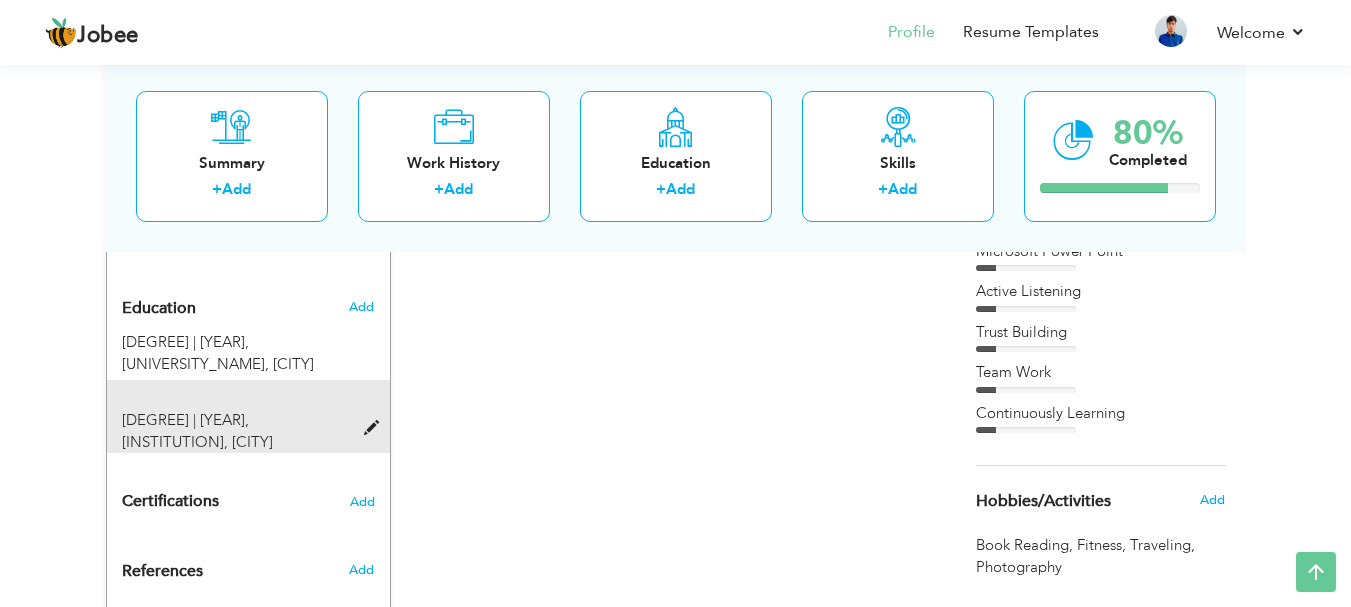 click at bounding box center (376, 428) 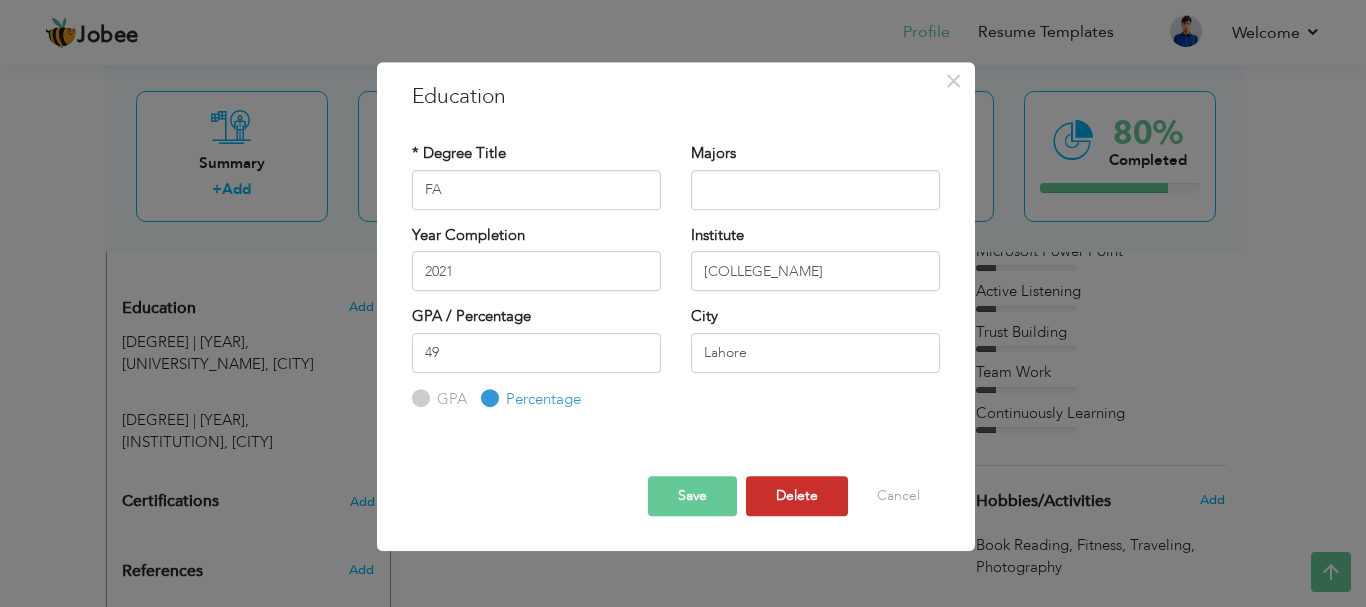 click on "Delete" at bounding box center (797, 496) 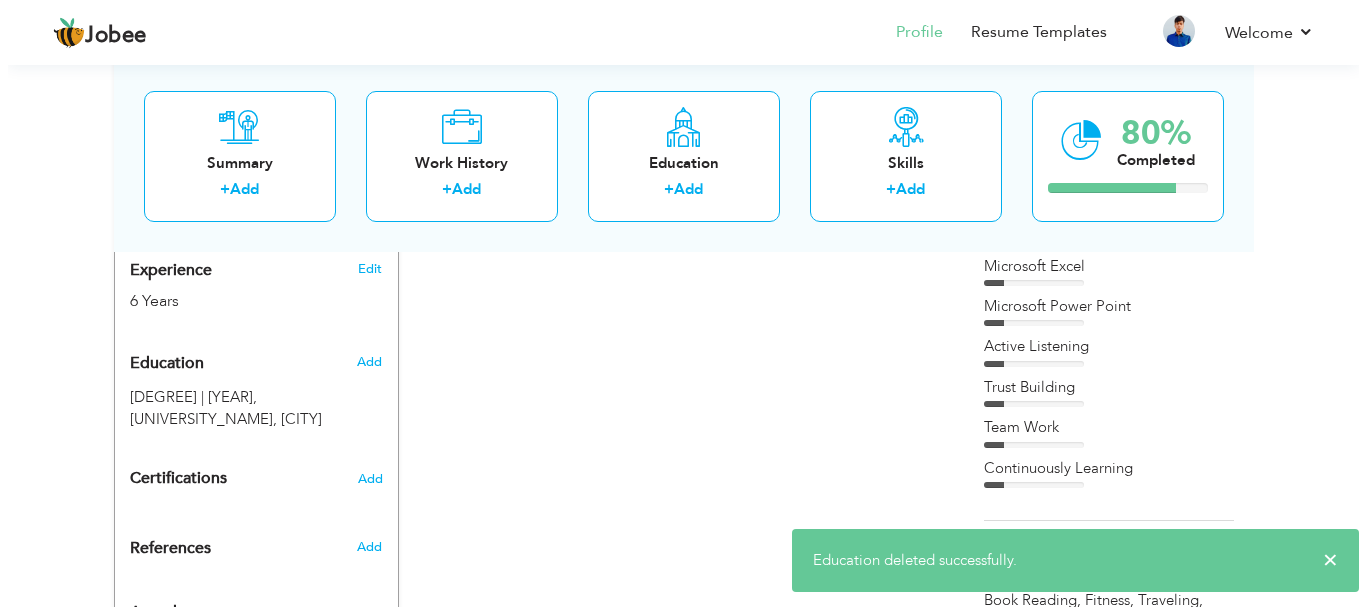 scroll, scrollTop: 715, scrollLeft: 0, axis: vertical 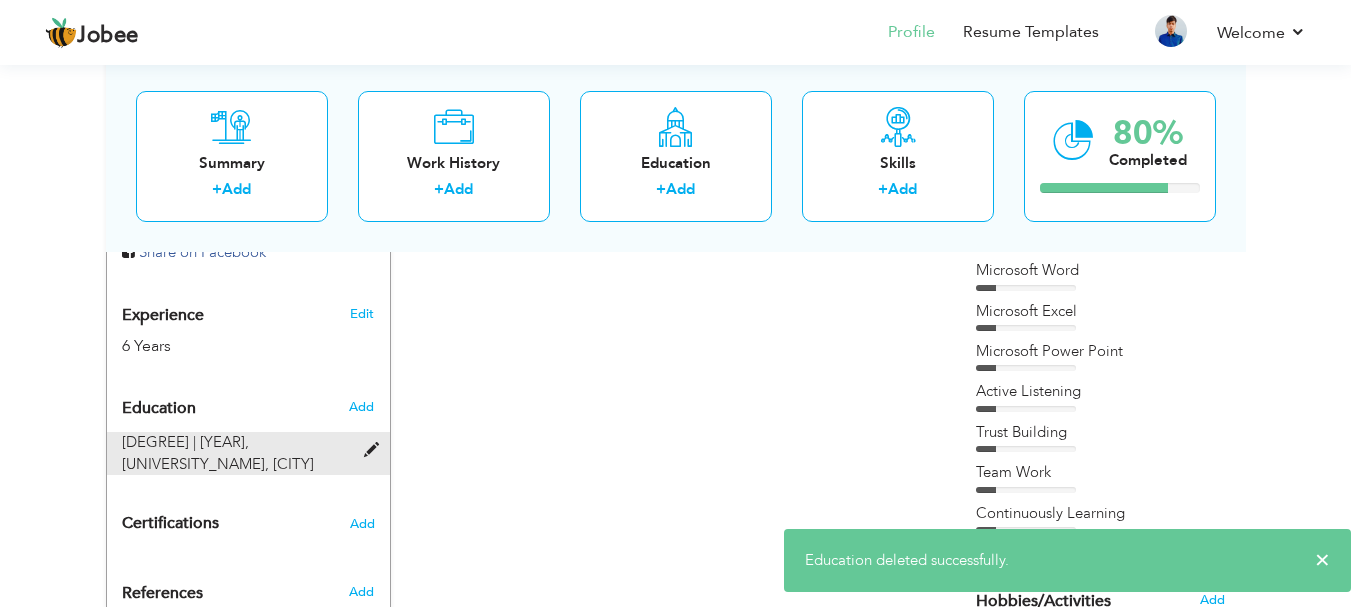 click at bounding box center (376, 450) 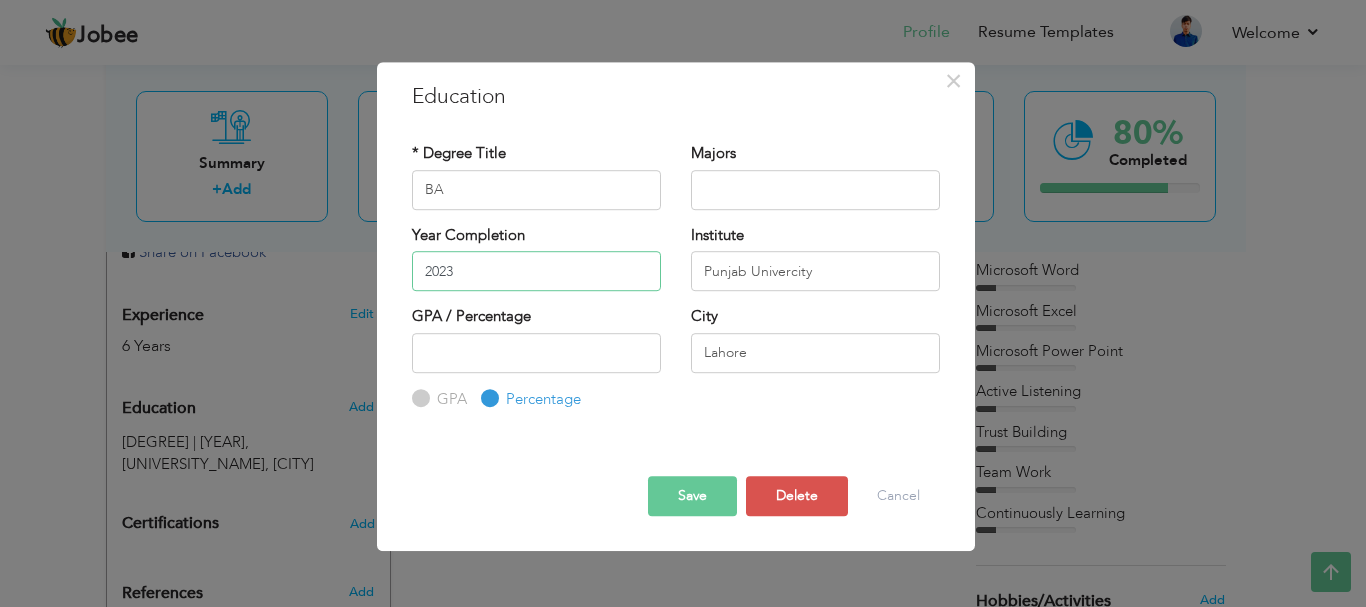 click on "2023" at bounding box center (536, 271) 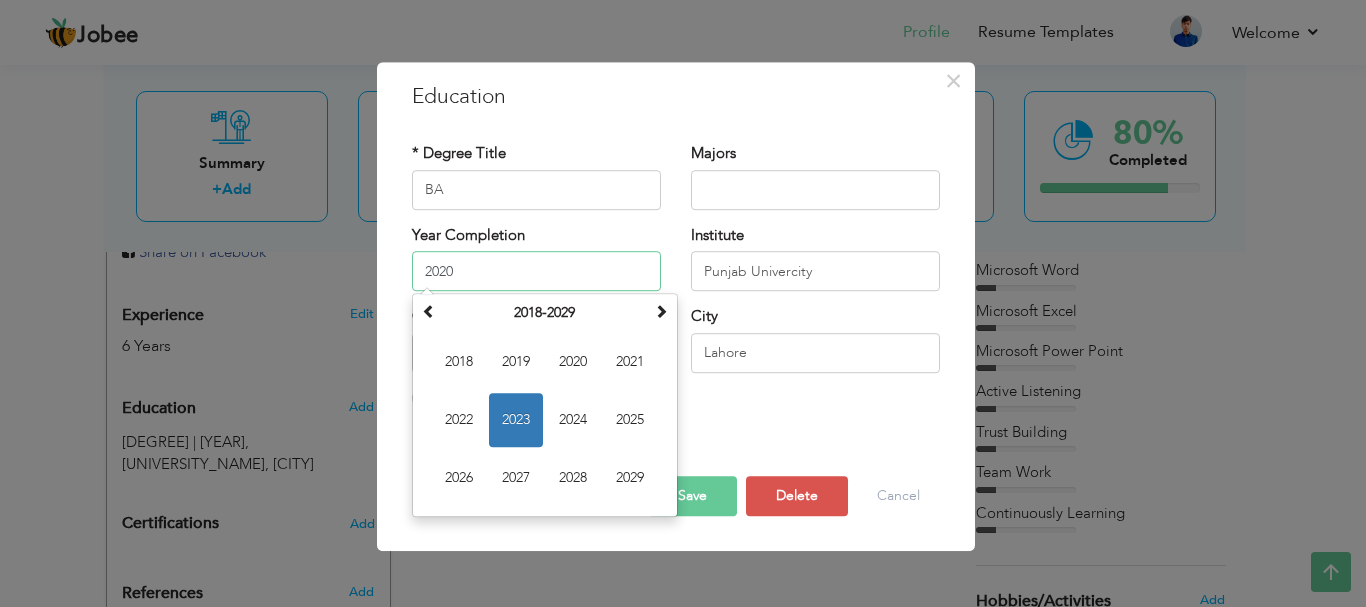 type on "2020" 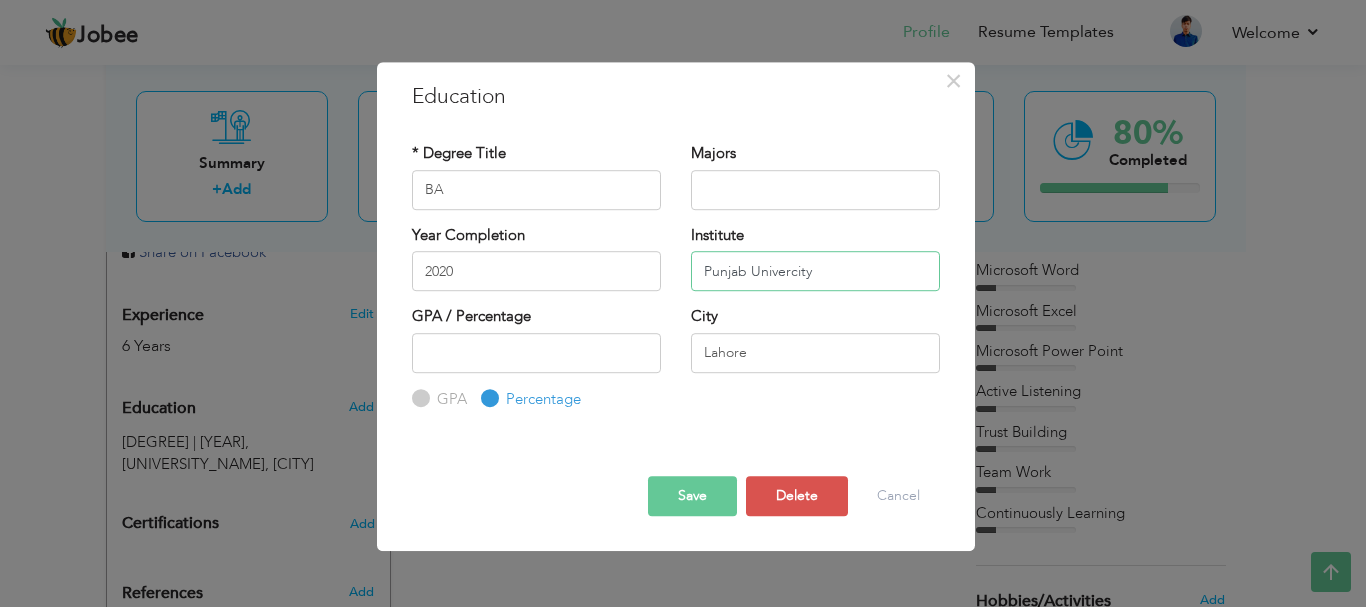 click on "Punjab Univercity" at bounding box center [815, 271] 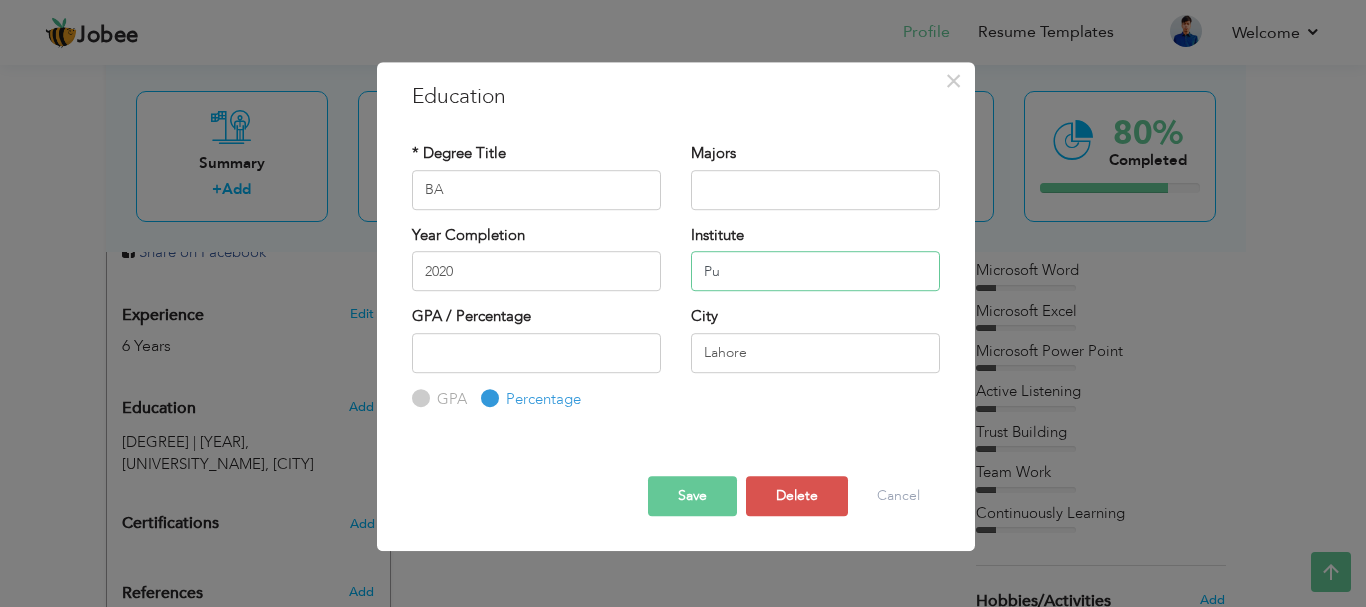 type on "P" 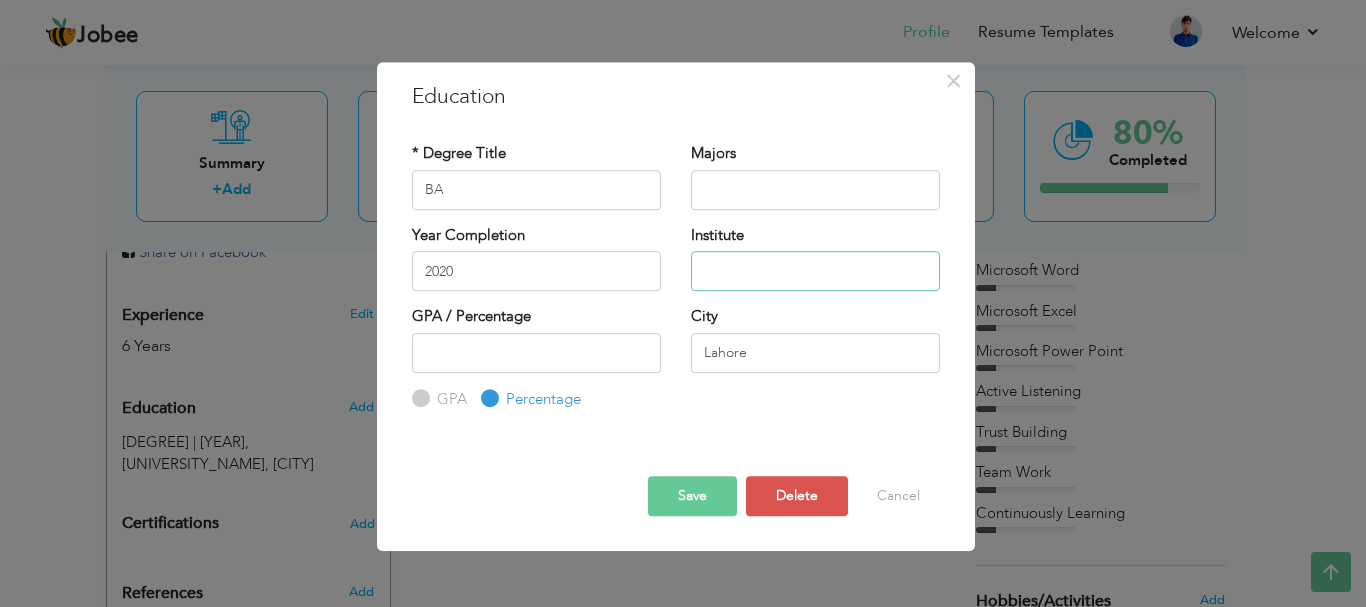 type 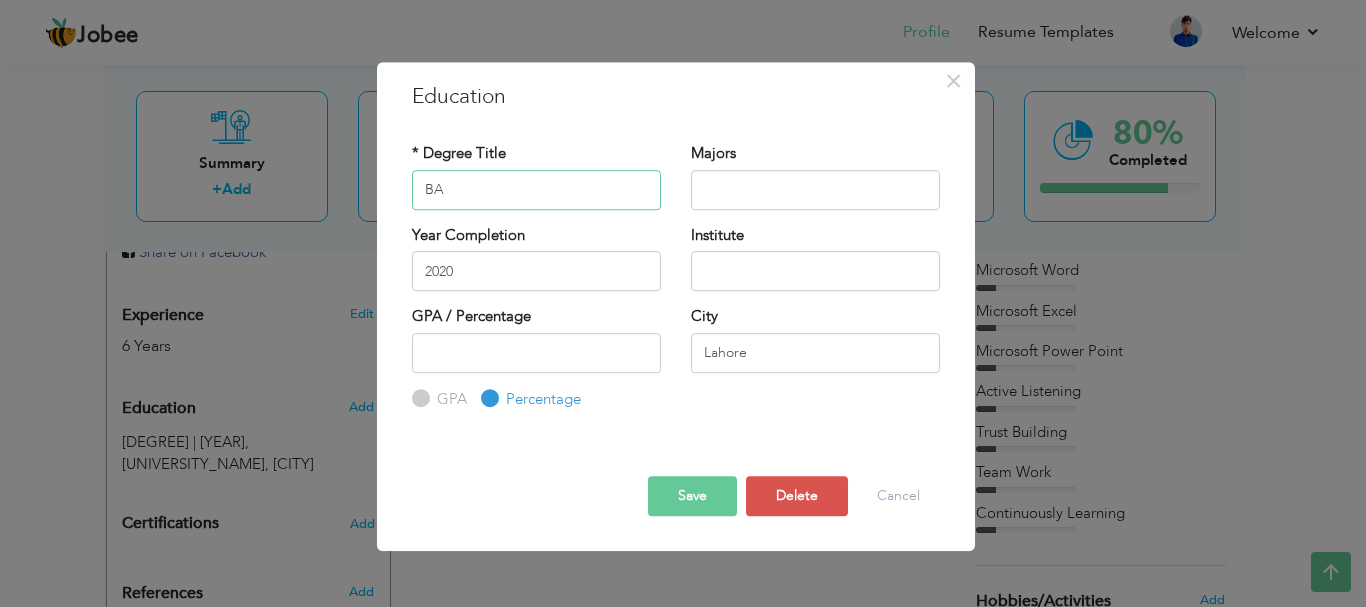 click on "BA" at bounding box center (536, 190) 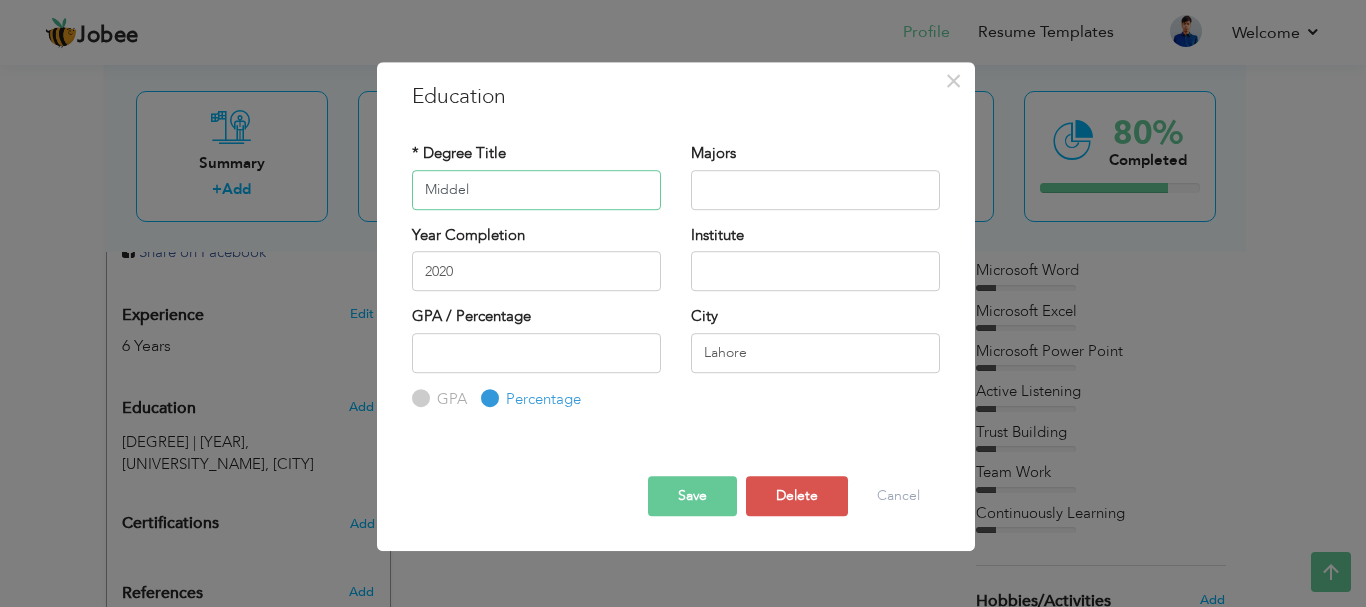 type on "Middel" 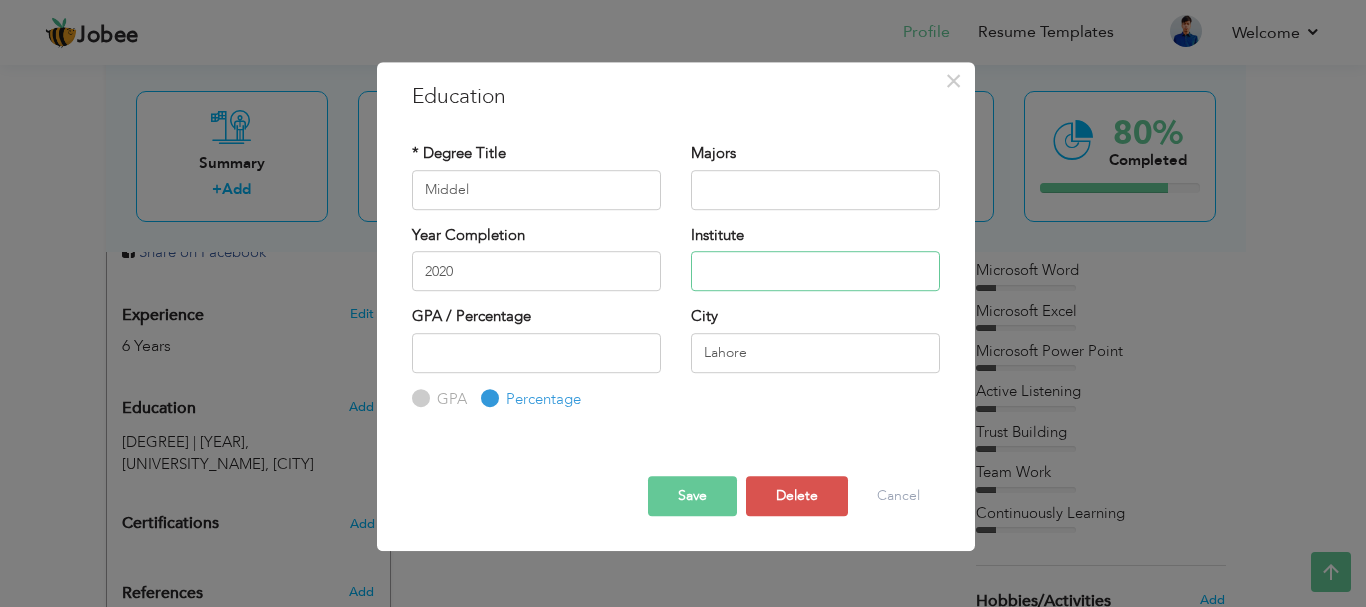 click at bounding box center (815, 271) 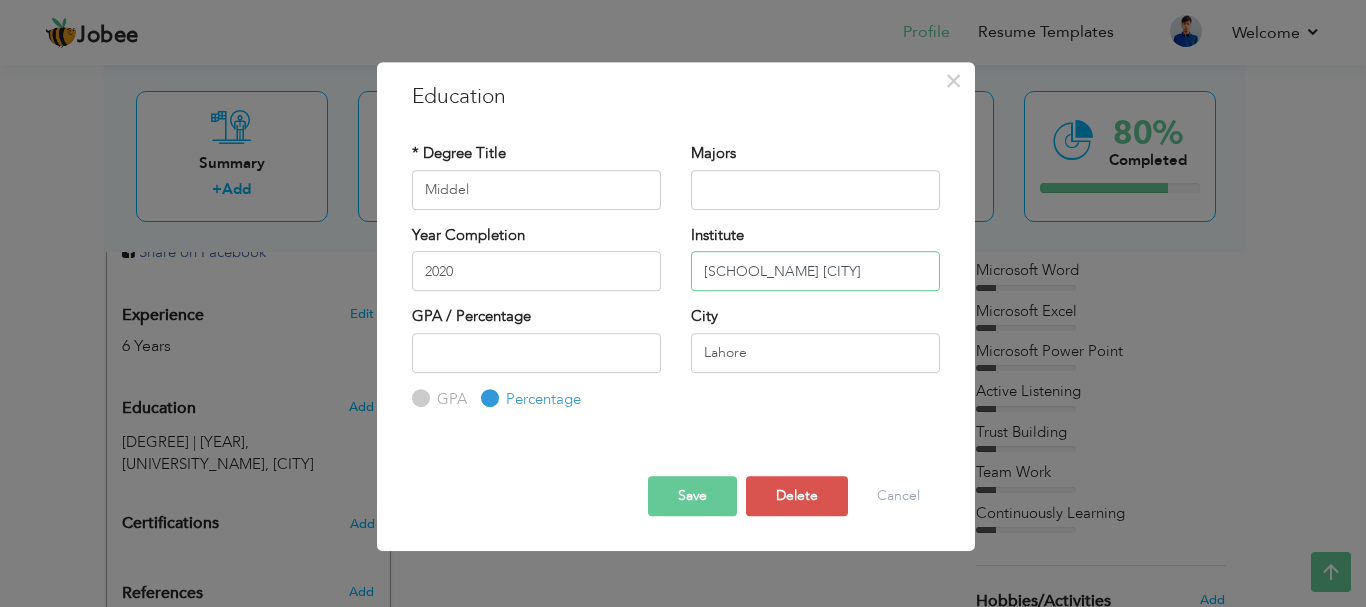 scroll, scrollTop: 0, scrollLeft: 40, axis: horizontal 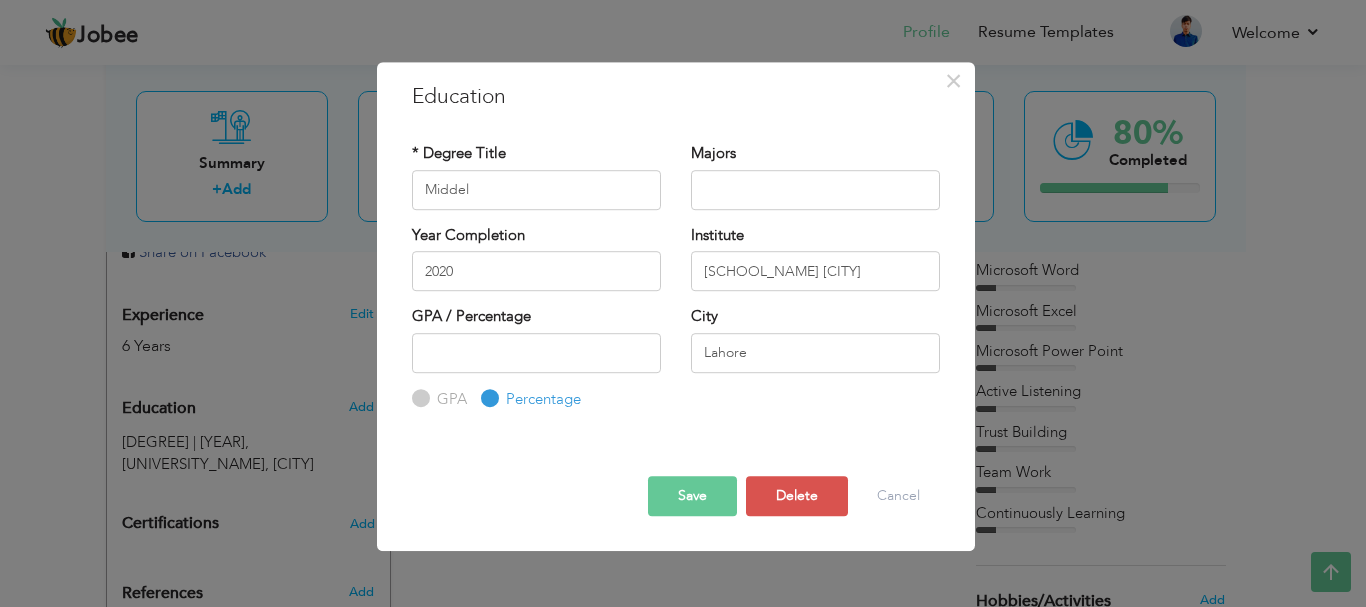 click on "Save" at bounding box center (692, 496) 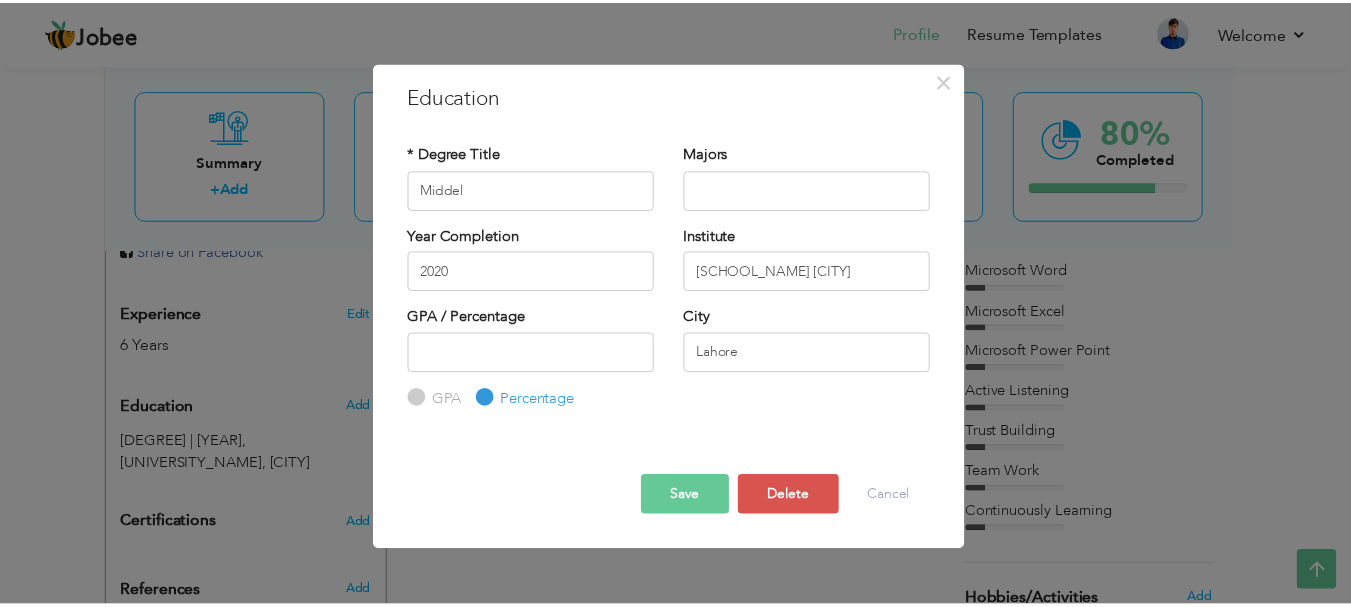 scroll, scrollTop: 0, scrollLeft: 0, axis: both 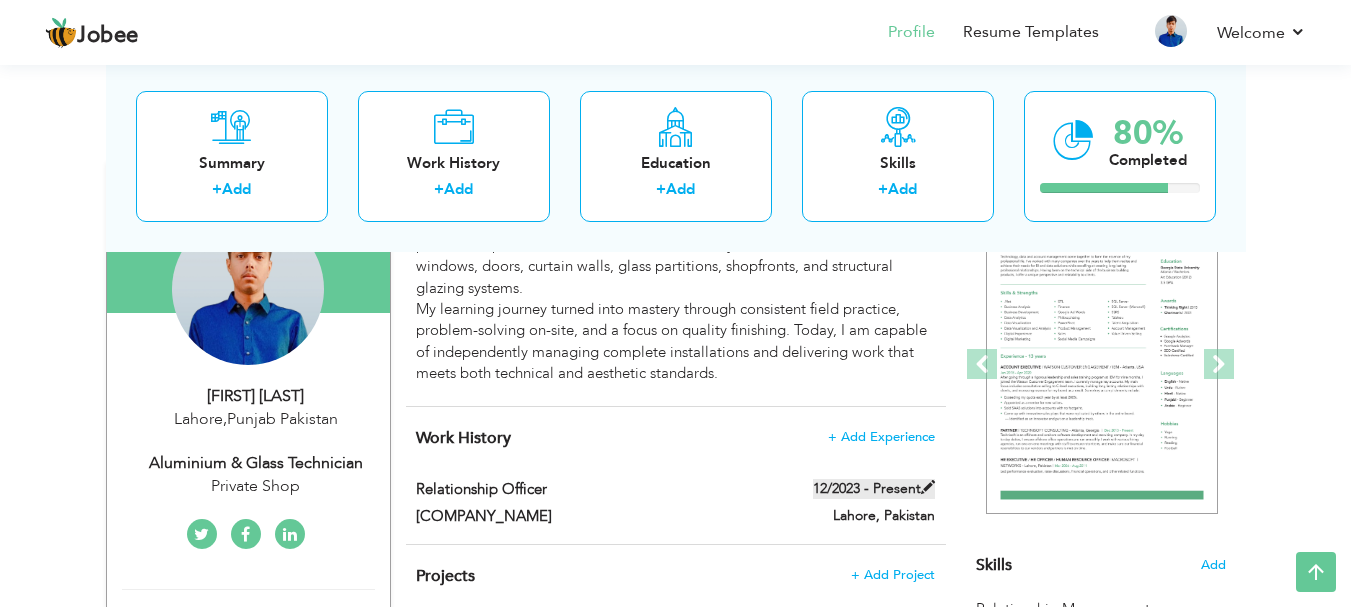 click at bounding box center [928, 487] 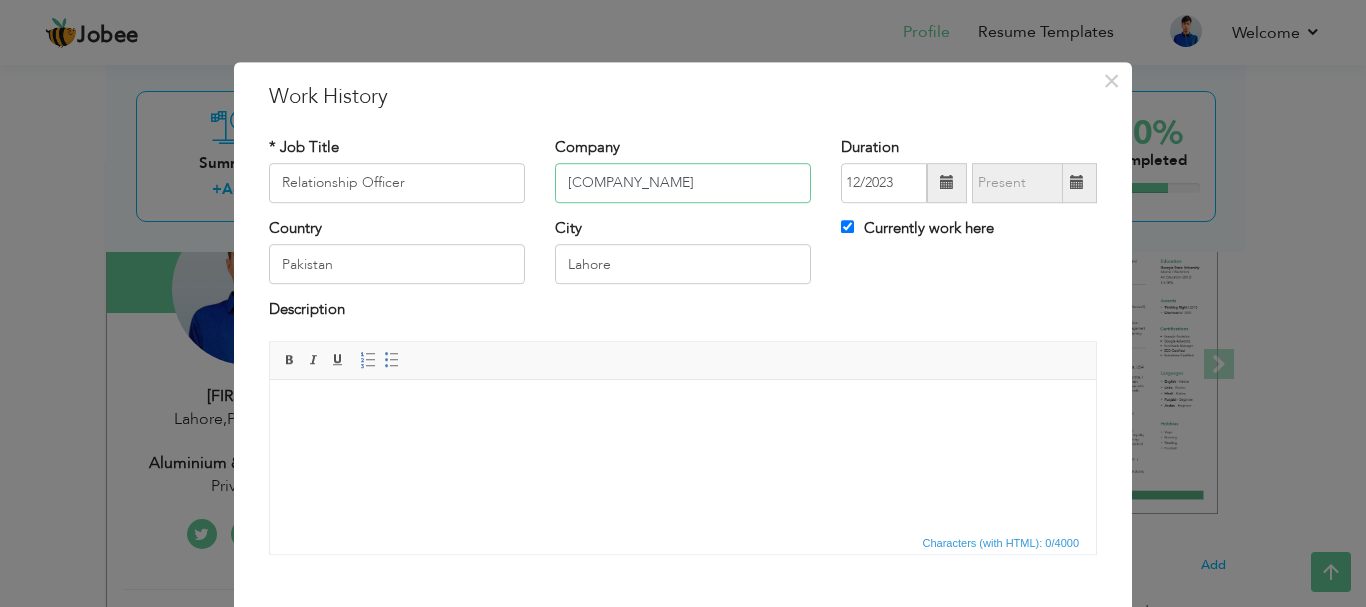 click on "Pakwheels.com" at bounding box center (683, 183) 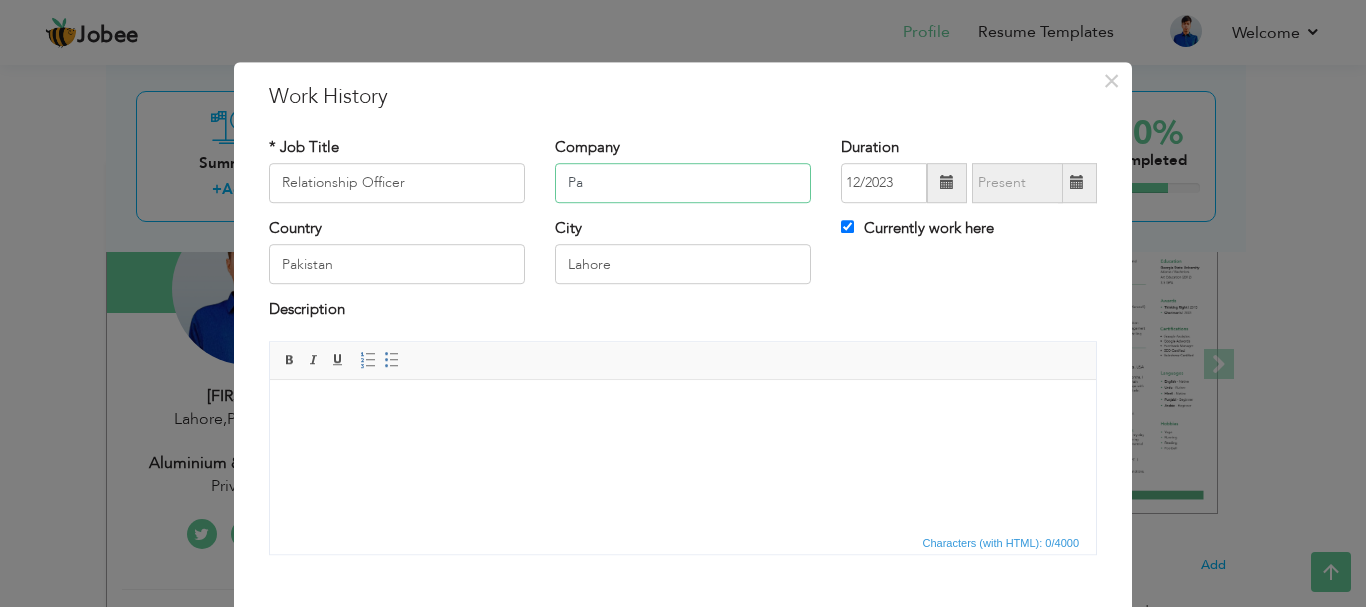 type on "P" 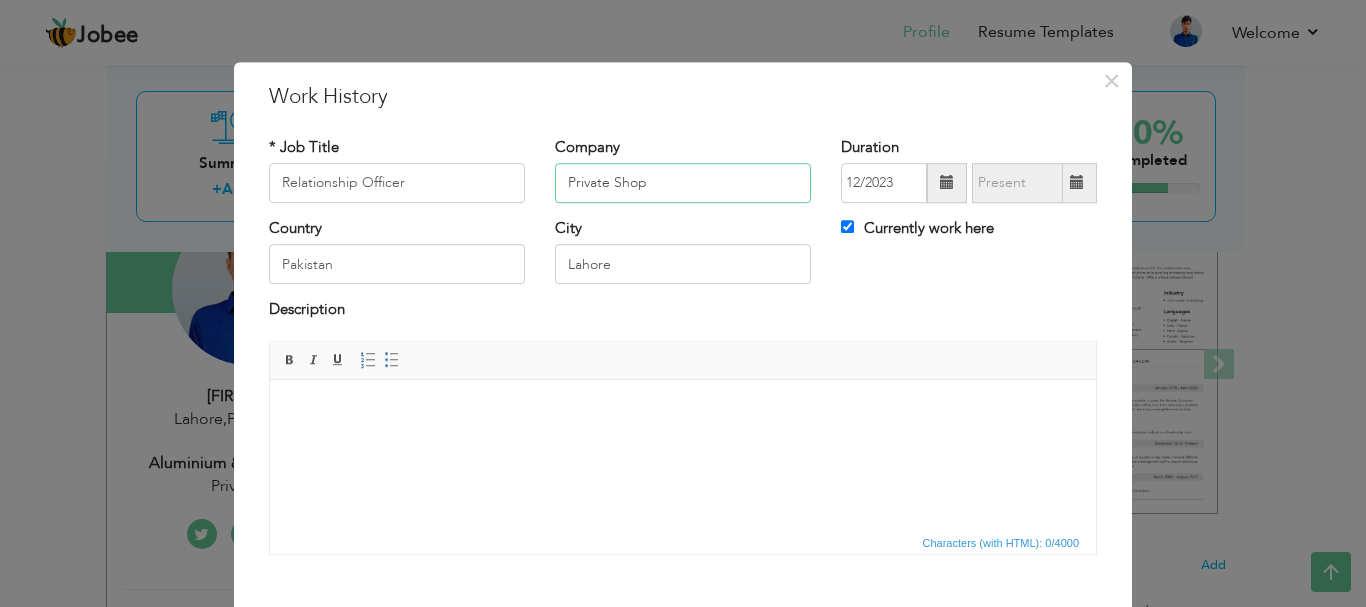 type on "Private Shop" 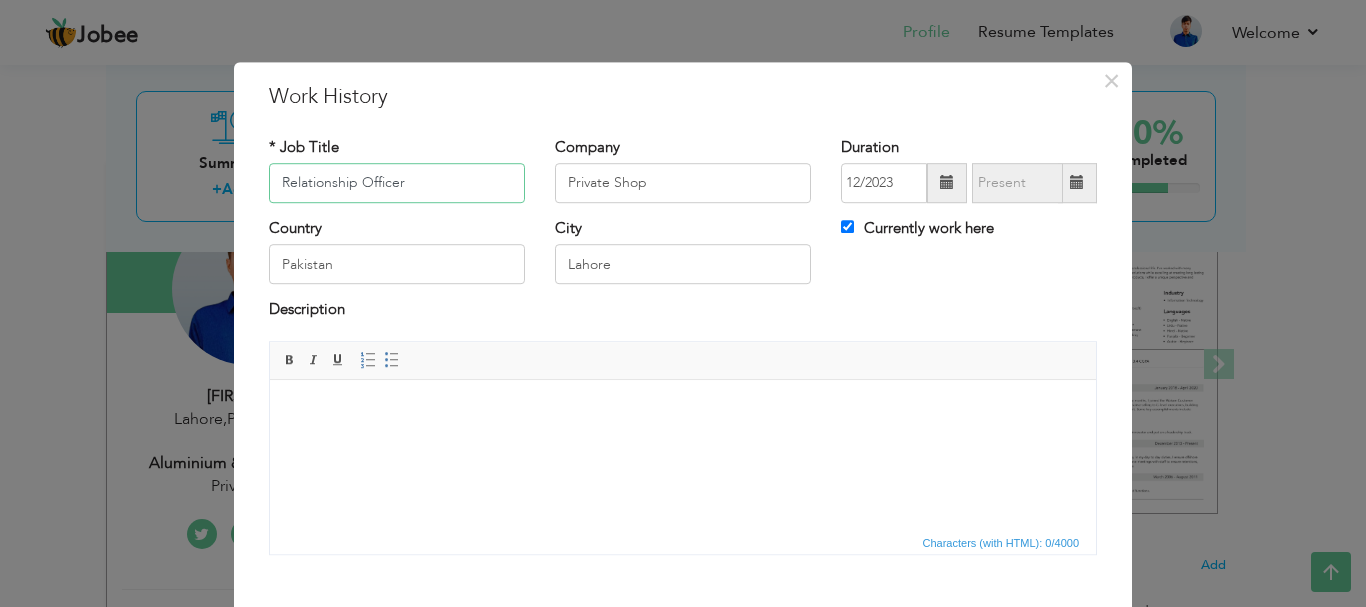 click on "Relationship Officer" at bounding box center (397, 183) 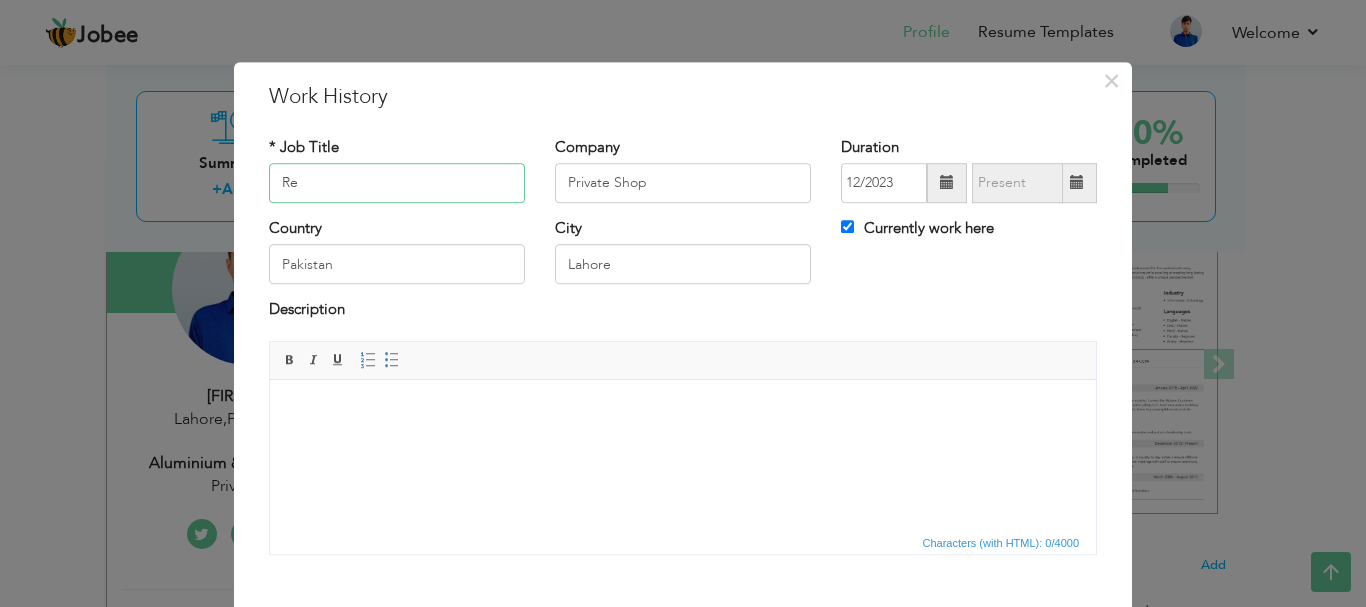 type on "R" 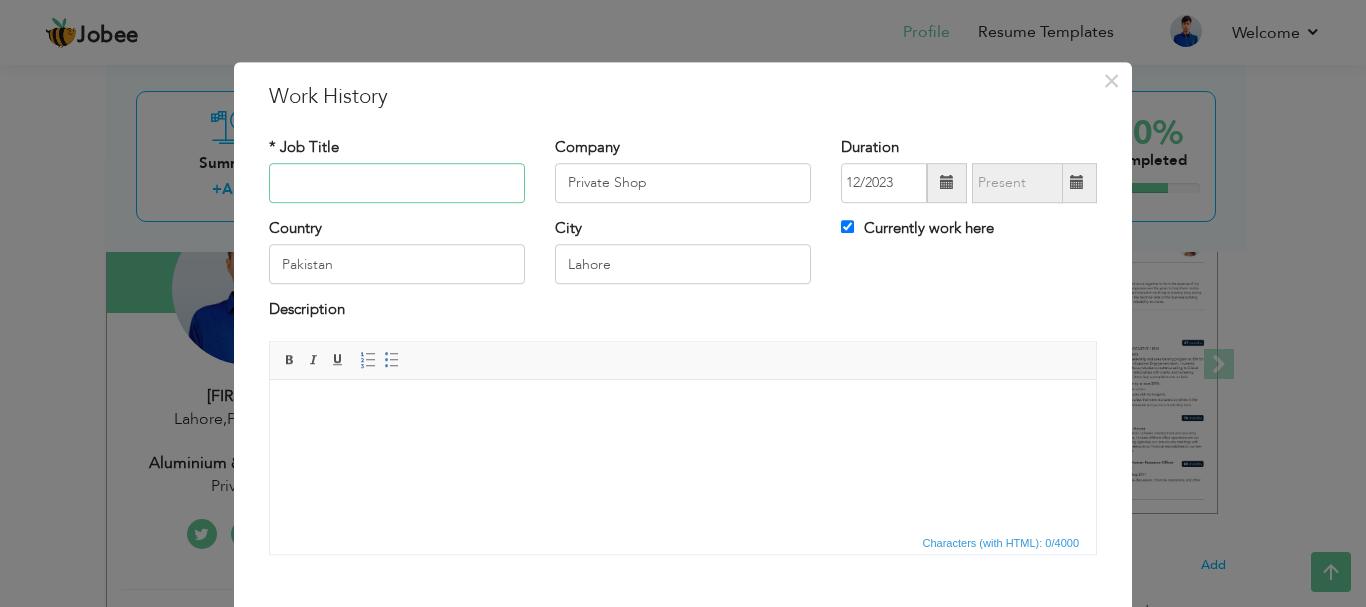 click at bounding box center [397, 183] 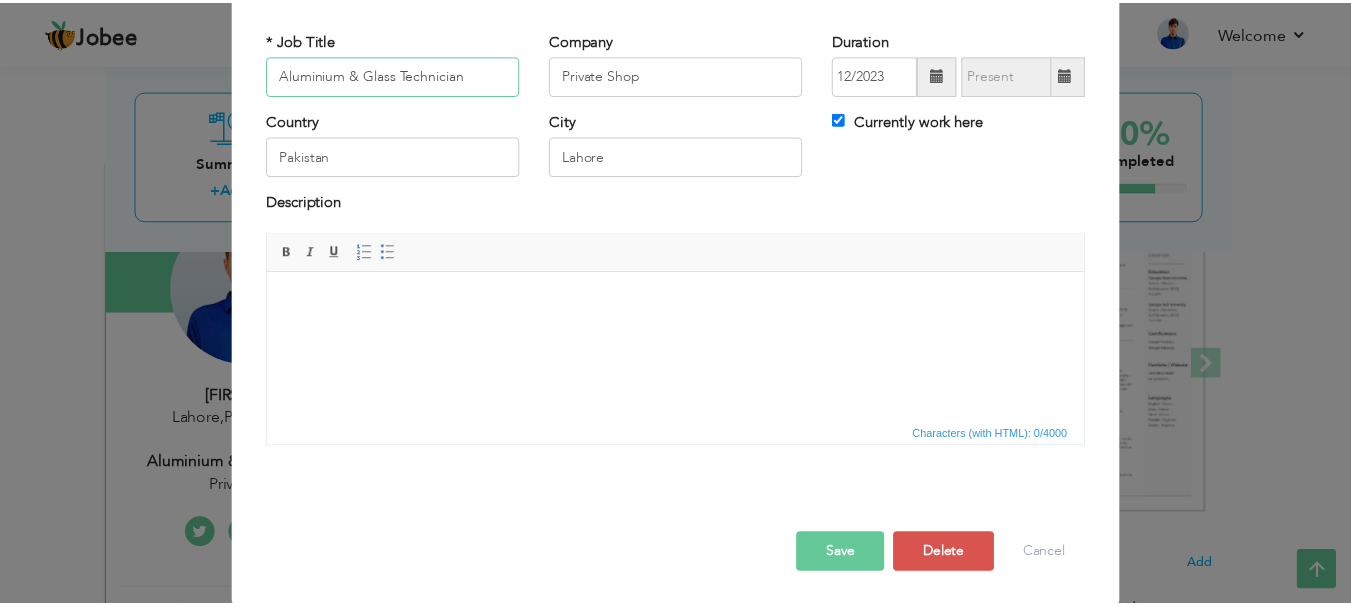 scroll, scrollTop: 110, scrollLeft: 0, axis: vertical 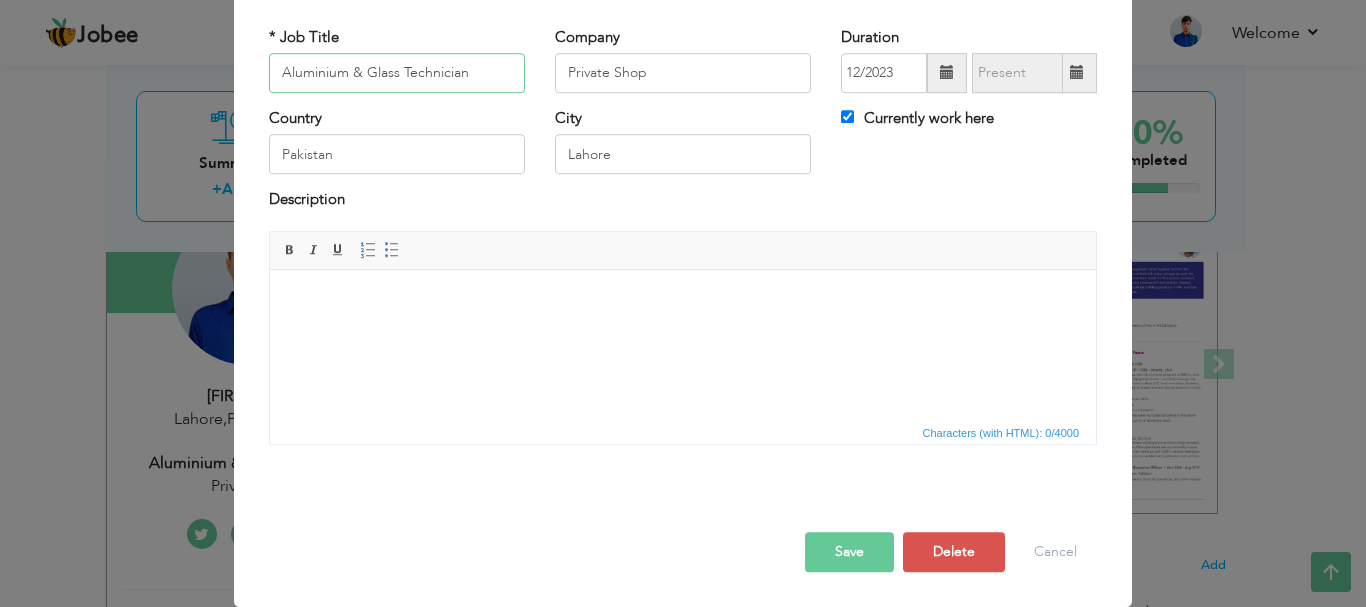 type on "Aluminium & Glass Technician" 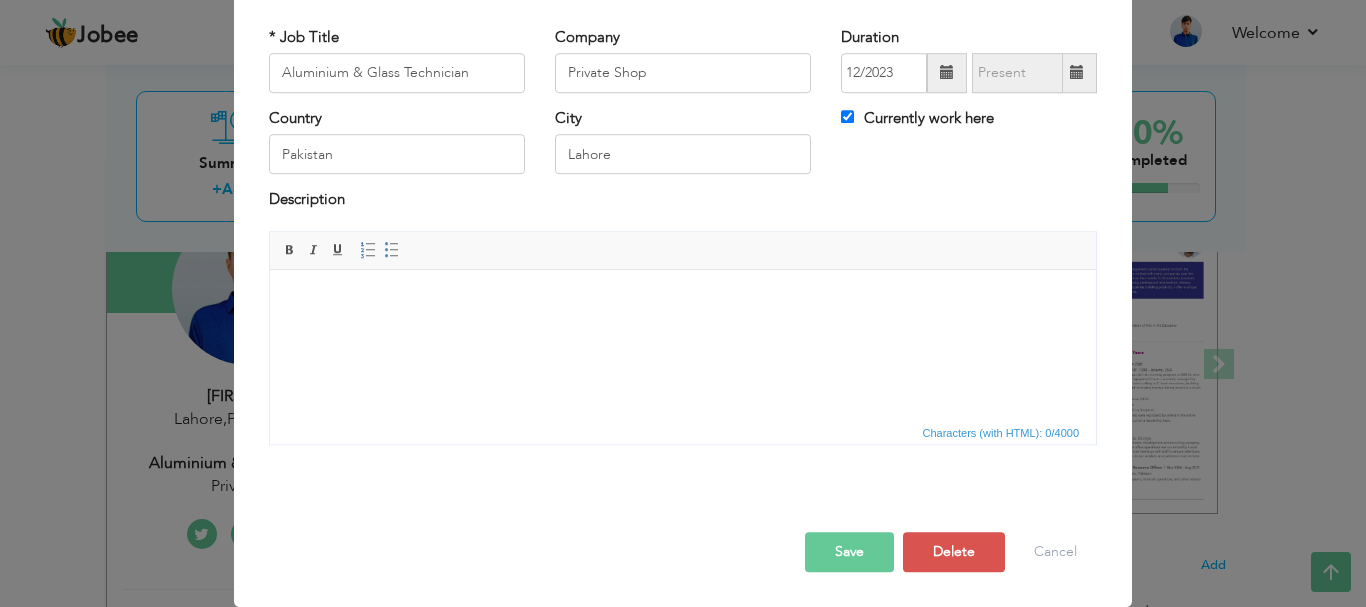 click at bounding box center (947, 73) 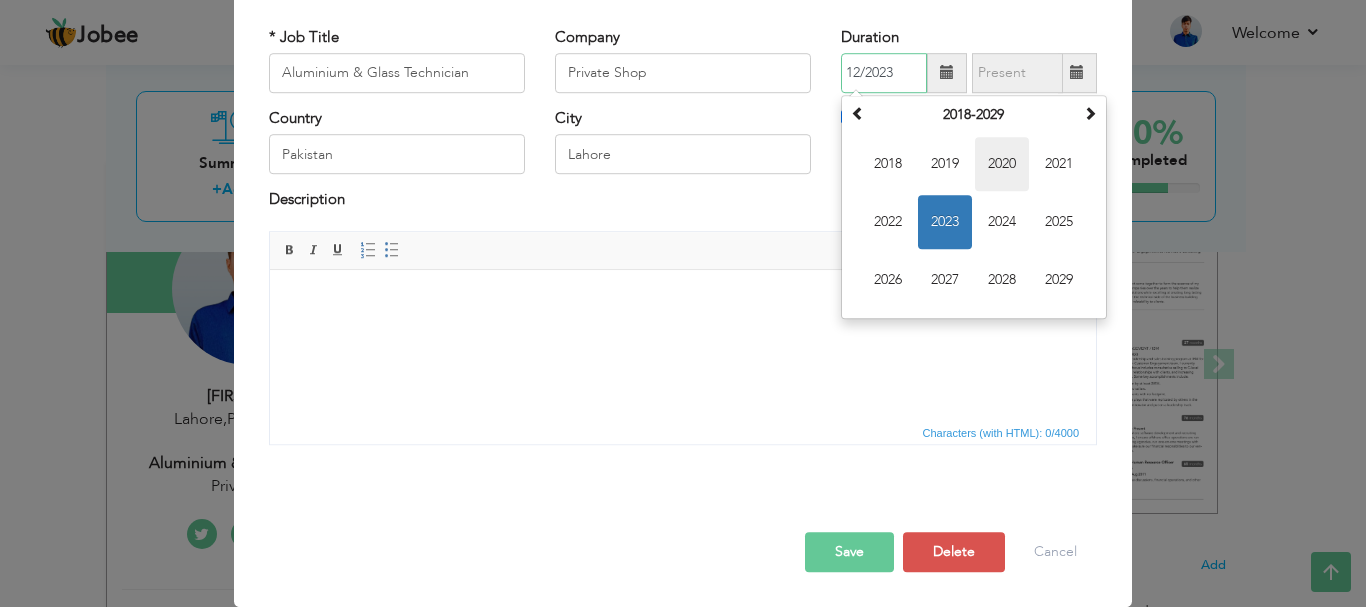 click on "2020" at bounding box center (1002, 164) 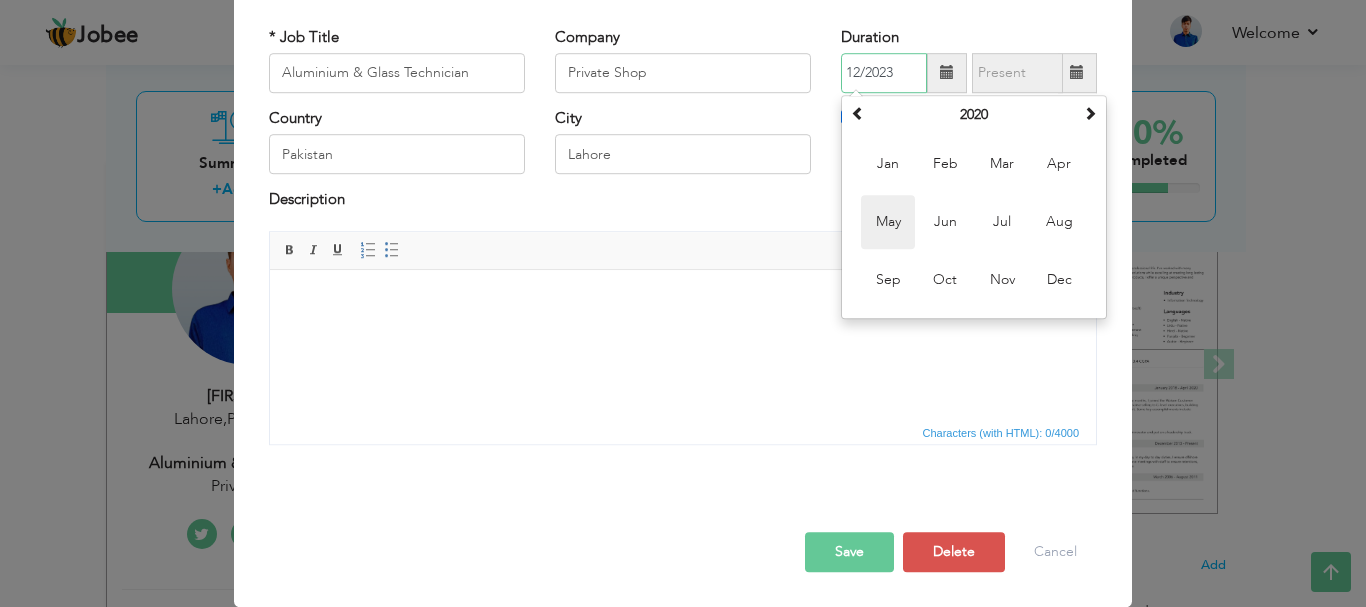click on "May" at bounding box center [888, 222] 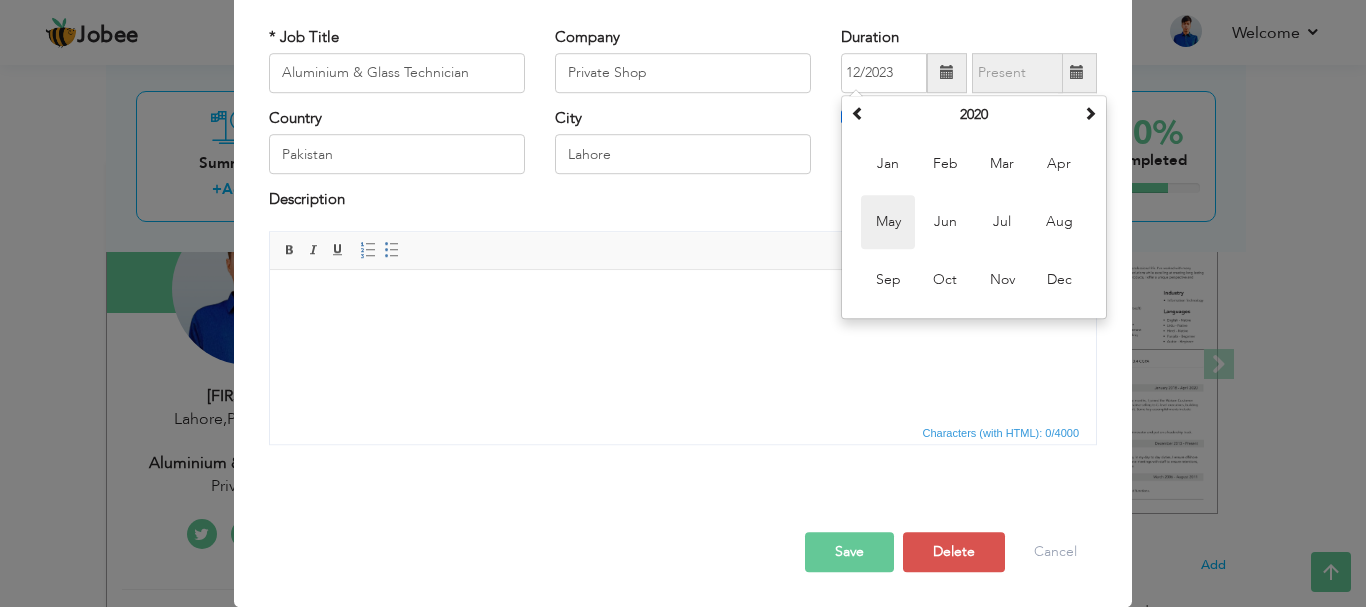 type on "05/2020" 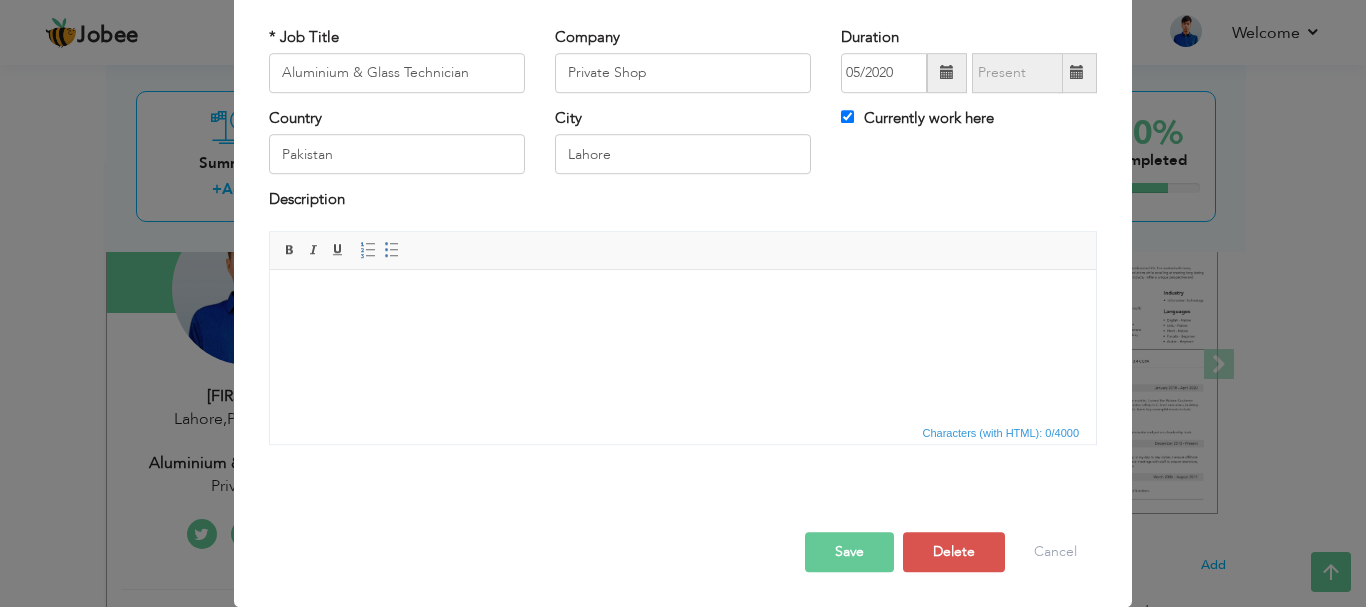 click at bounding box center [1077, 73] 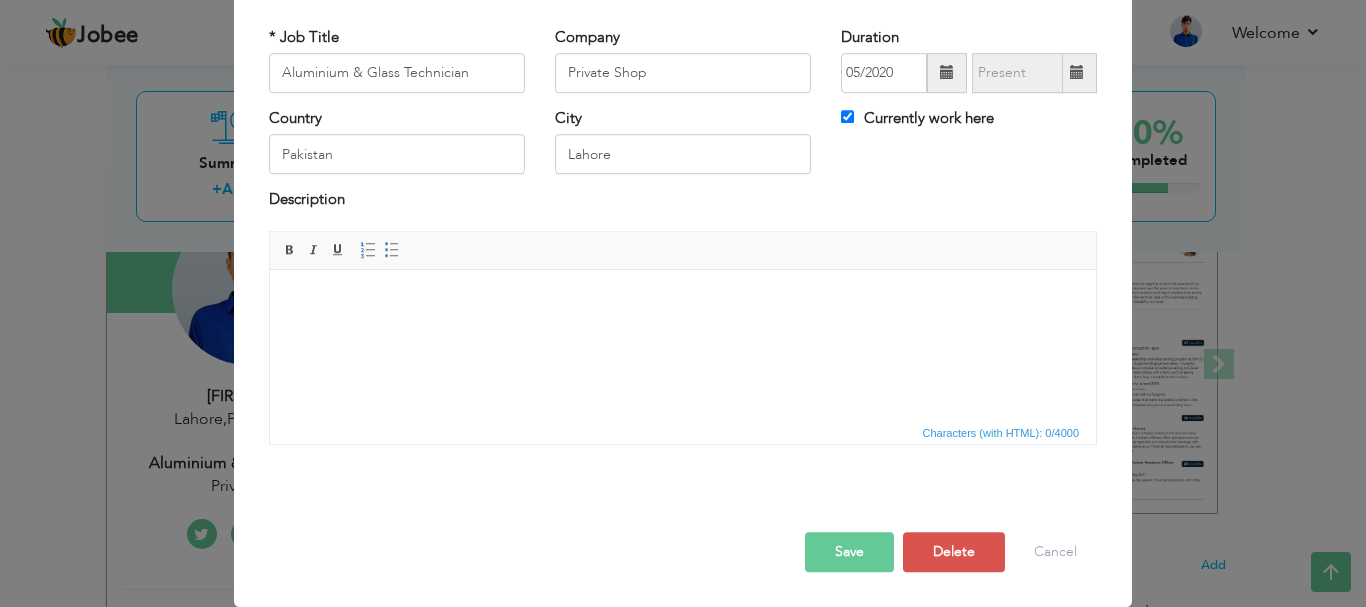 click on "Save" at bounding box center [849, 552] 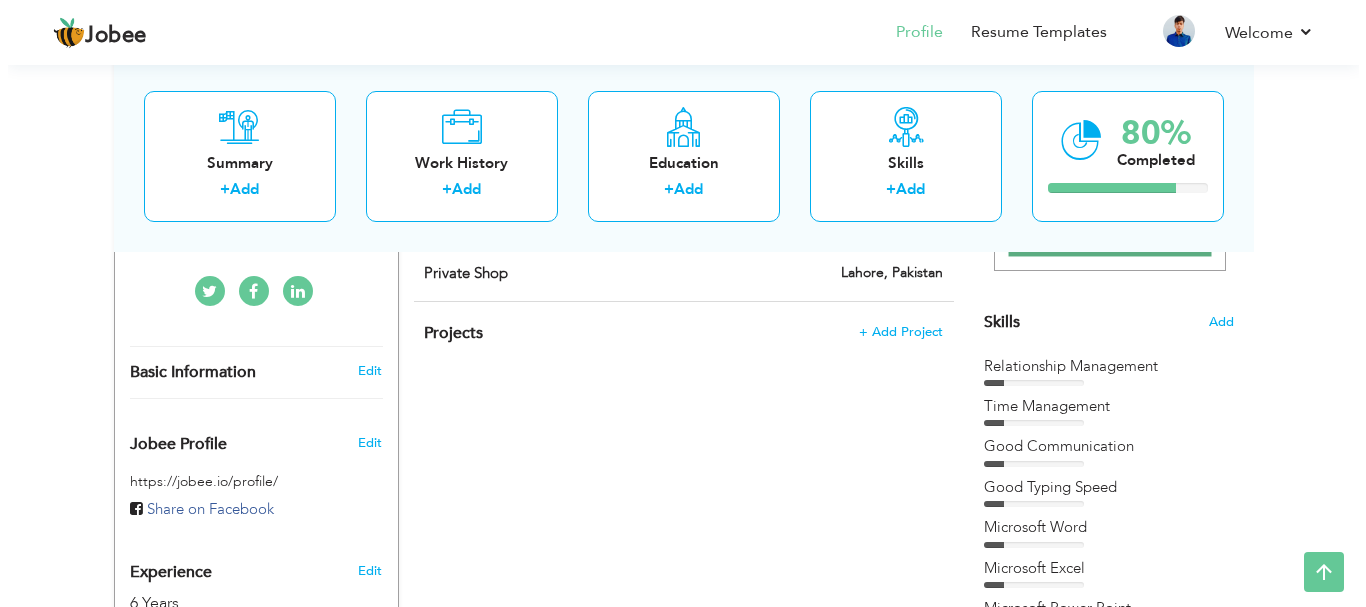 scroll, scrollTop: 515, scrollLeft: 0, axis: vertical 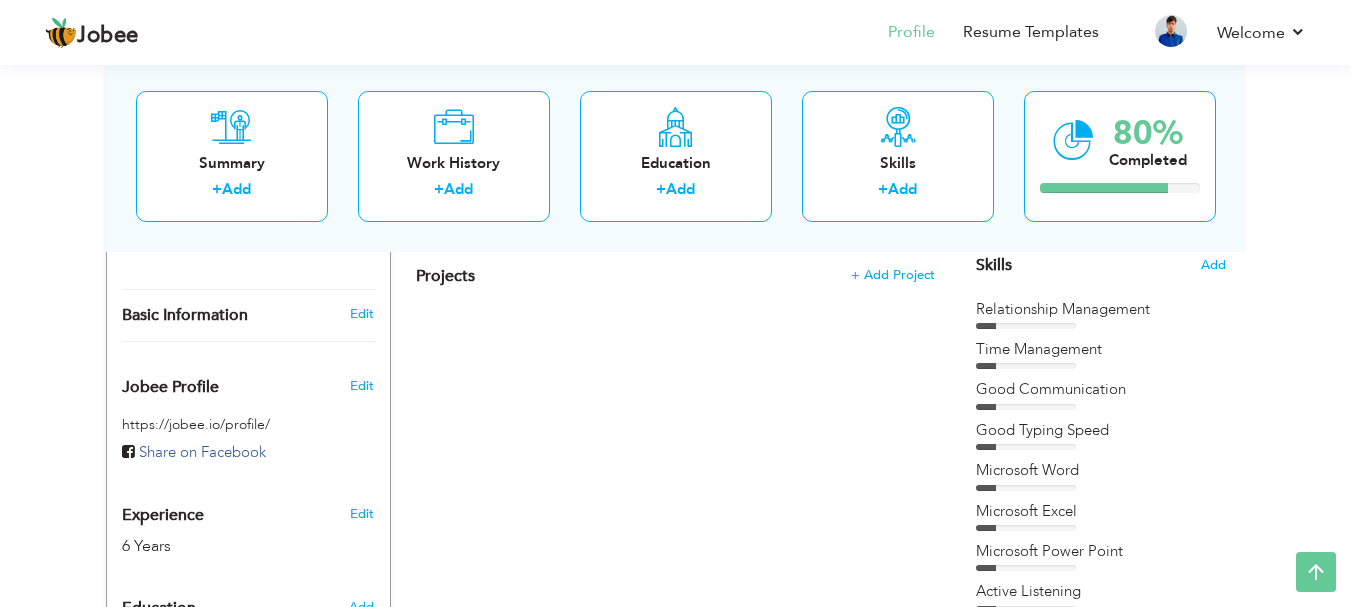 click on "Skills
Add" at bounding box center (1101, 69) 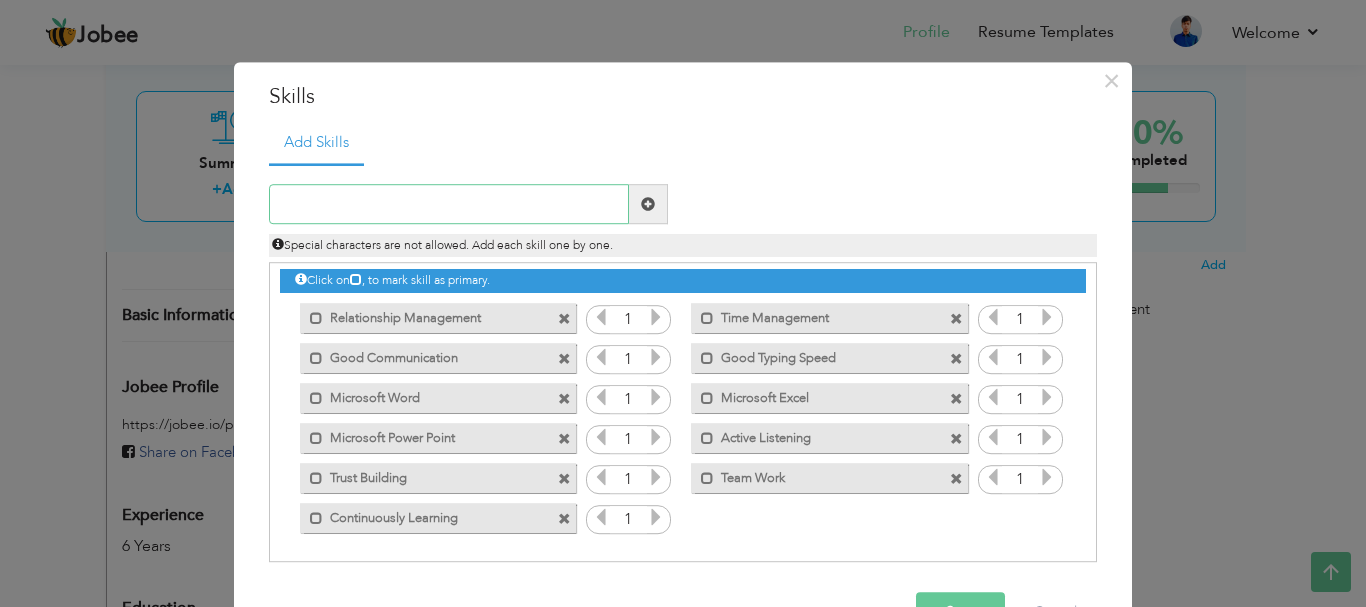 scroll, scrollTop: 5, scrollLeft: 0, axis: vertical 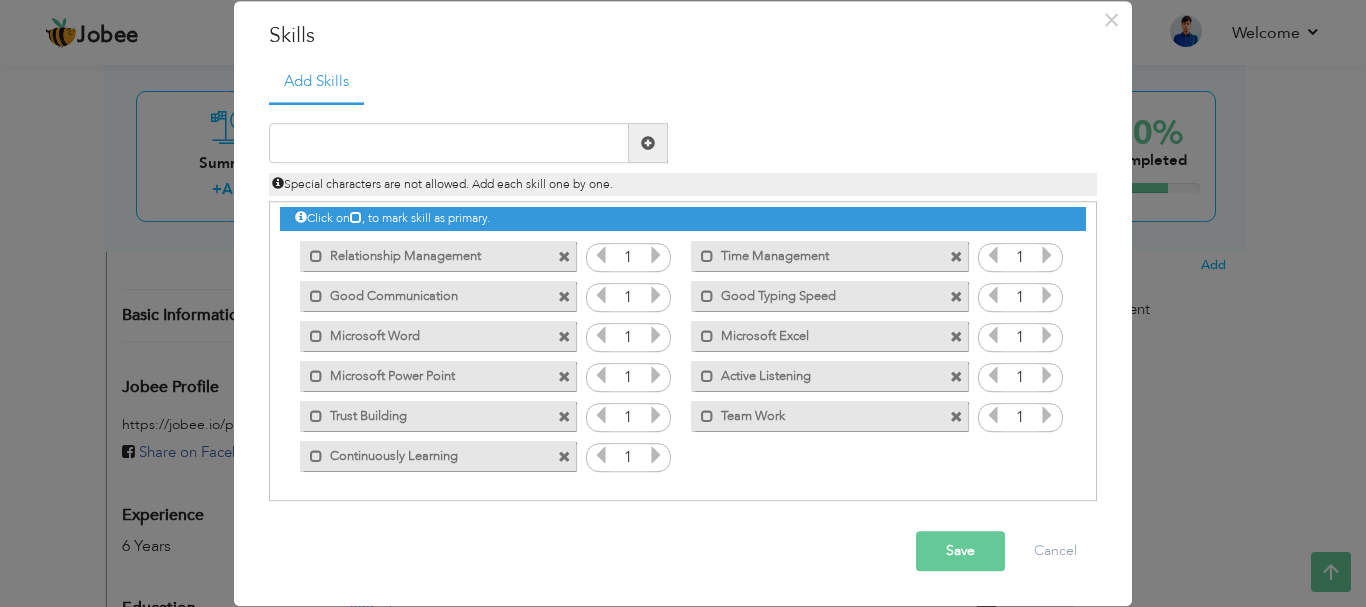 click at bounding box center (956, 337) 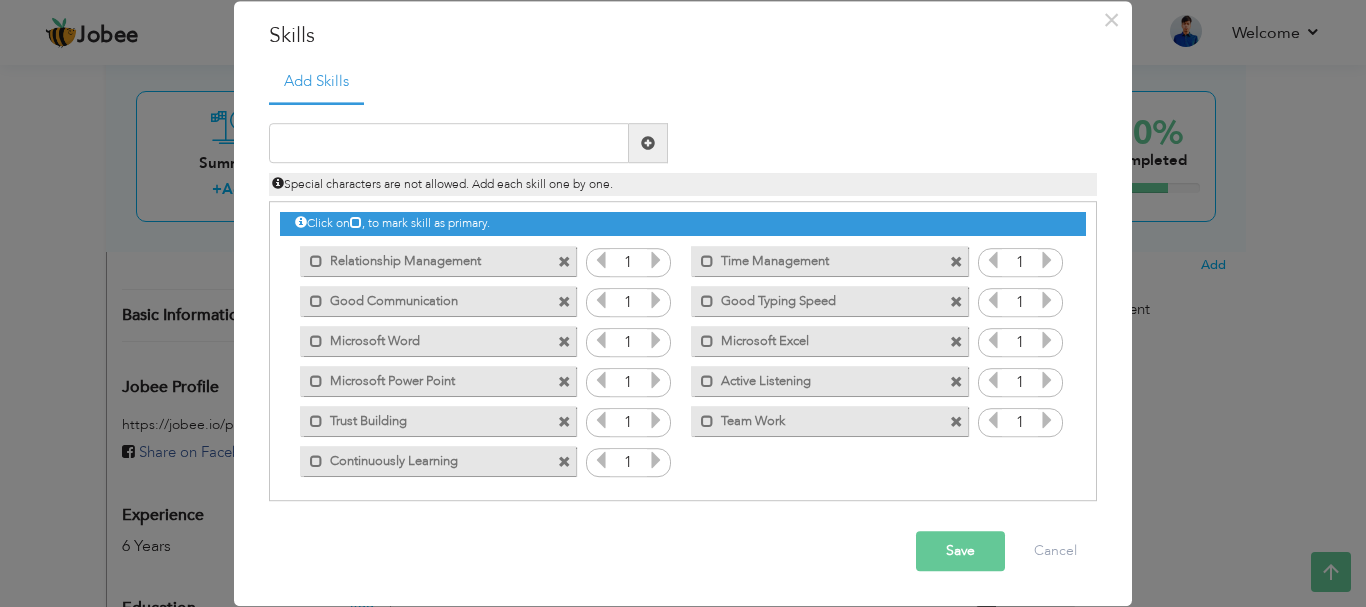scroll, scrollTop: 26, scrollLeft: 0, axis: vertical 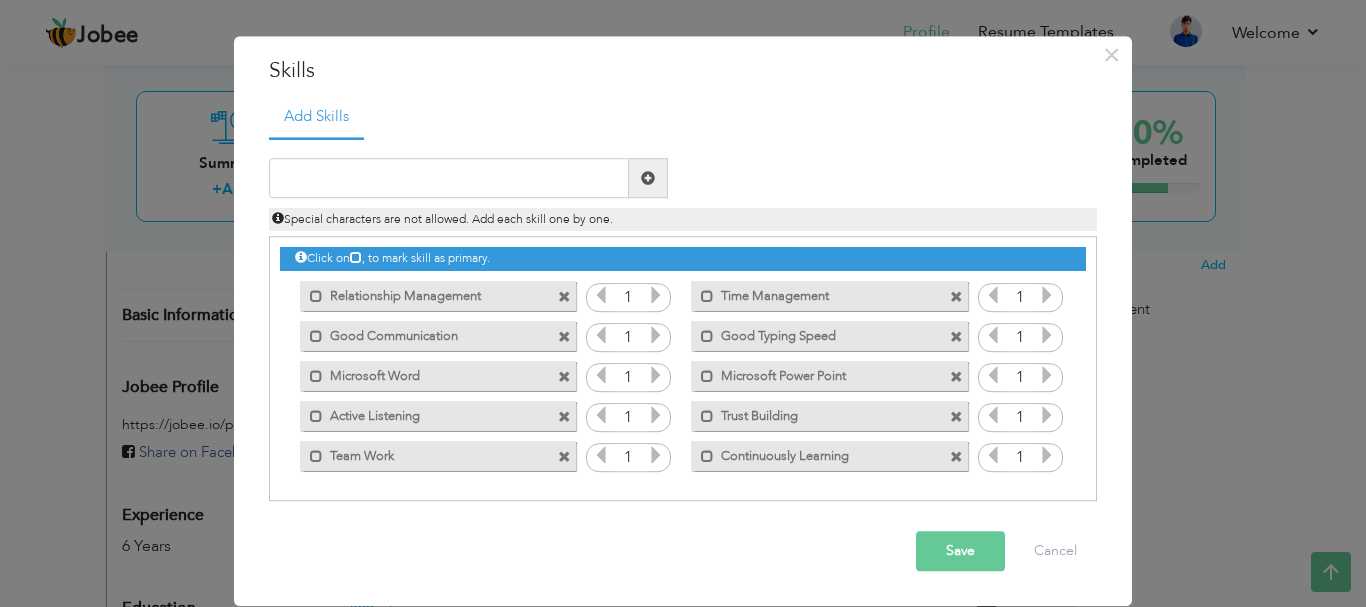 click at bounding box center (956, 337) 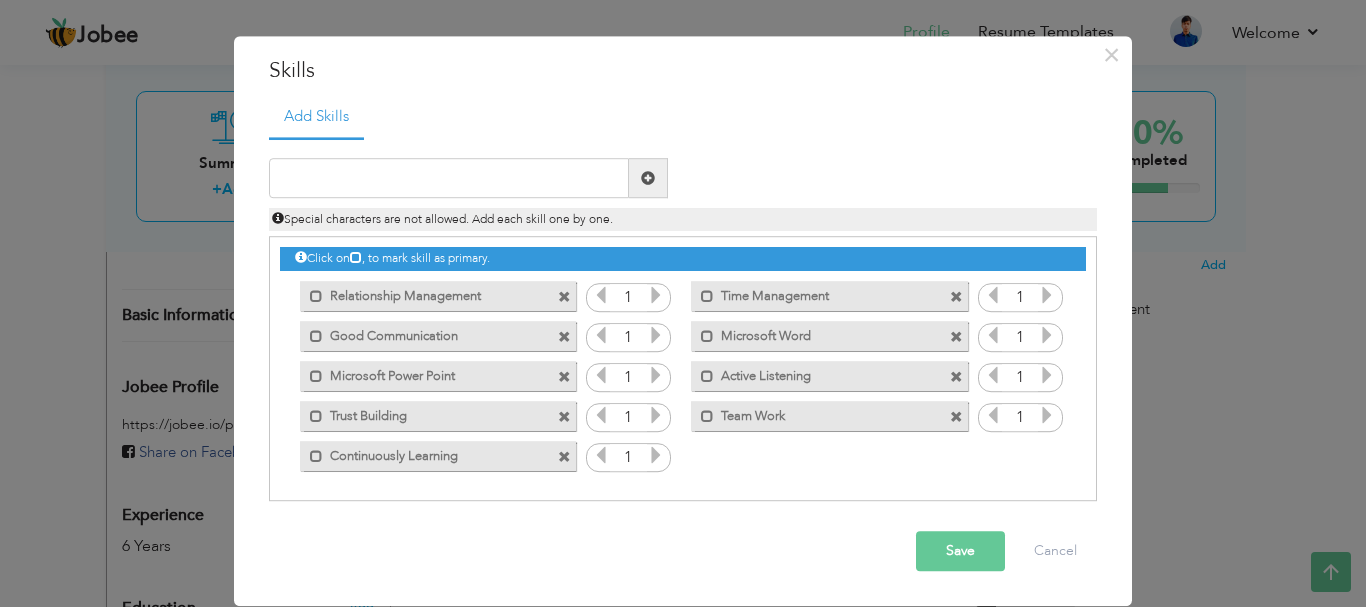 click at bounding box center [956, 337] 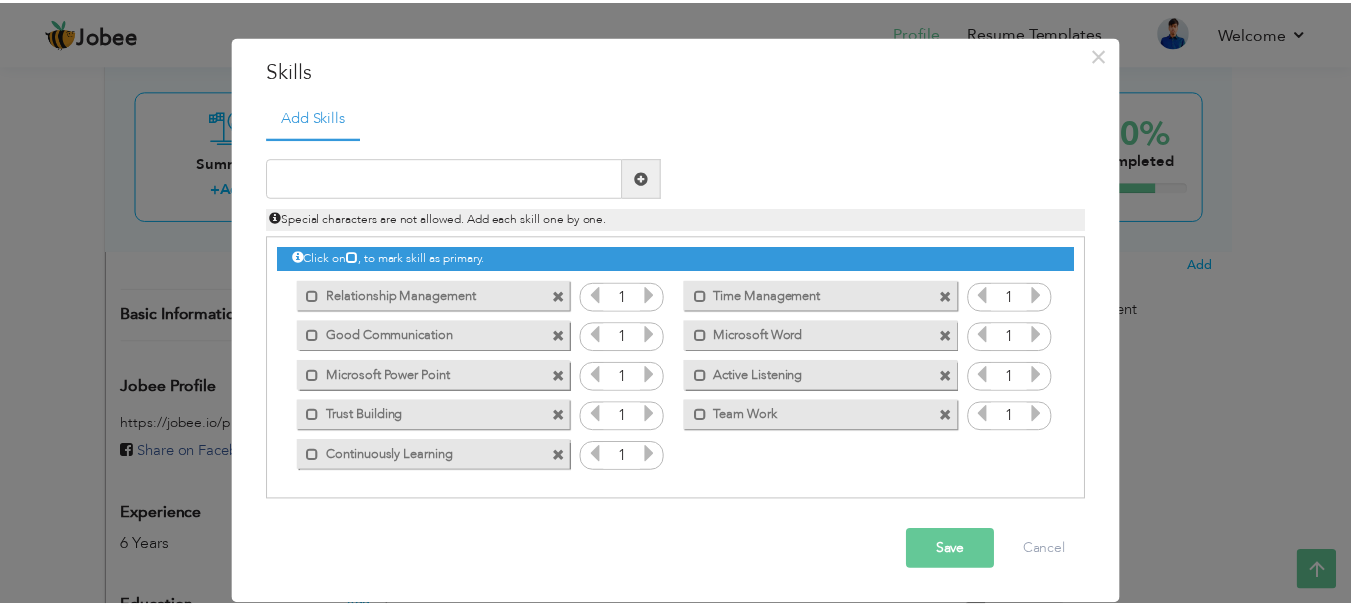 scroll, scrollTop: 0, scrollLeft: 0, axis: both 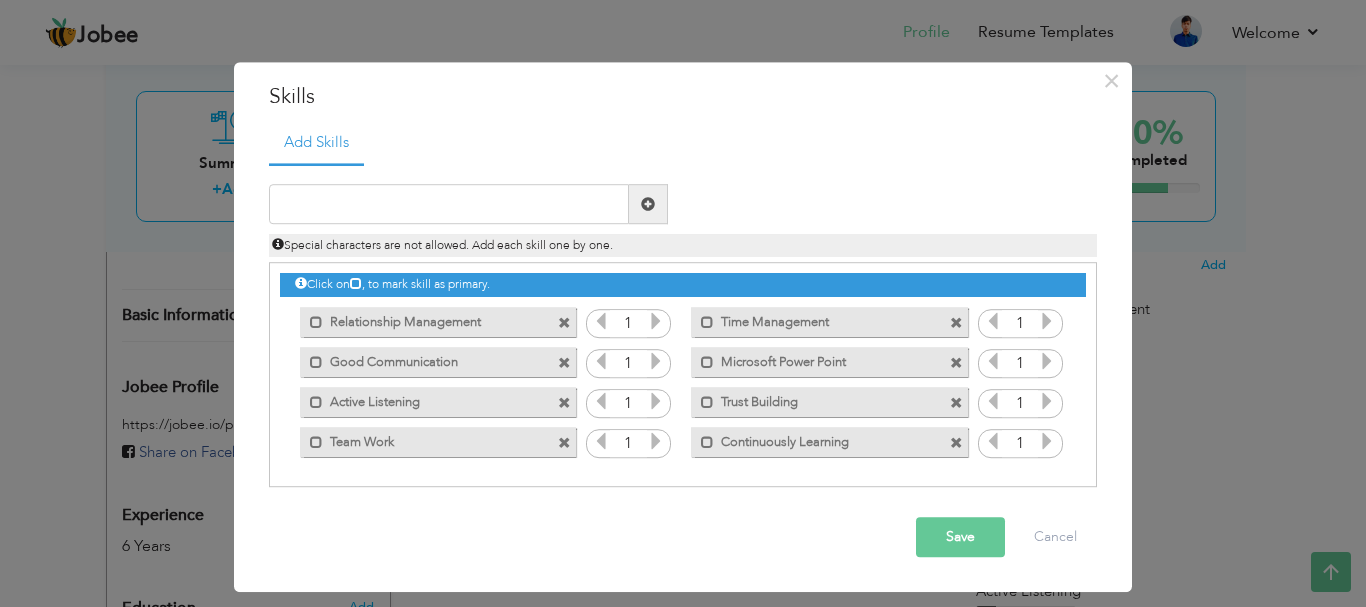 click at bounding box center (956, 323) 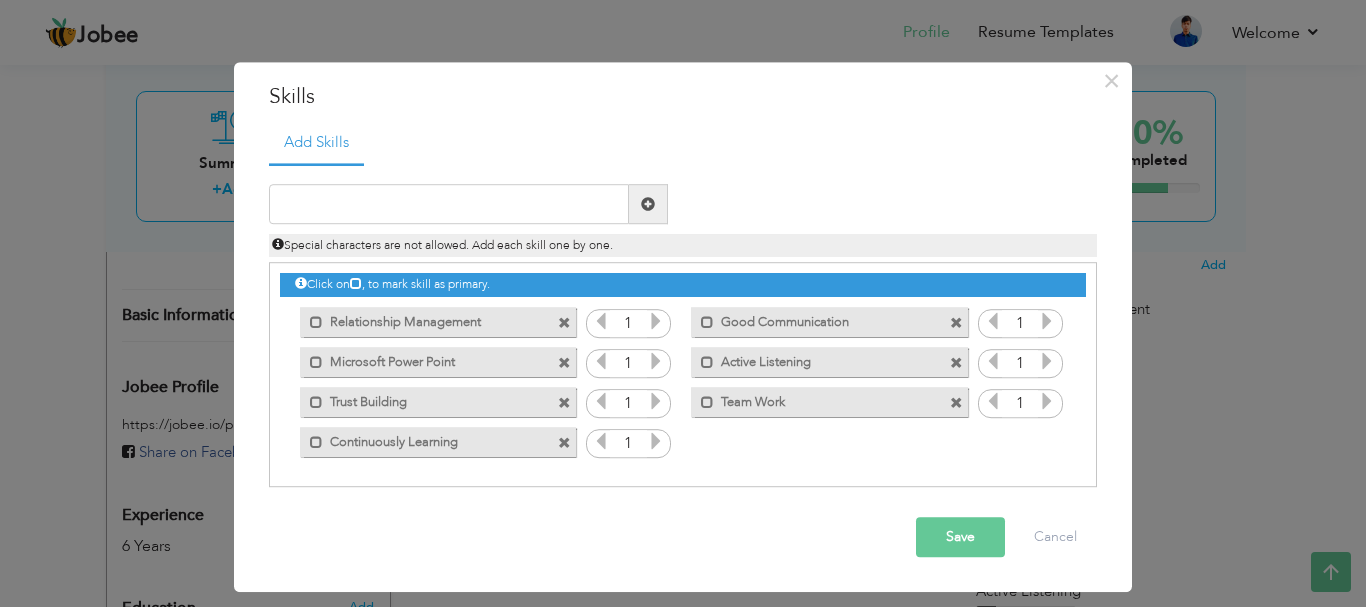 click at bounding box center [956, 363] 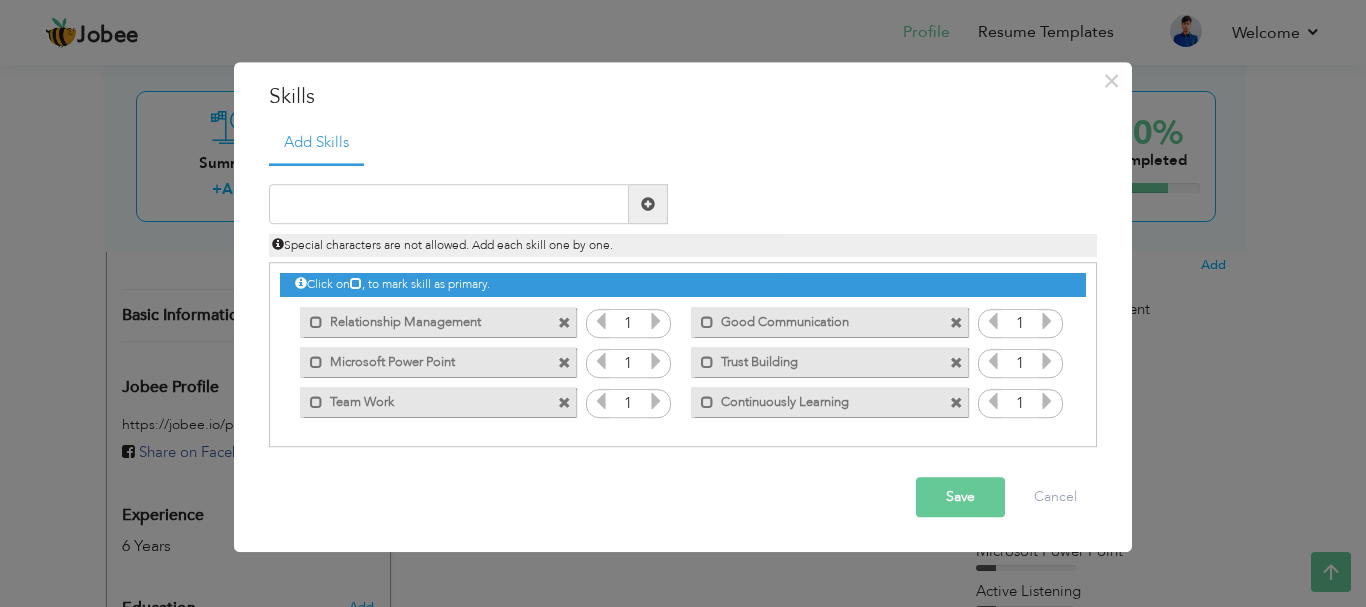 click at bounding box center [956, 403] 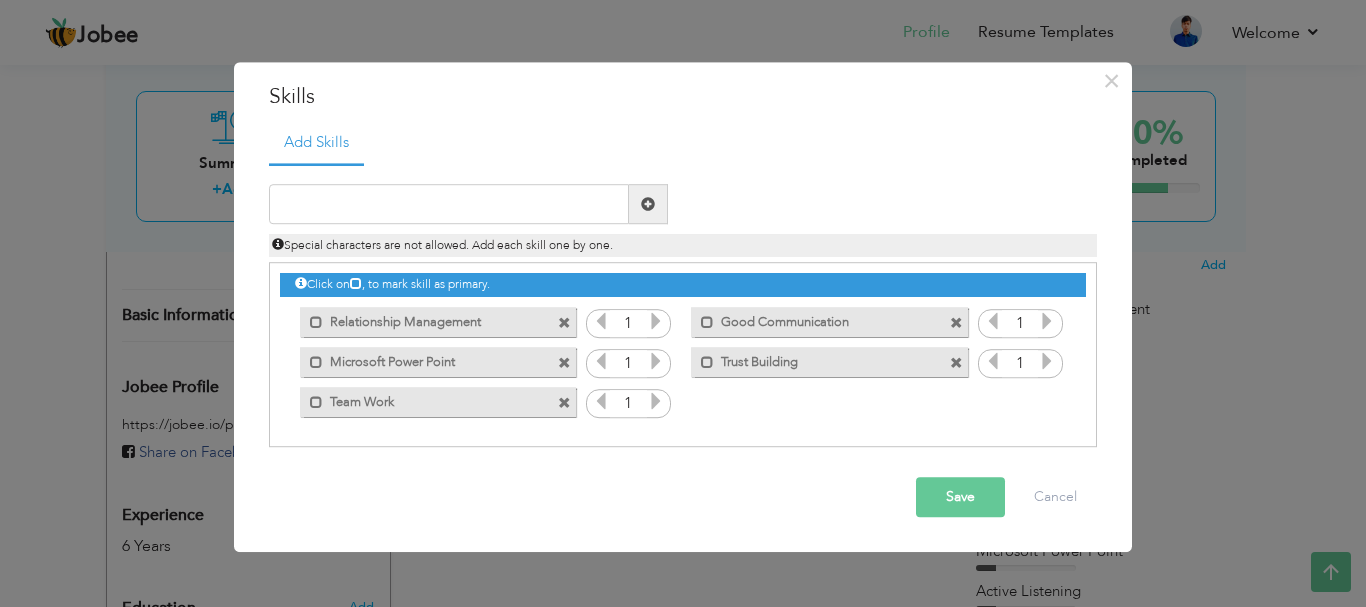 click at bounding box center (956, 323) 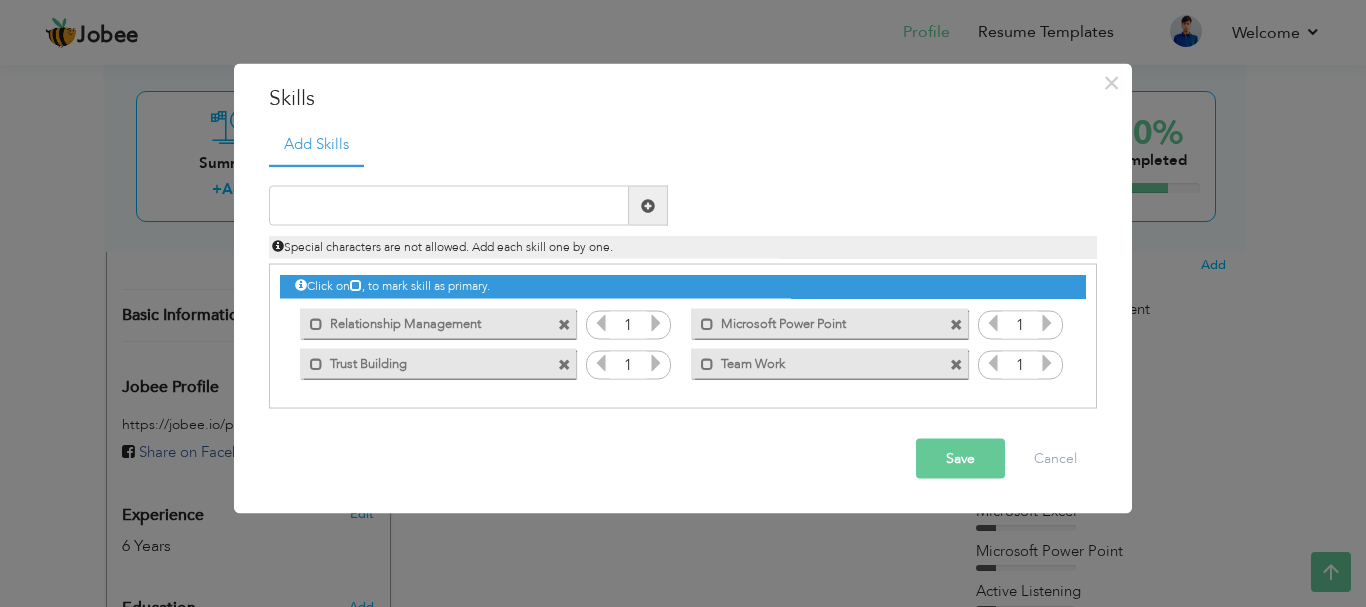 click at bounding box center (956, 364) 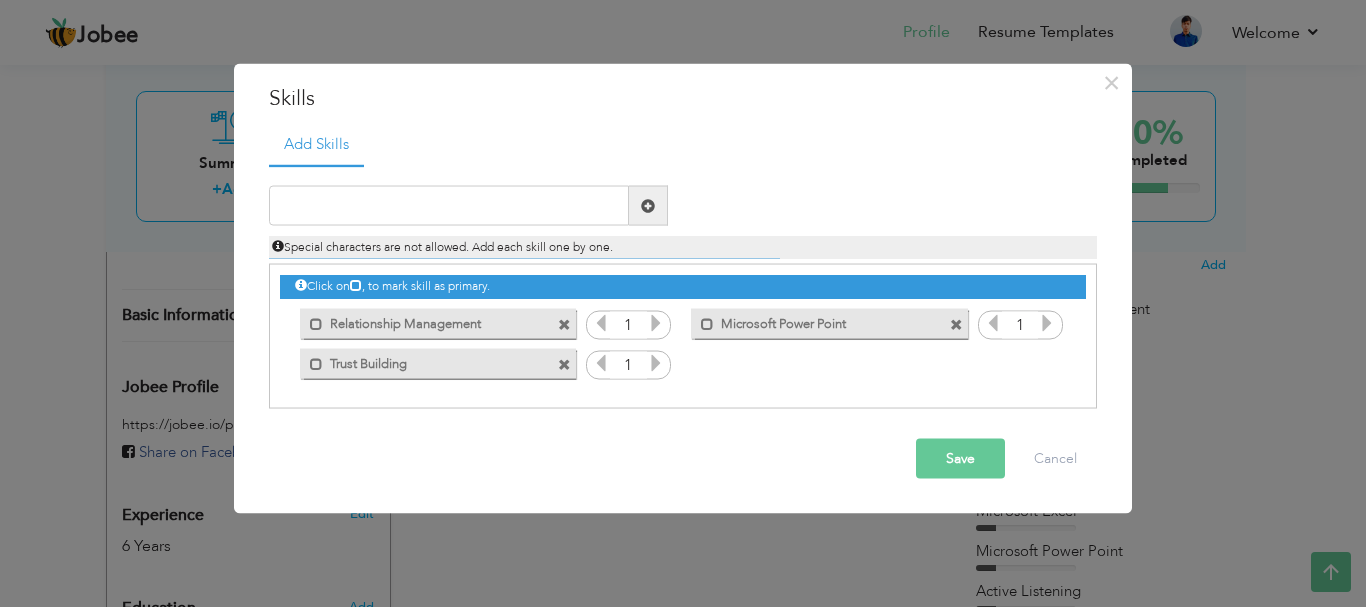 click at bounding box center (956, 324) 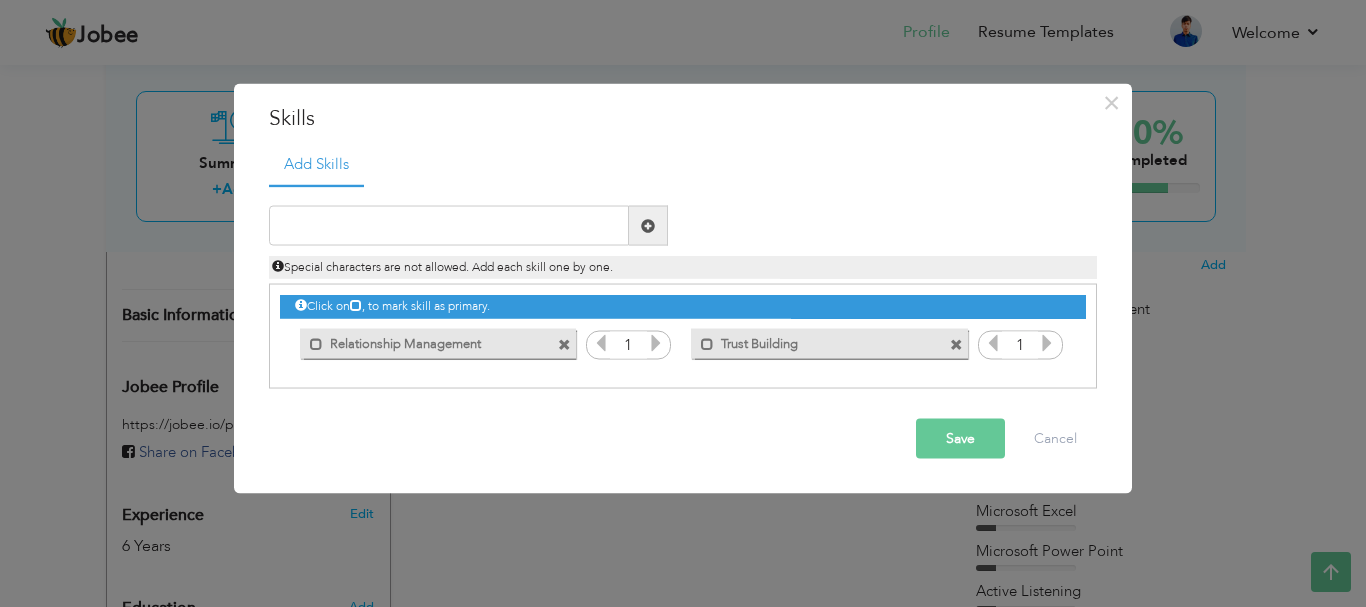 click at bounding box center (564, 344) 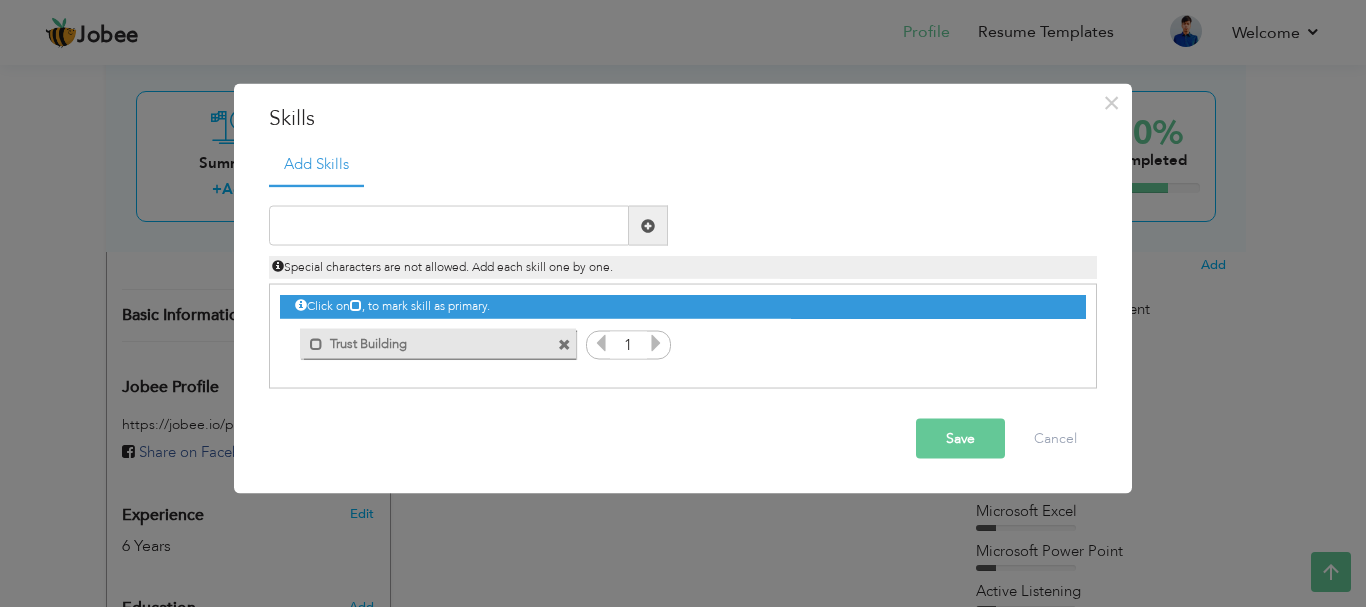 click at bounding box center [564, 344] 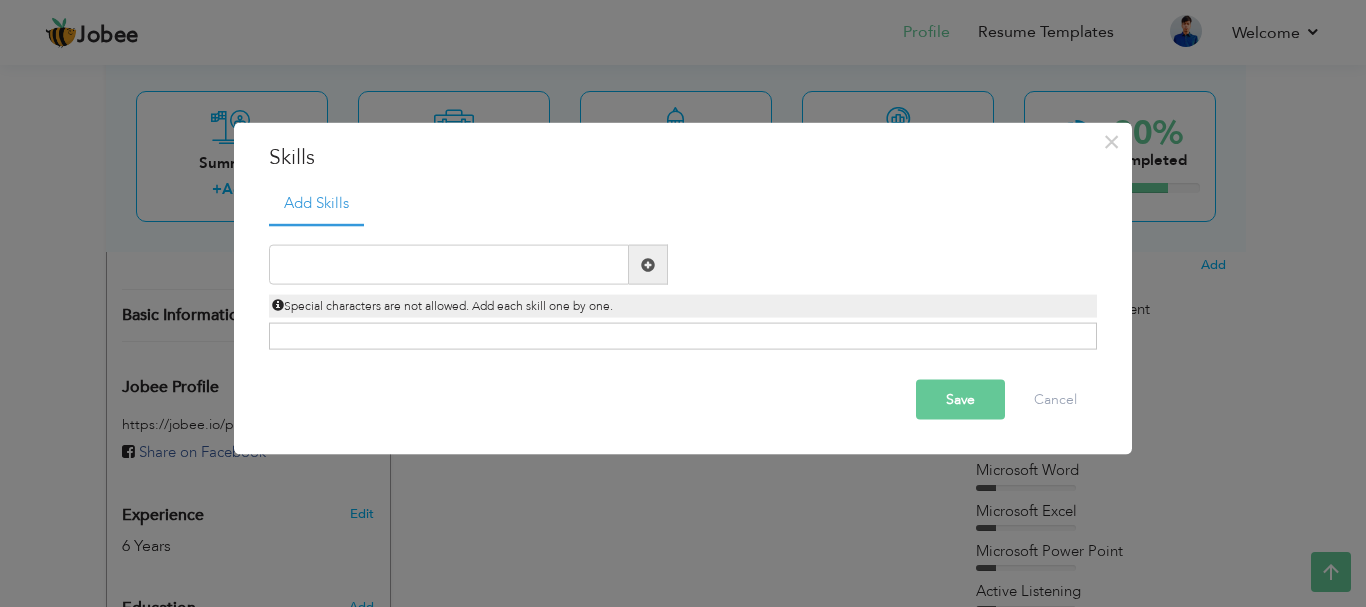 click on "Click on  , to mark skill as primary." at bounding box center [683, 336] 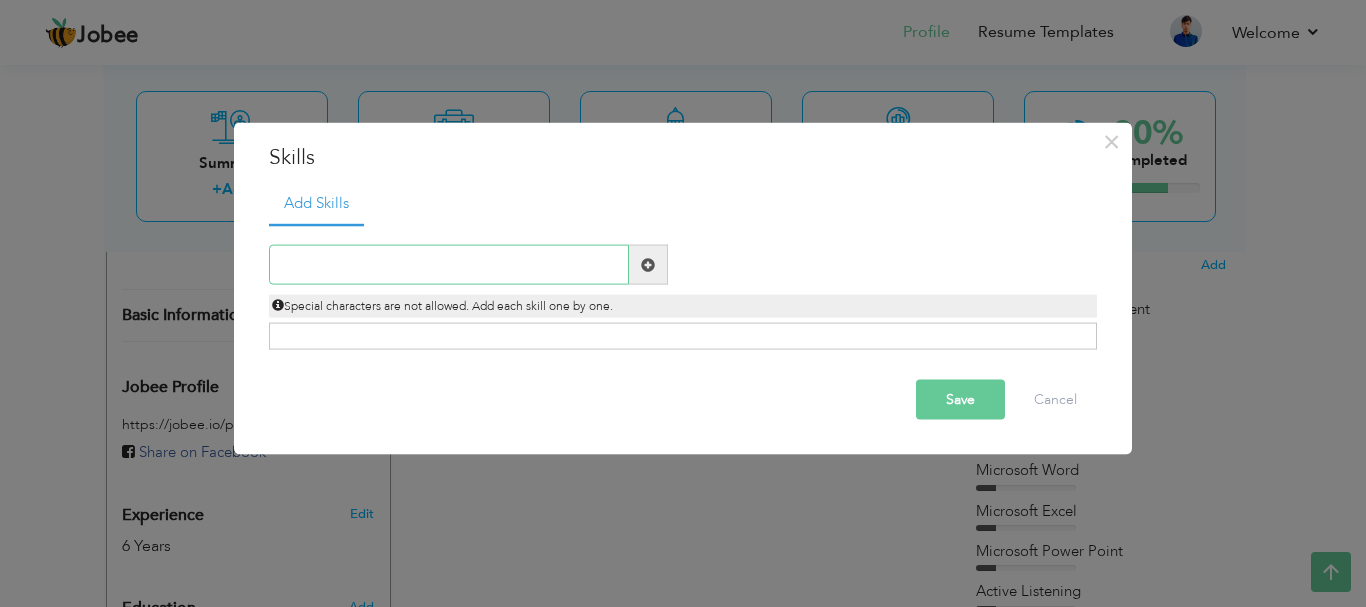 click at bounding box center (449, 265) 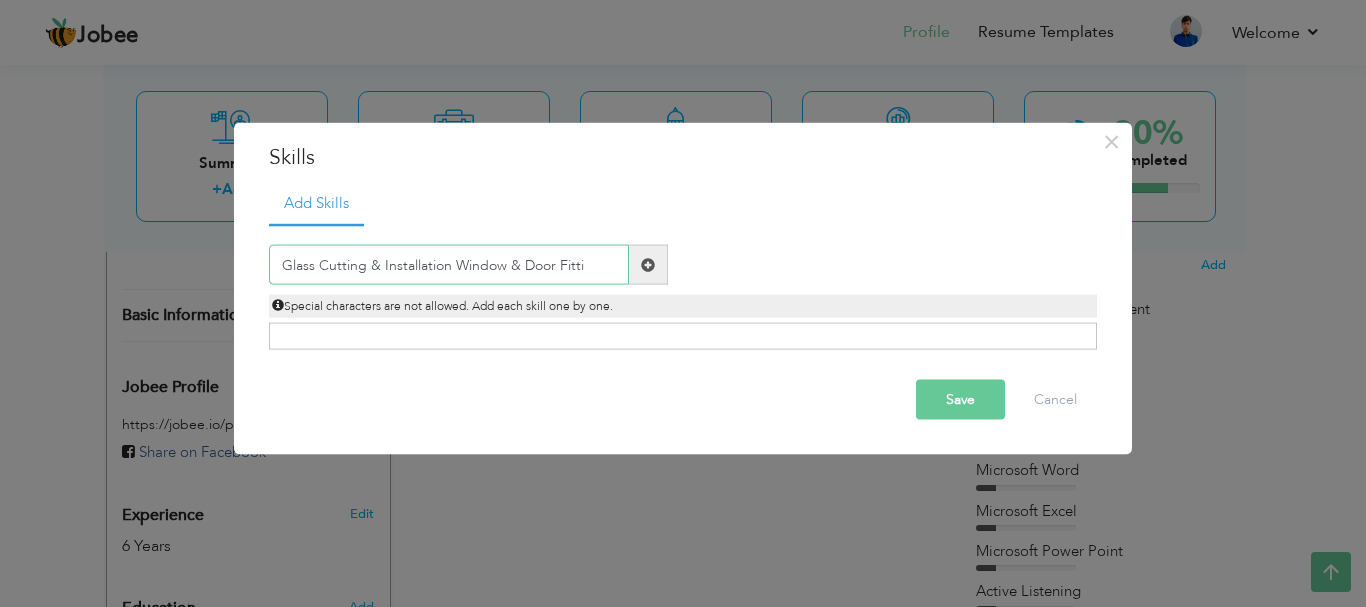 type on "Glass Cutting & Installation  Window & Door Fitti" 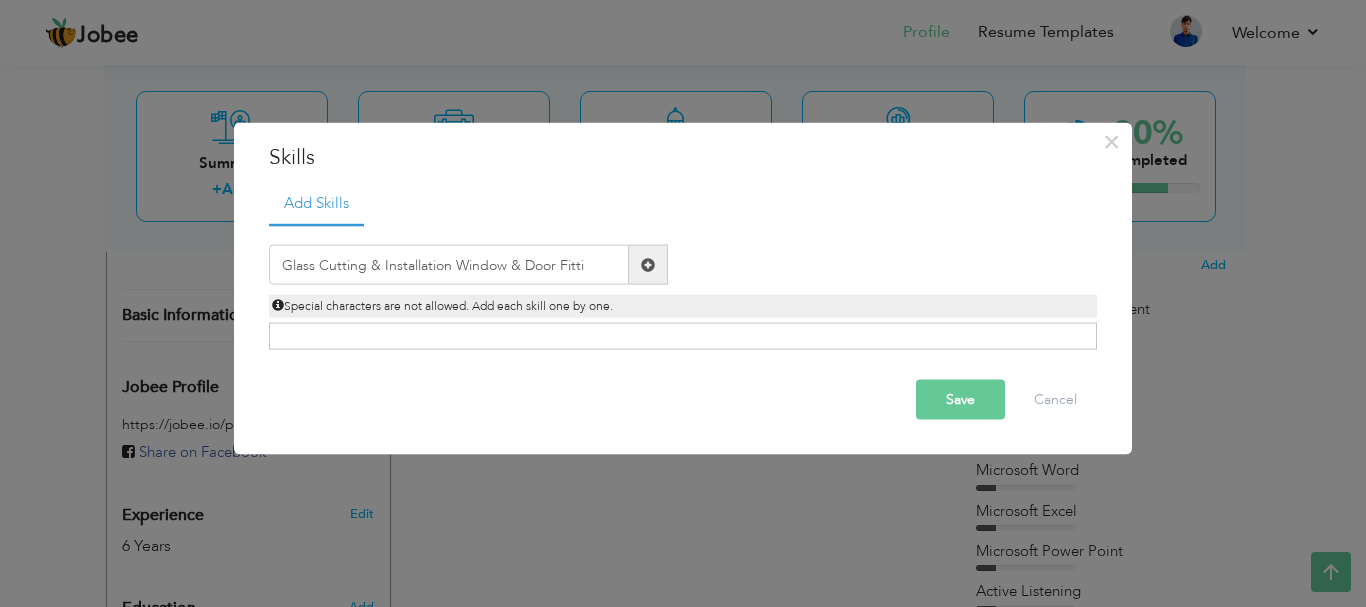 click on "Save" at bounding box center [960, 400] 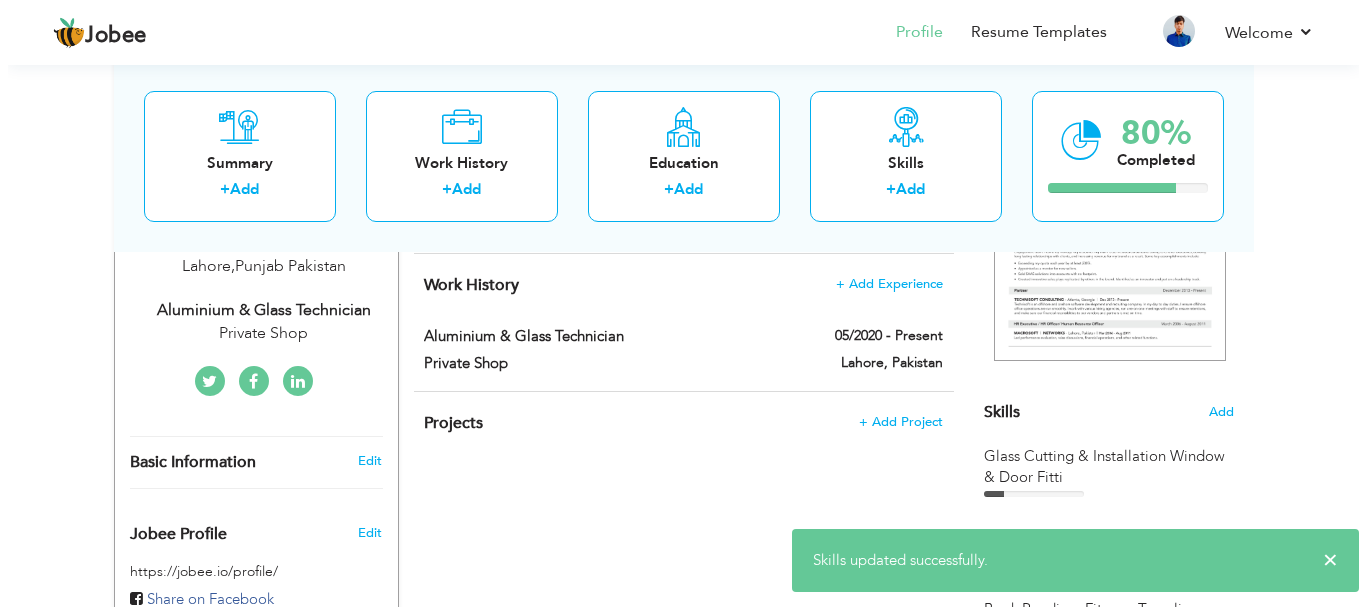 scroll, scrollTop: 415, scrollLeft: 0, axis: vertical 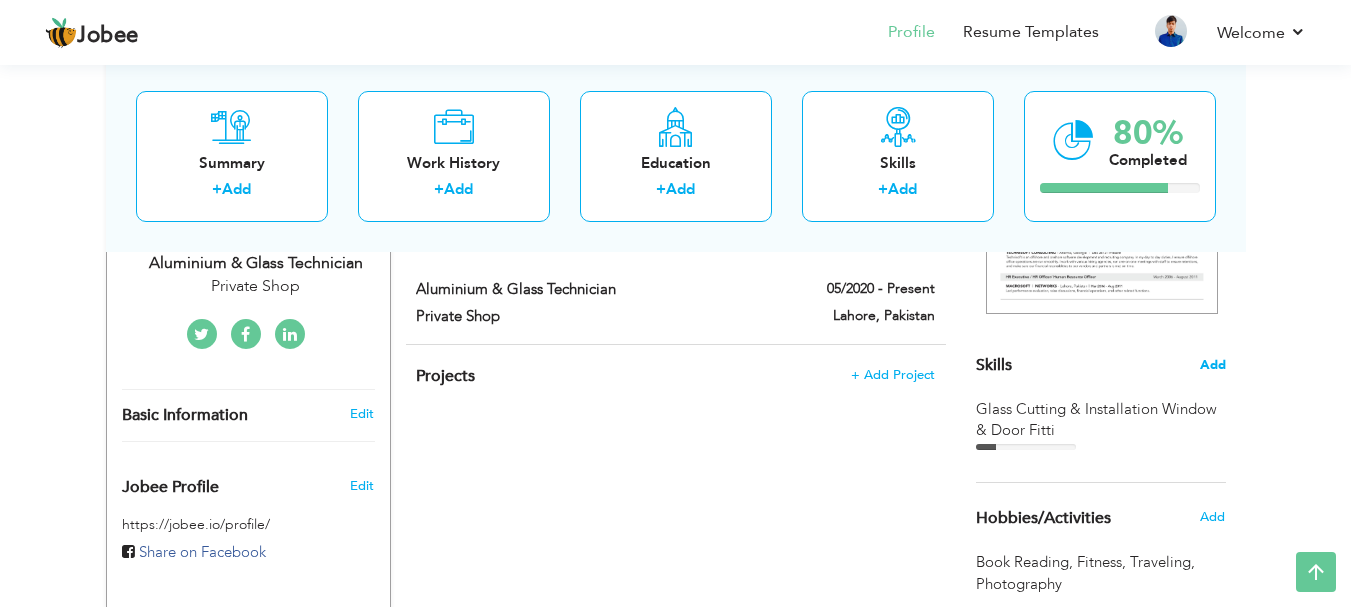 click on "Add" at bounding box center (1213, 365) 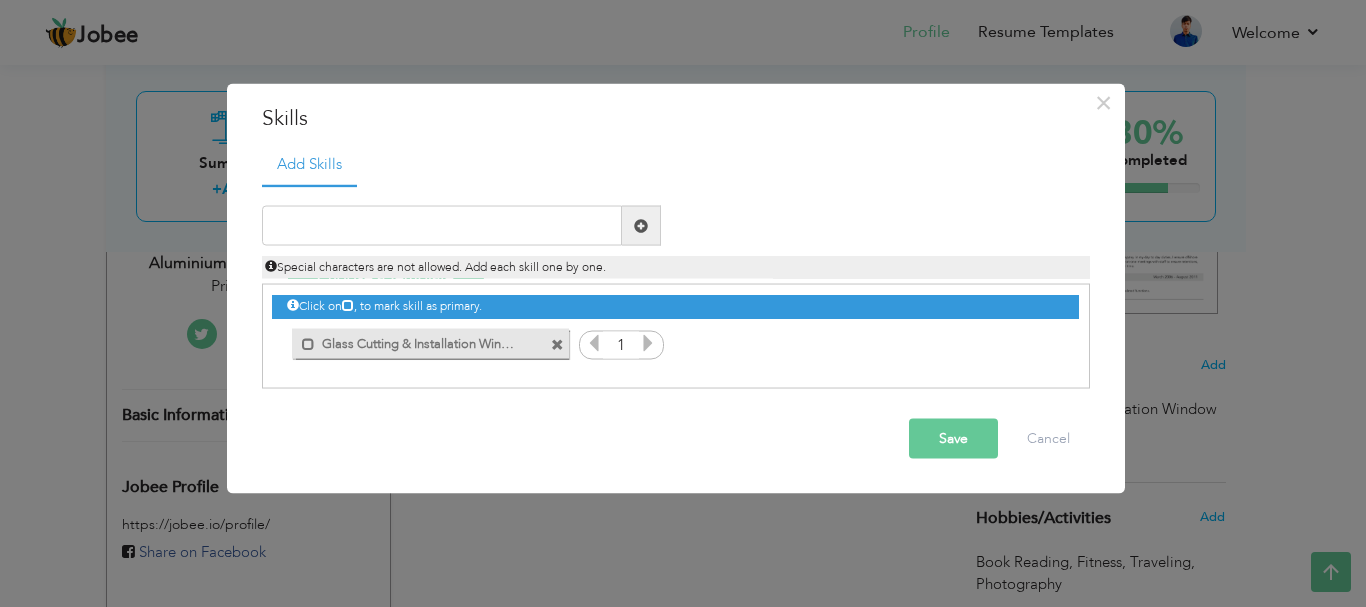 click at bounding box center [557, 344] 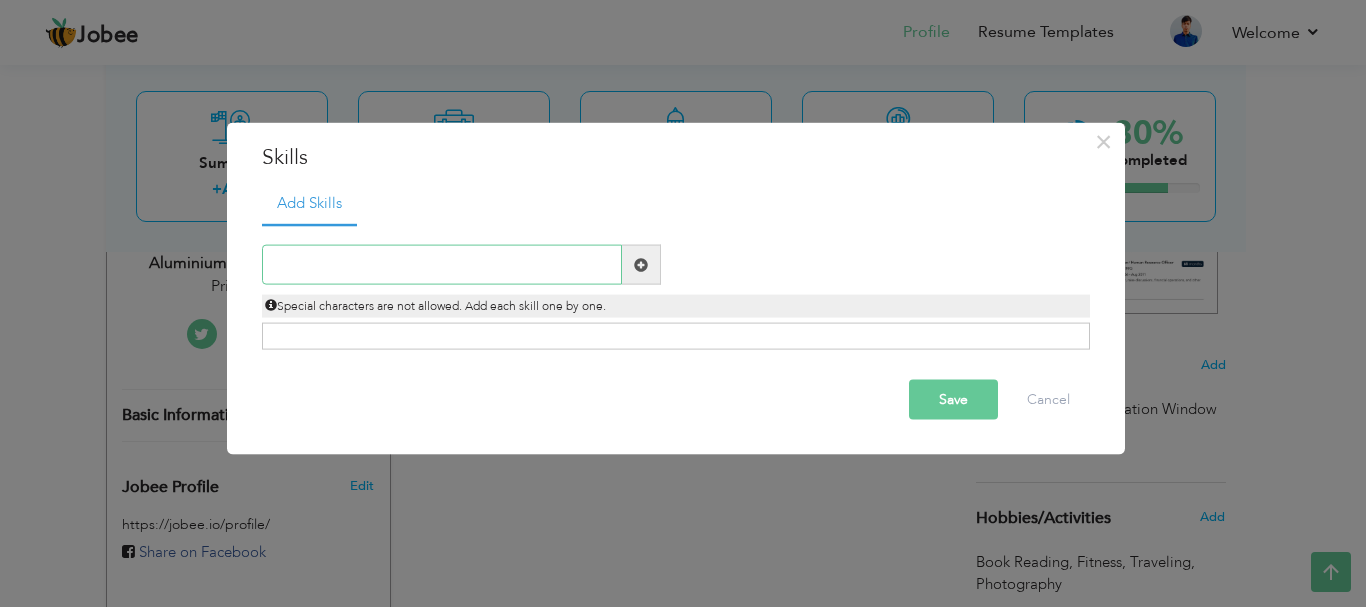 click at bounding box center (442, 265) 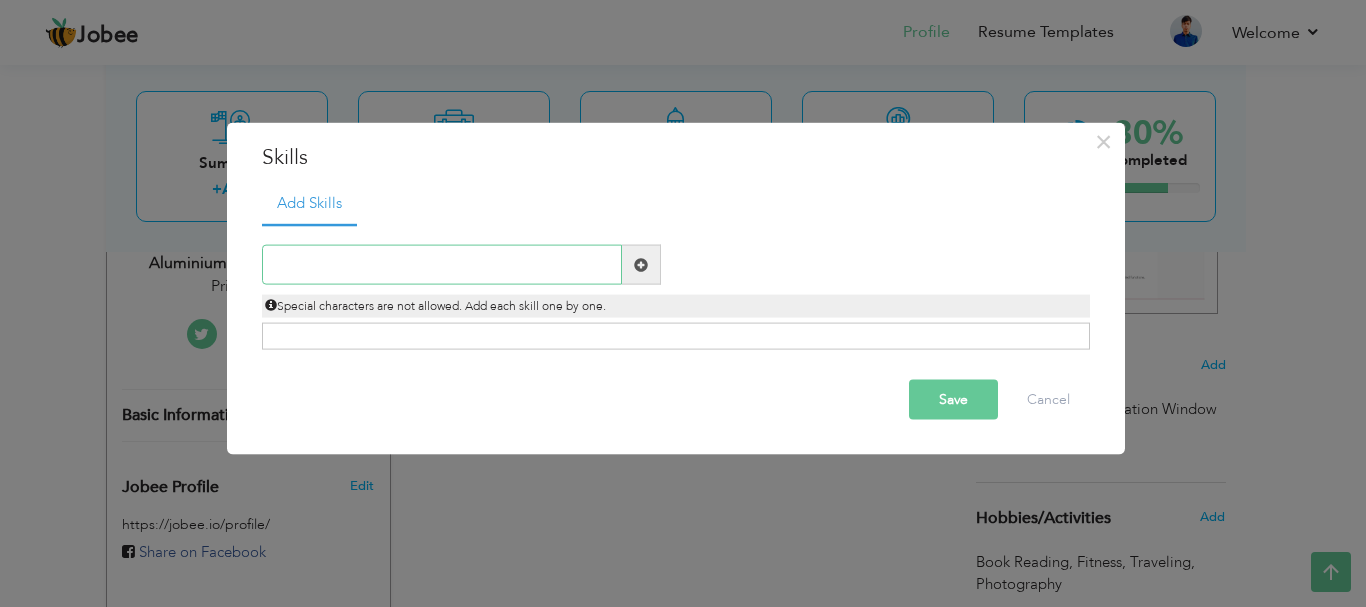 paste on "Aluminium Fabrication" 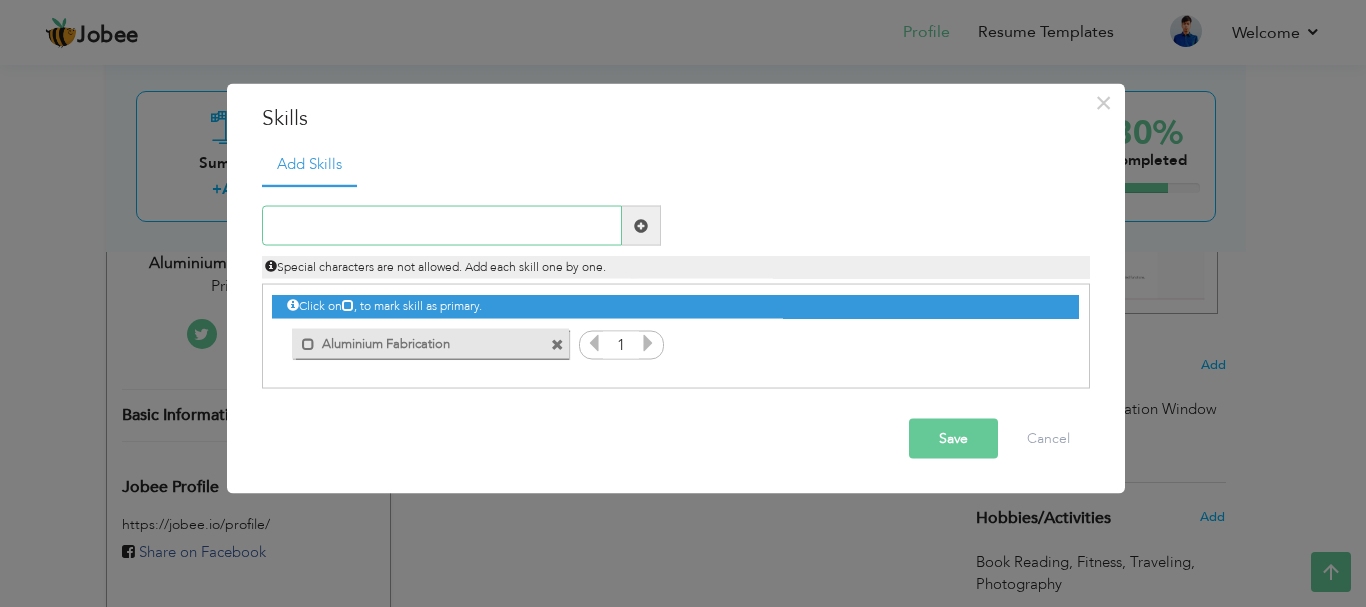 click at bounding box center (442, 226) 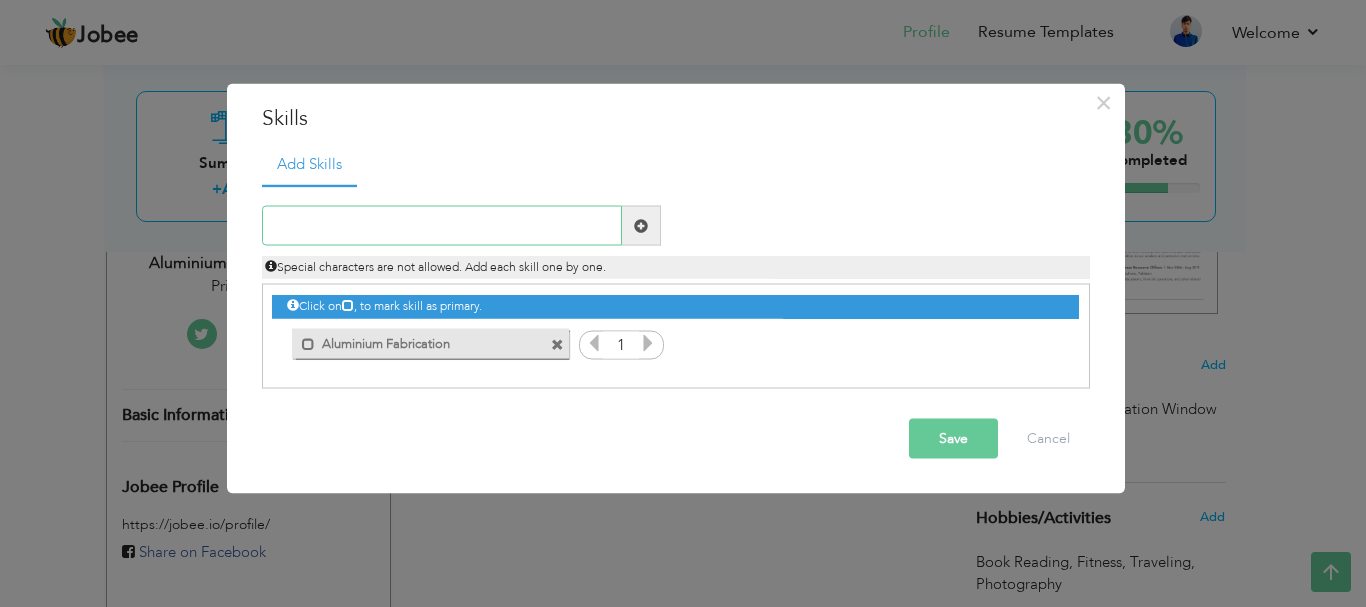 click at bounding box center (442, 226) 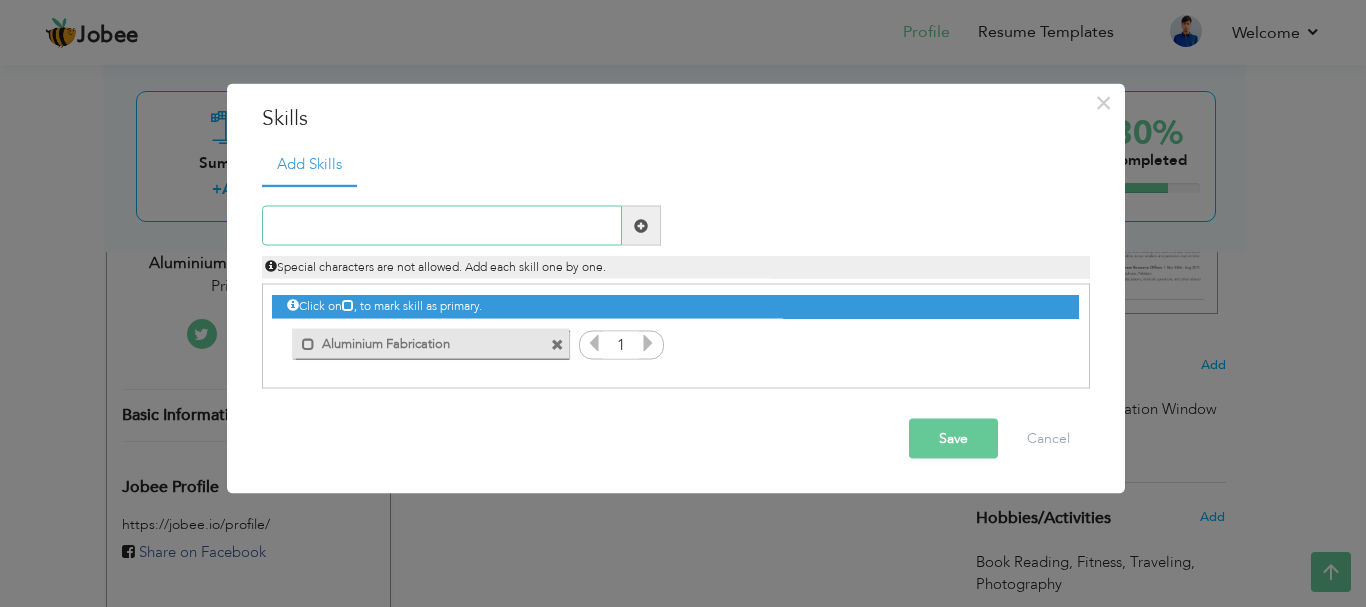 paste on "Glass Cutting & Installation" 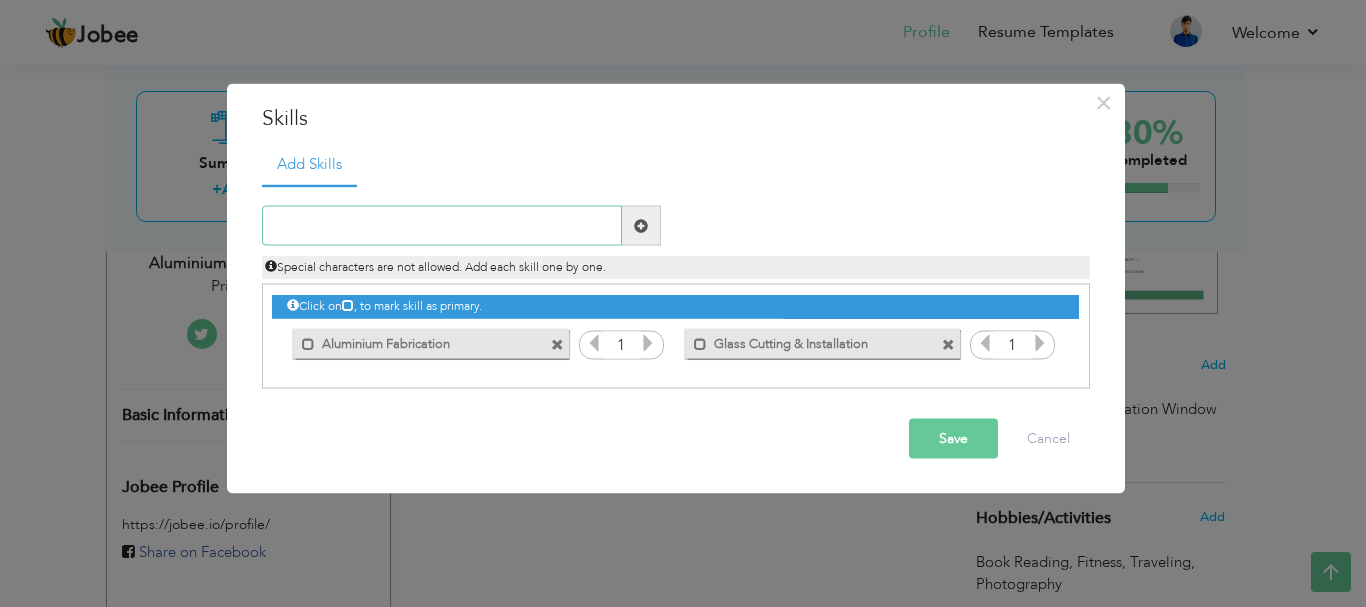 click at bounding box center (442, 226) 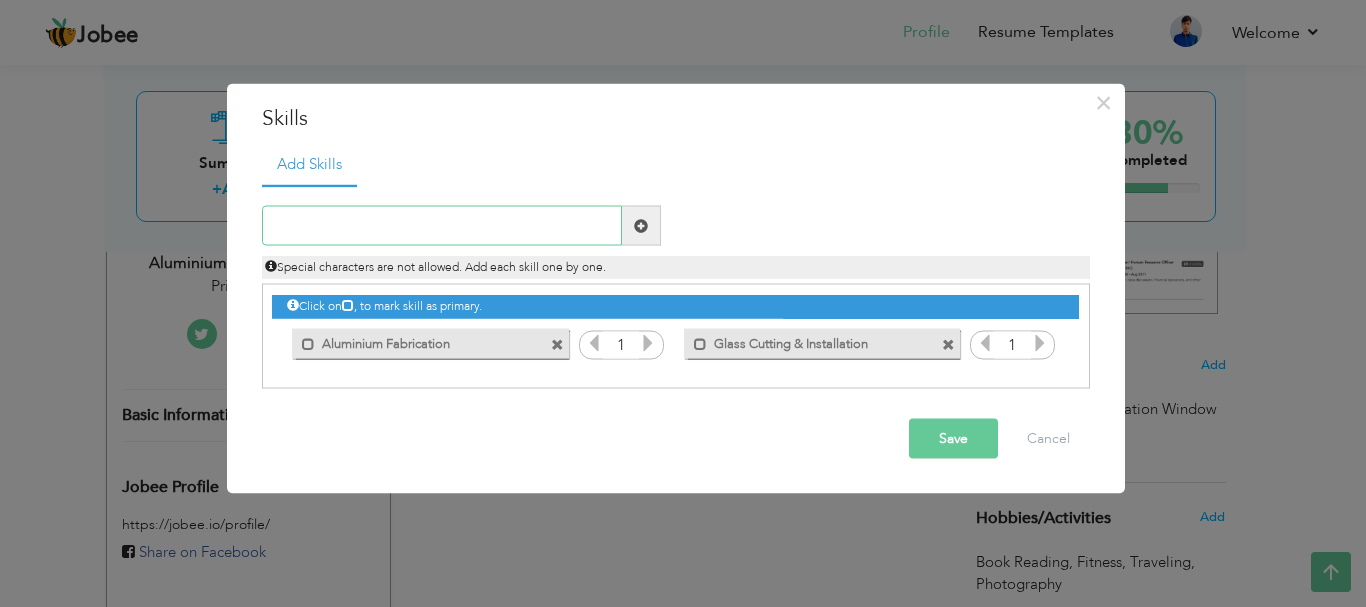 paste on "Window & Door Fitting (Sliding, Folding, Hinged)" 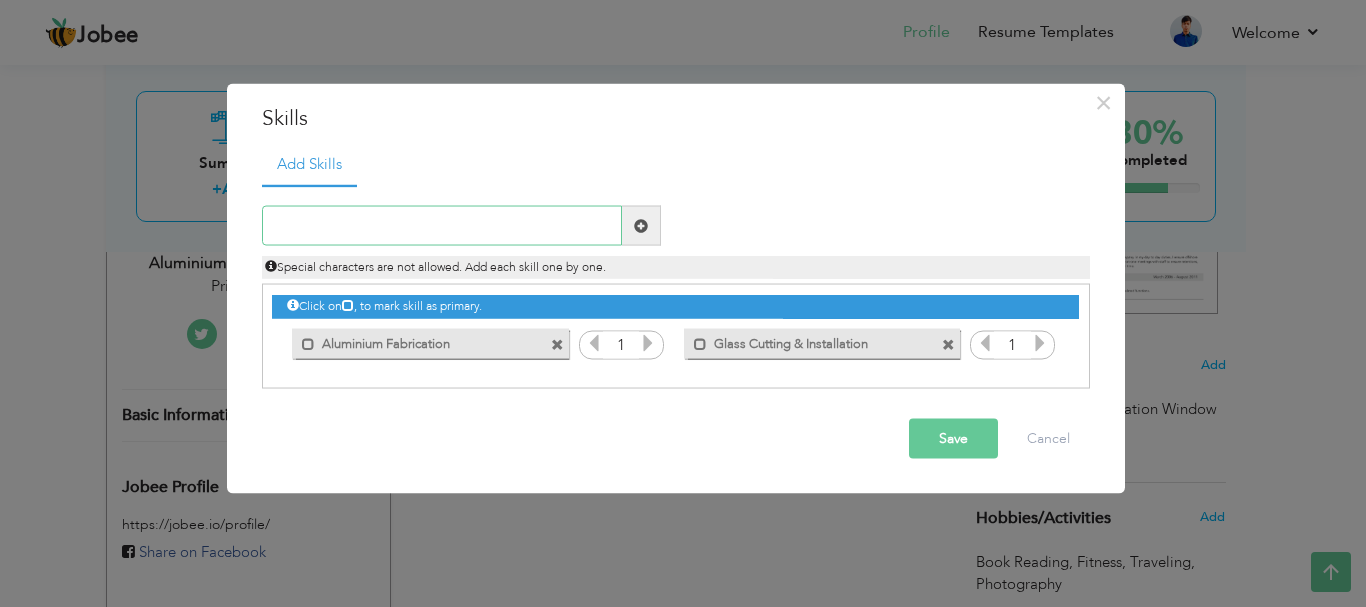 paste on "Window & Door Fitting (Sliding, Folding, Hinged)" 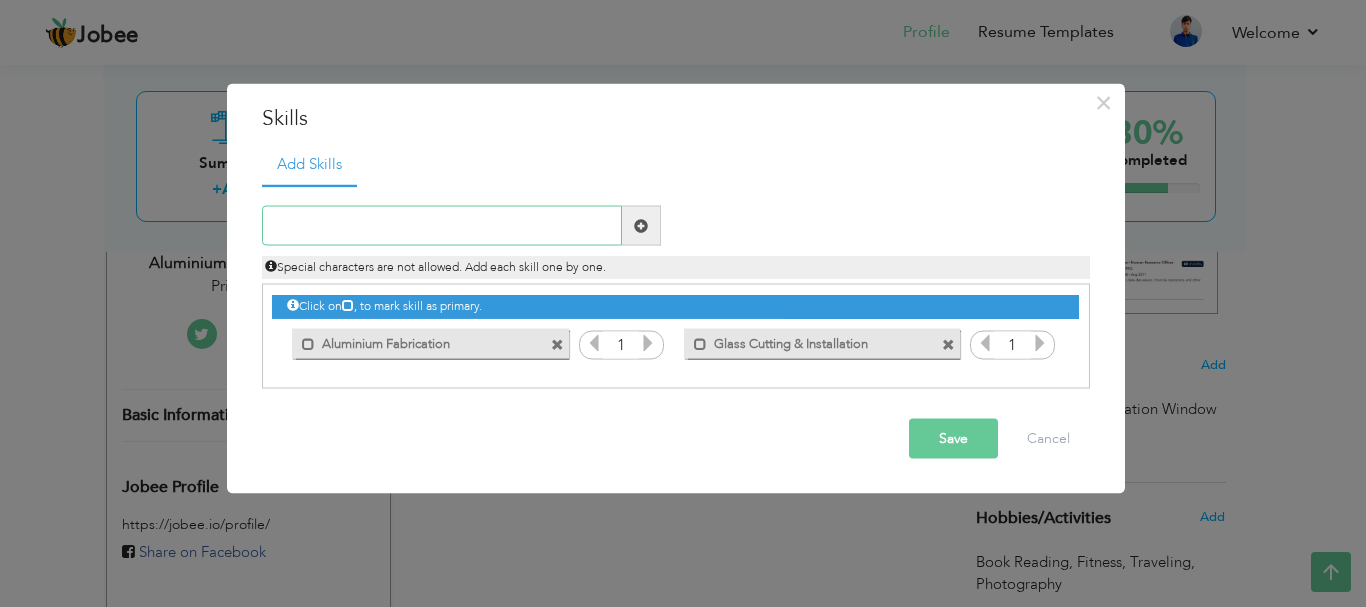 click at bounding box center [442, 226] 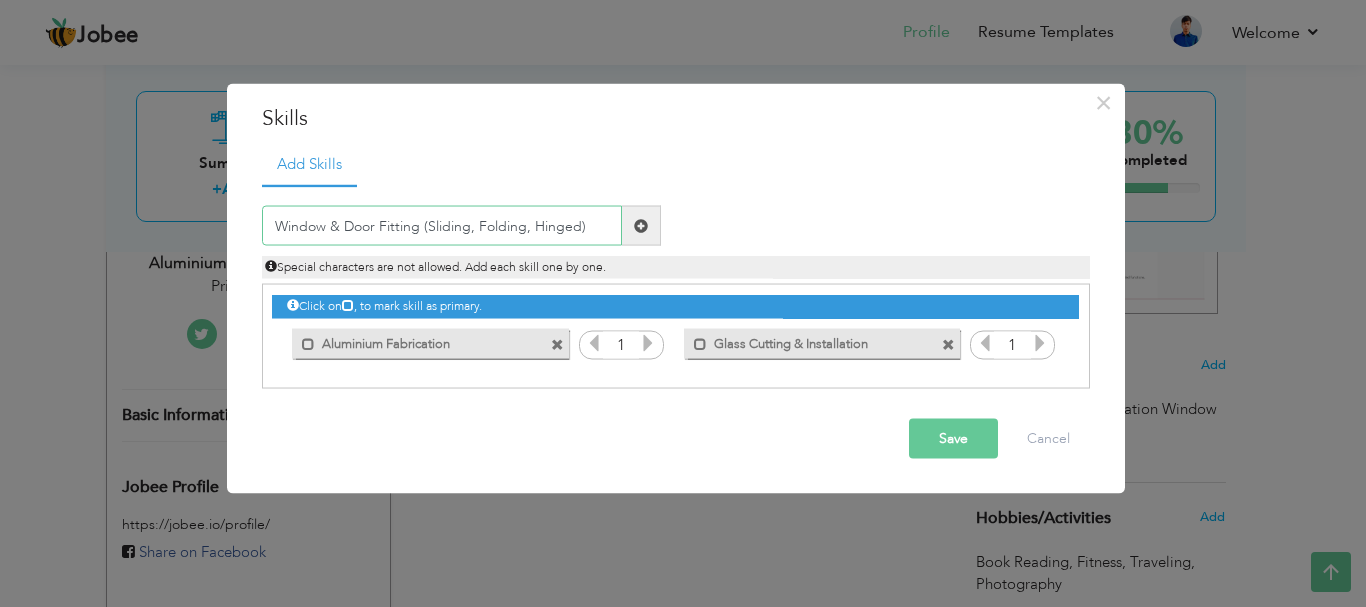 click on "Window & Door Fitting (Sliding, Folding, Hinged)" at bounding box center [442, 226] 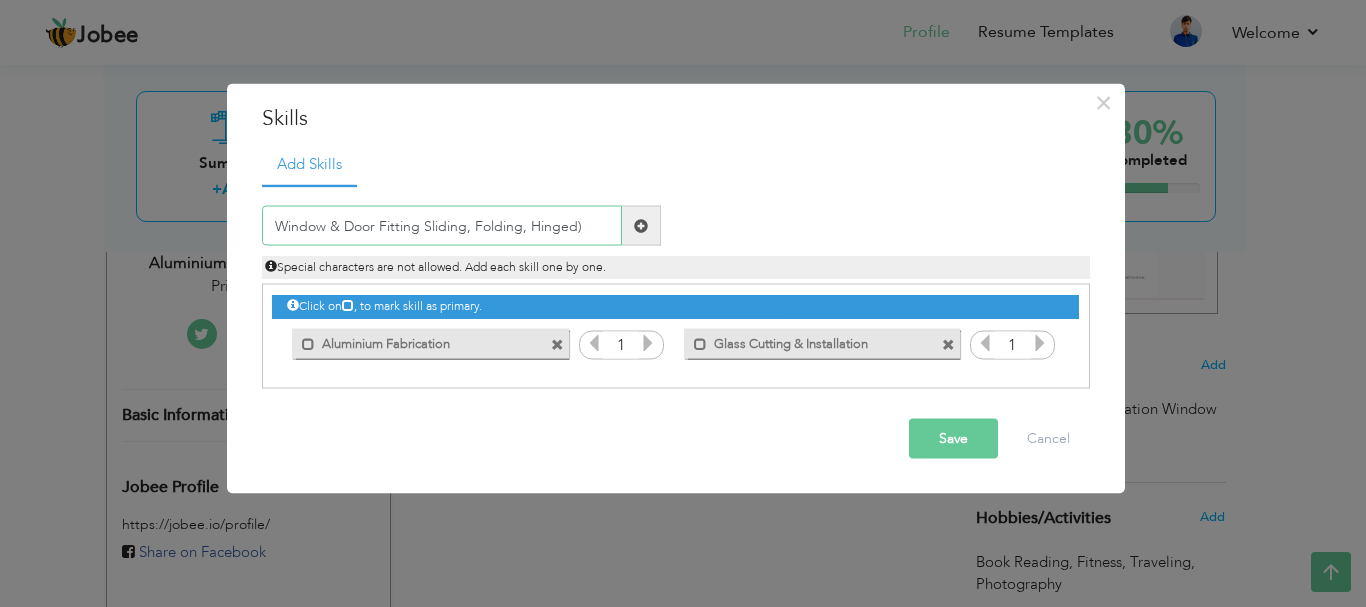 click on "Window & Door Fitting Sliding, Folding, Hinged)" at bounding box center [442, 226] 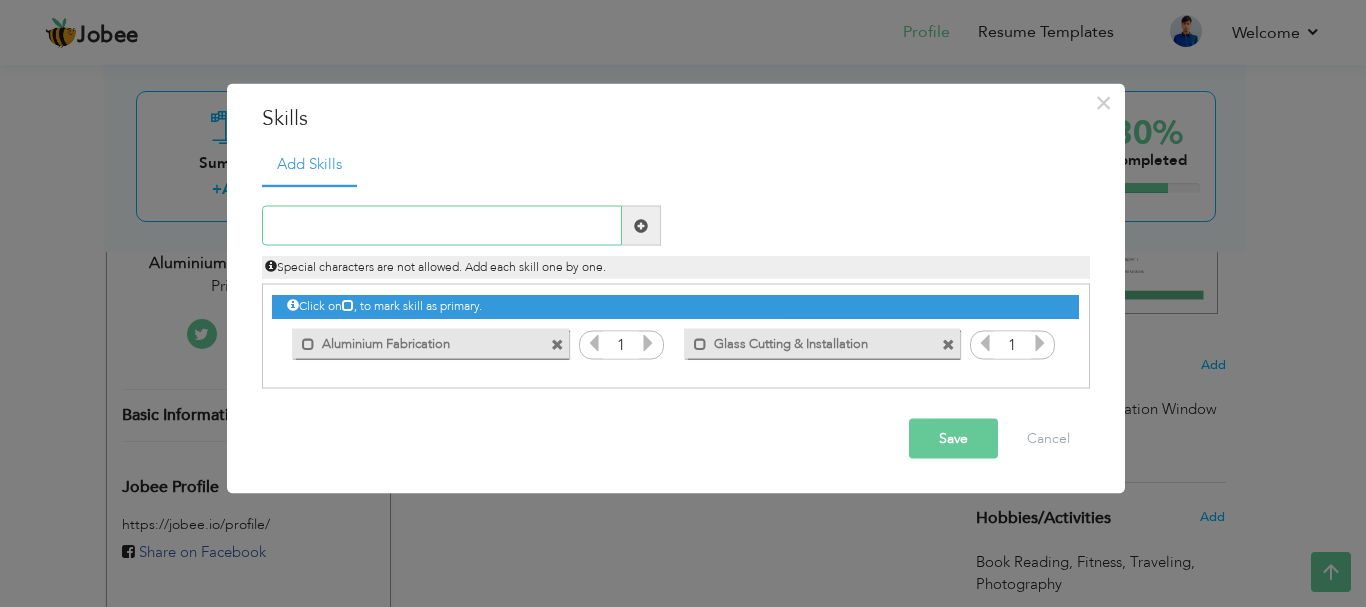 click at bounding box center [442, 226] 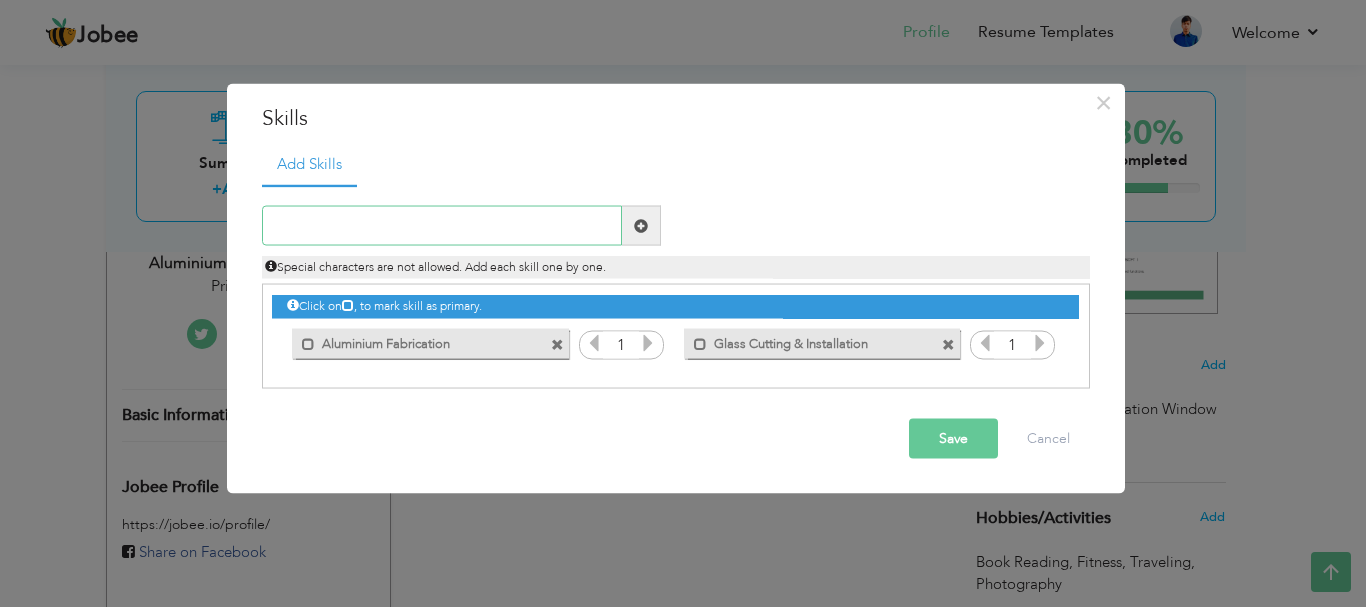 paste on "Curtain Wall Systems" 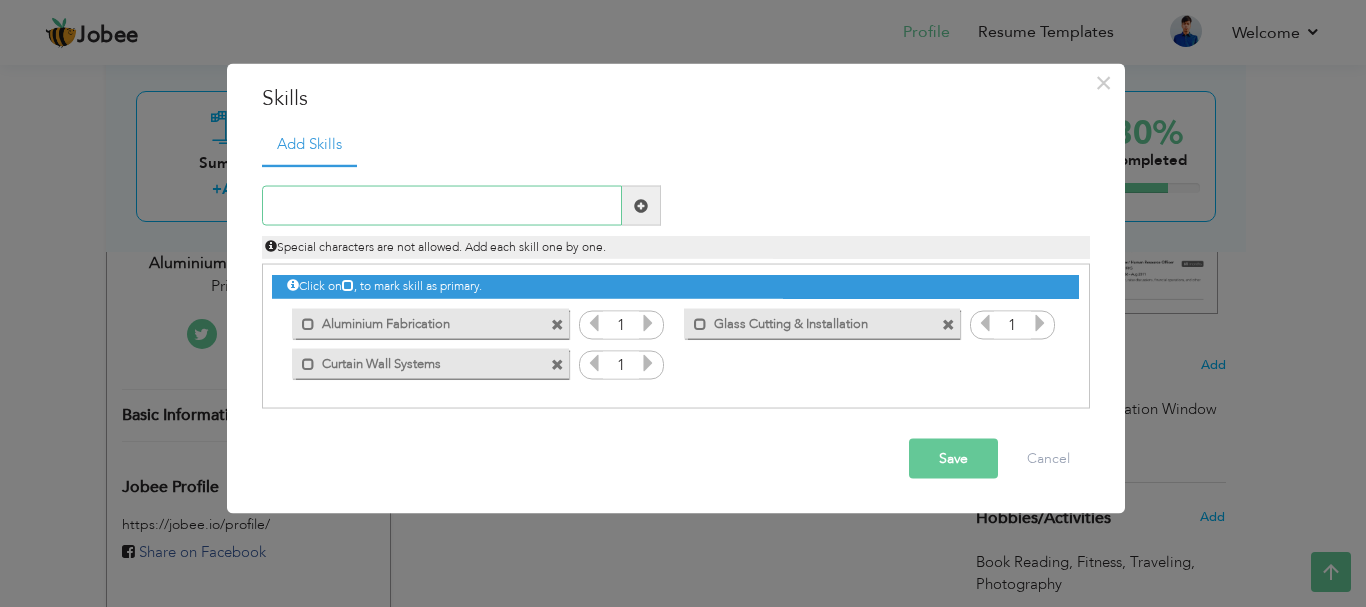 click at bounding box center (442, 206) 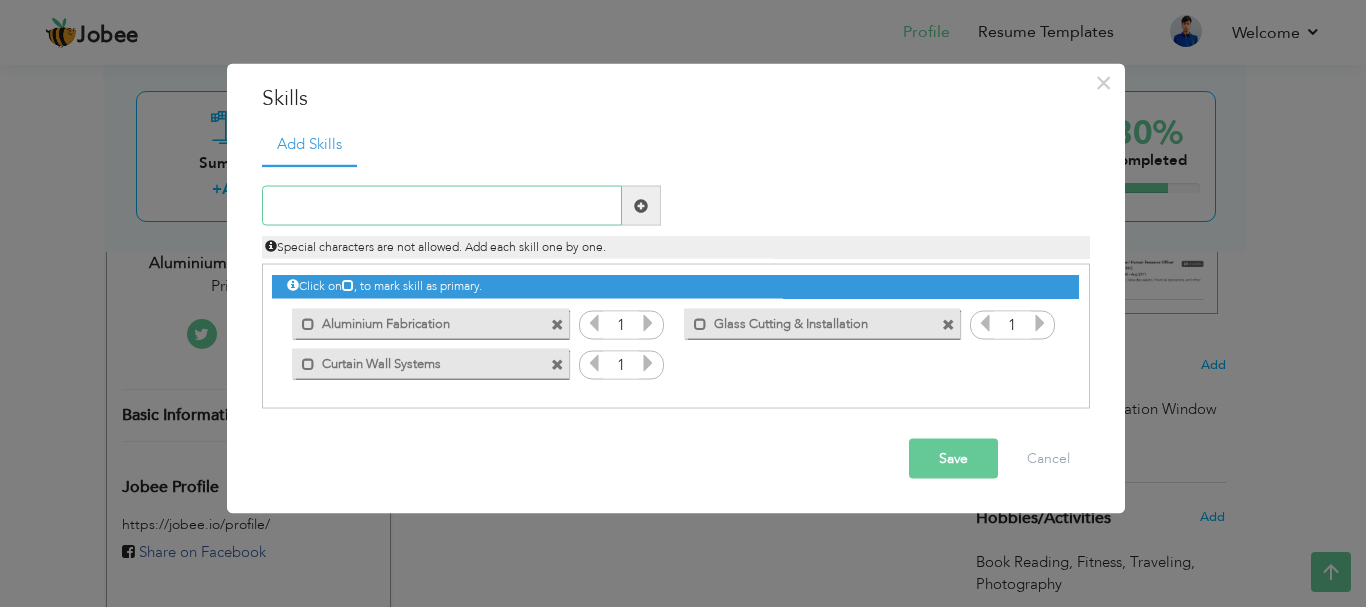 paste on "Structural Glazing" 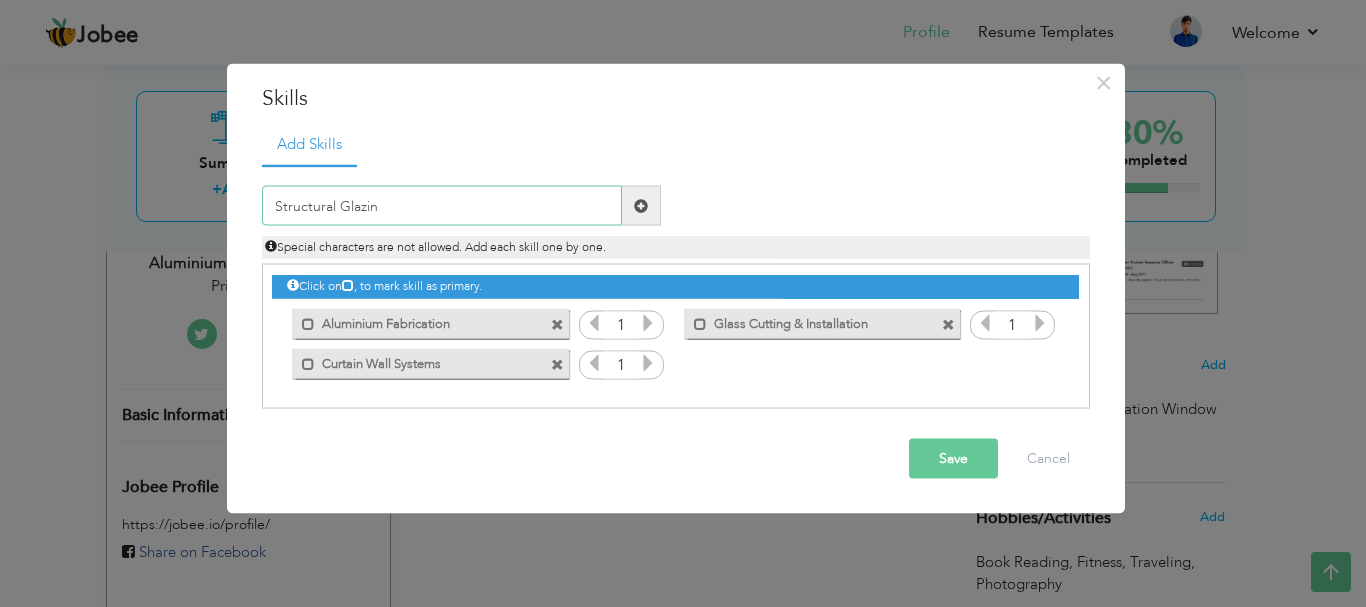 type on "Structural Glazing" 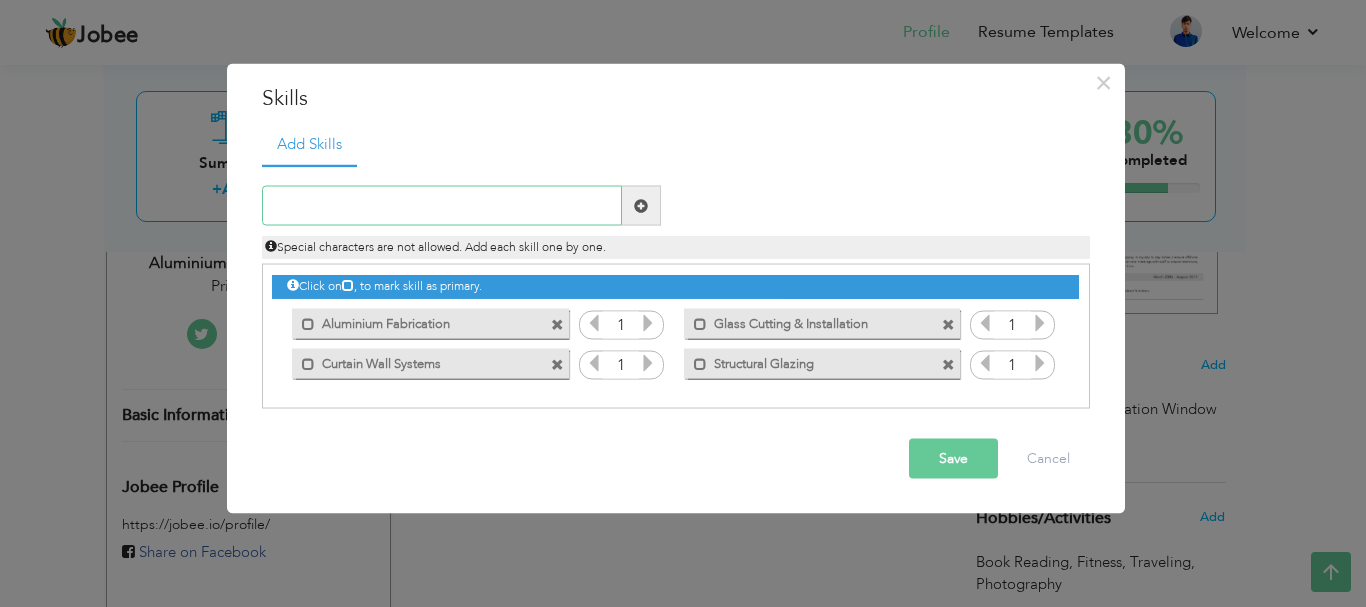 click at bounding box center [442, 206] 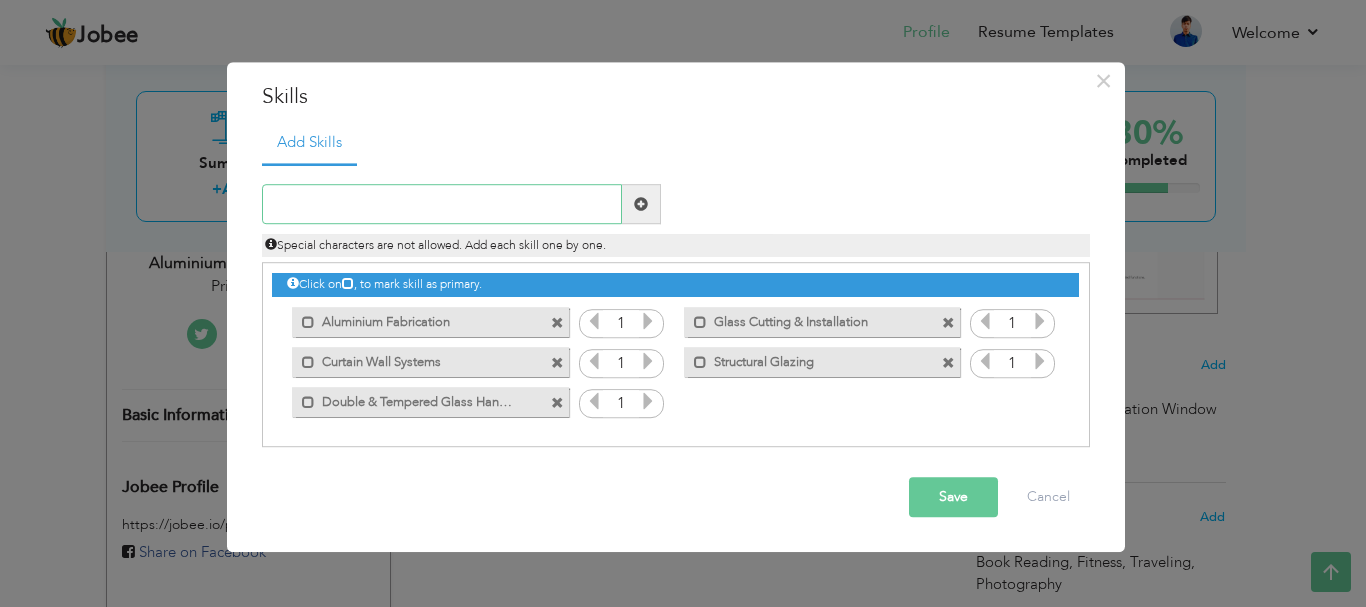 click at bounding box center (442, 205) 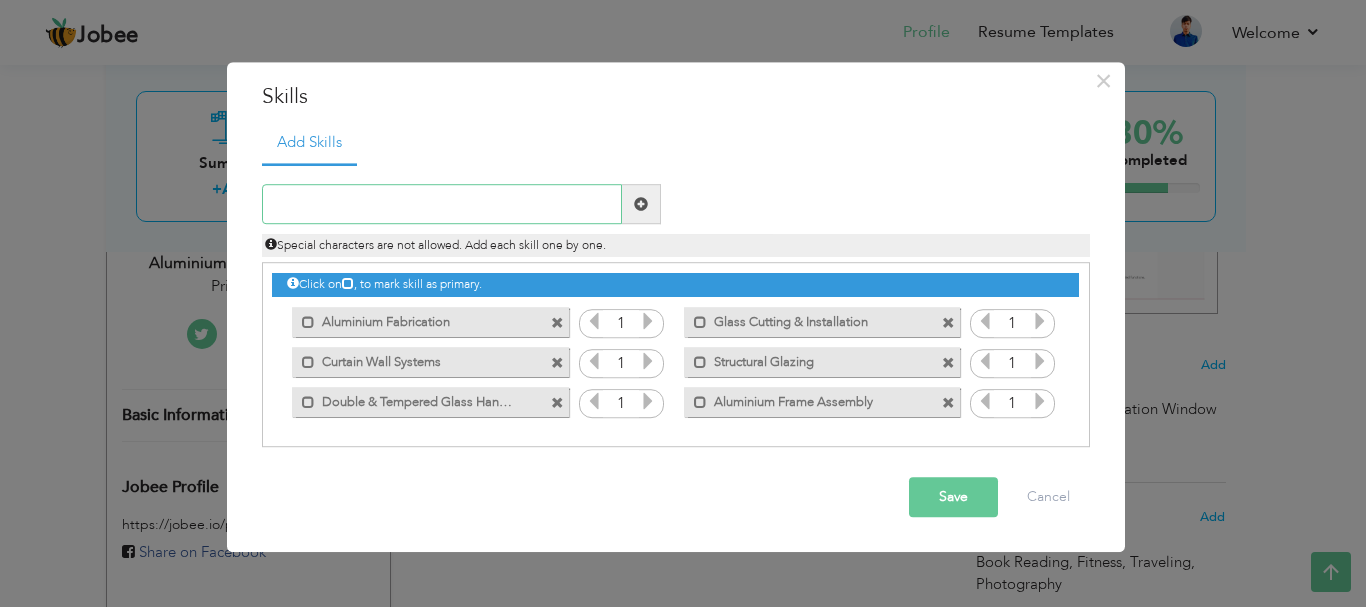 click at bounding box center [442, 205] 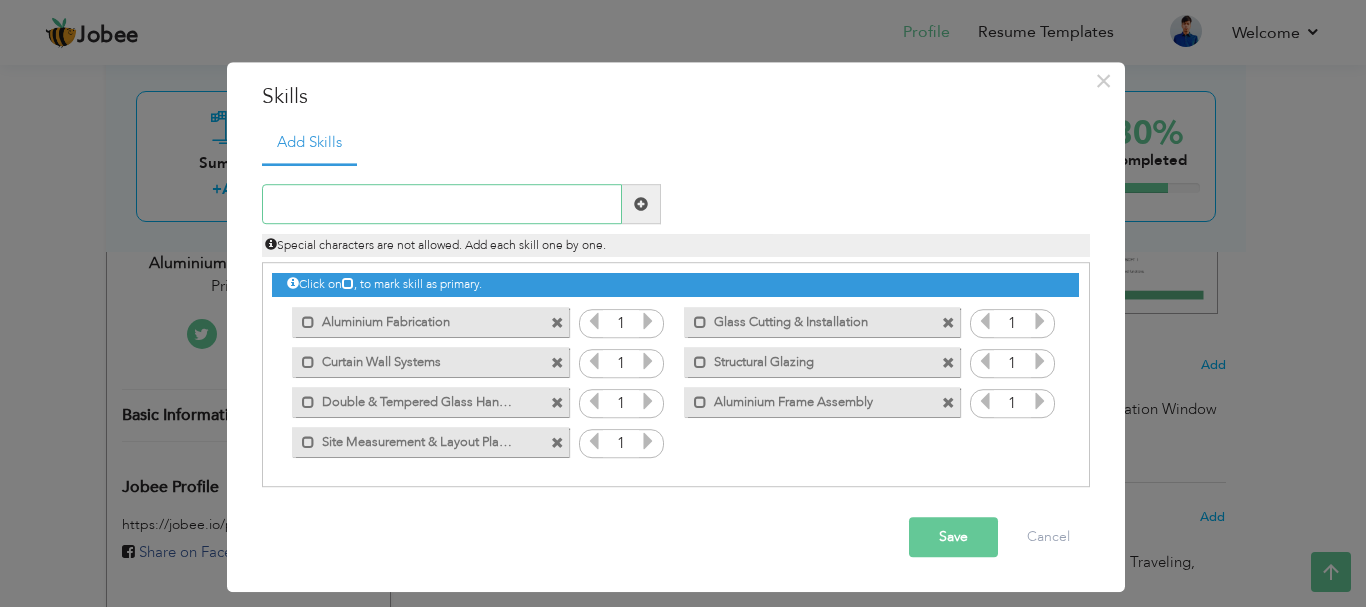click at bounding box center (442, 205) 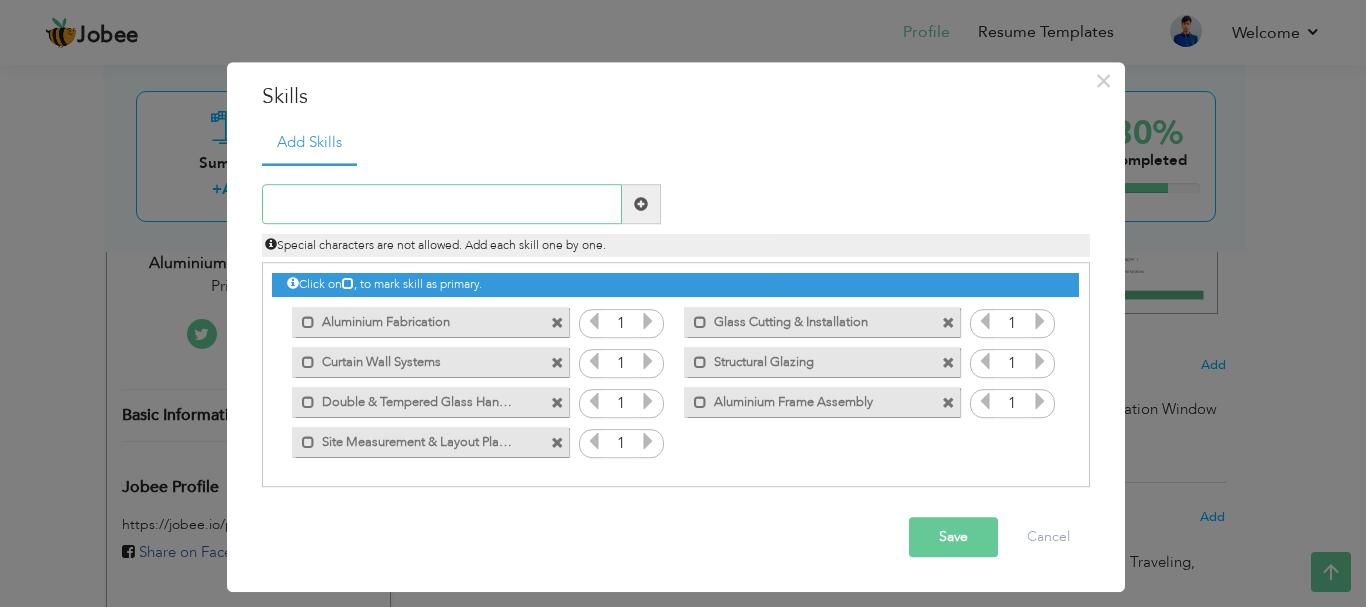 paste on "Shopfront & Facade Installation" 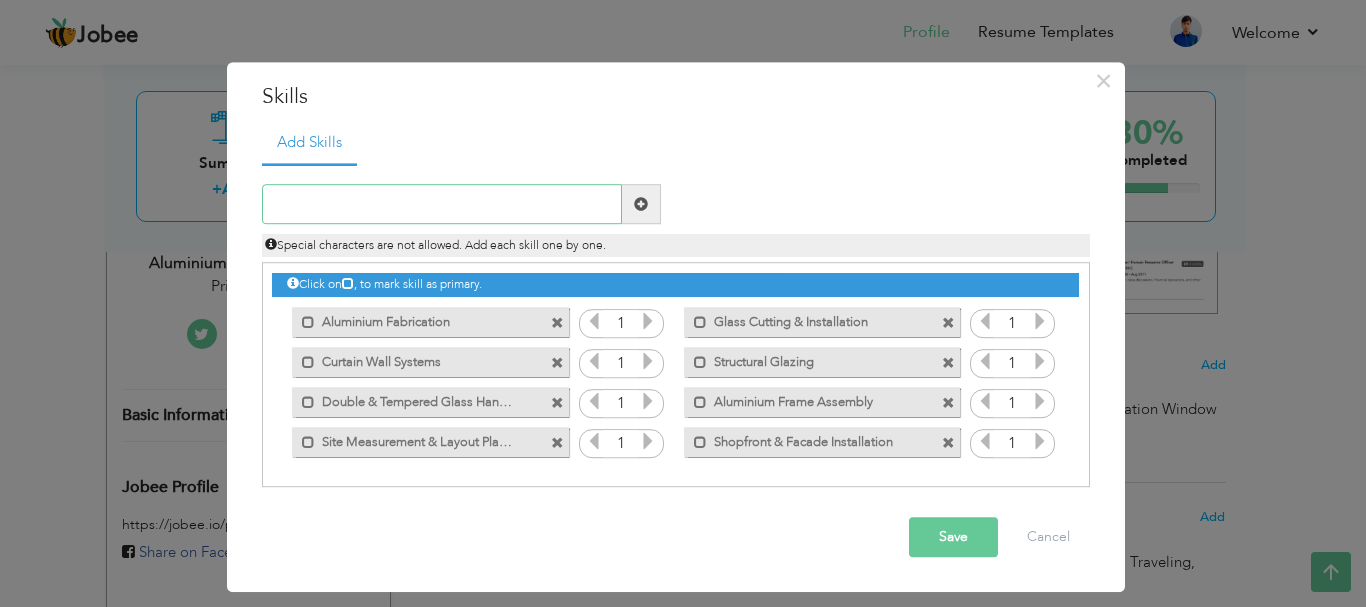 click at bounding box center [442, 205] 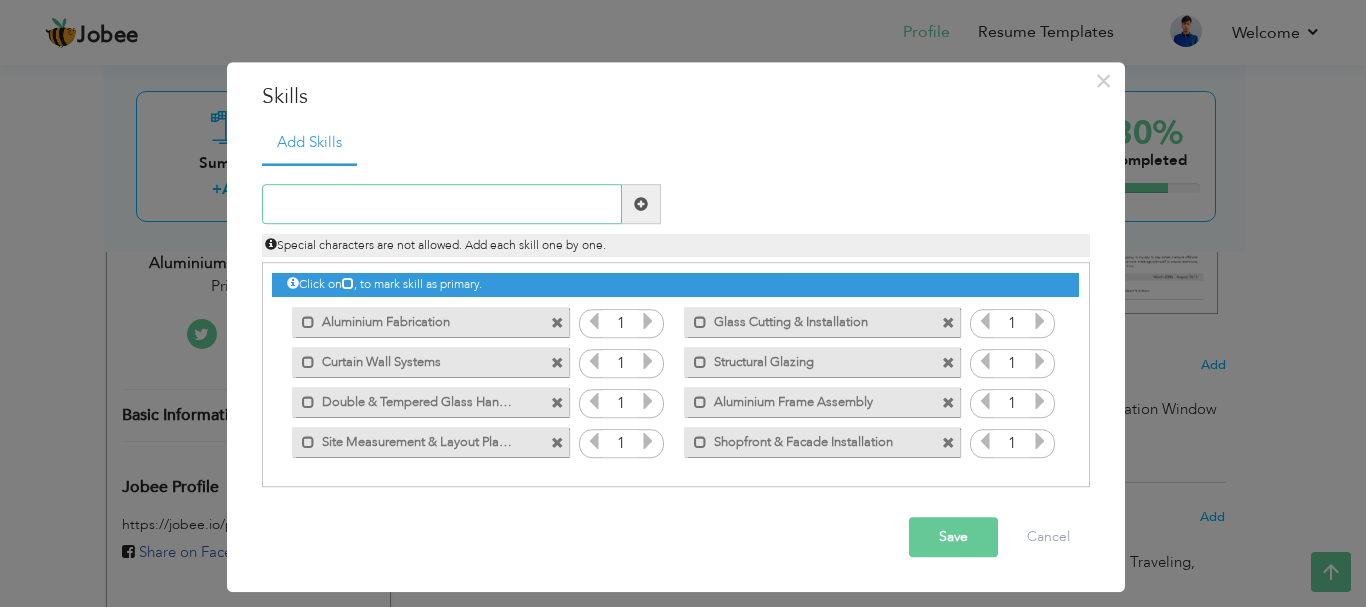 paste on "Use of Power Tools & Cutting Machines" 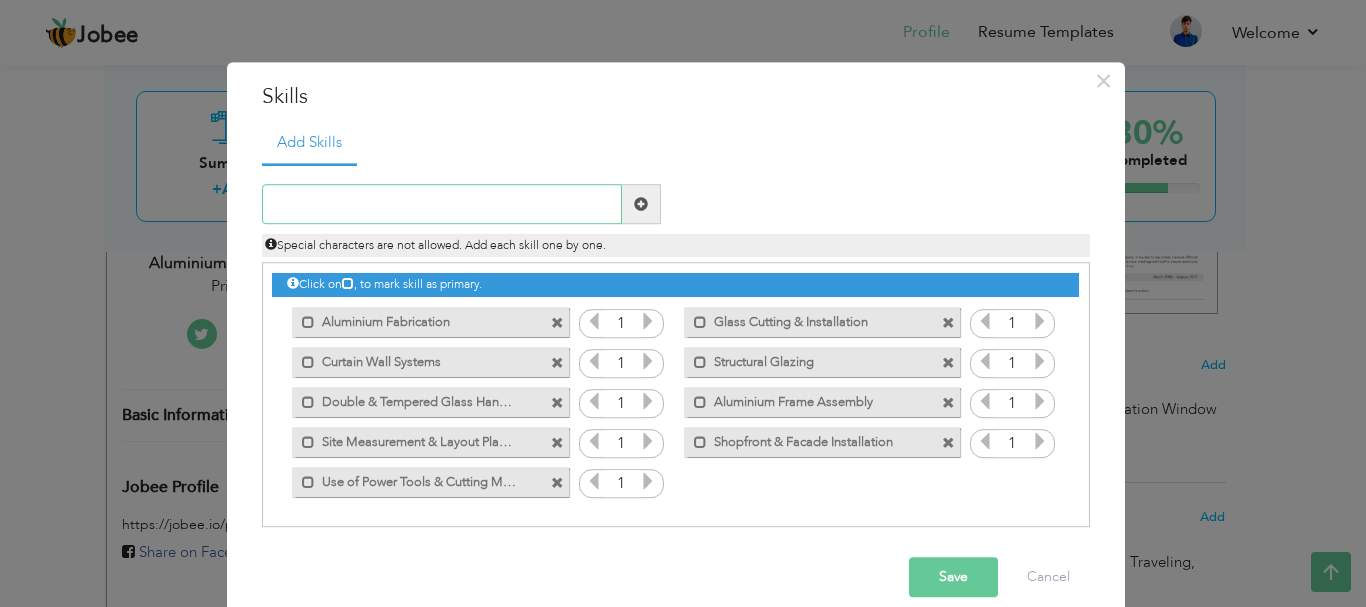 click at bounding box center [442, 205] 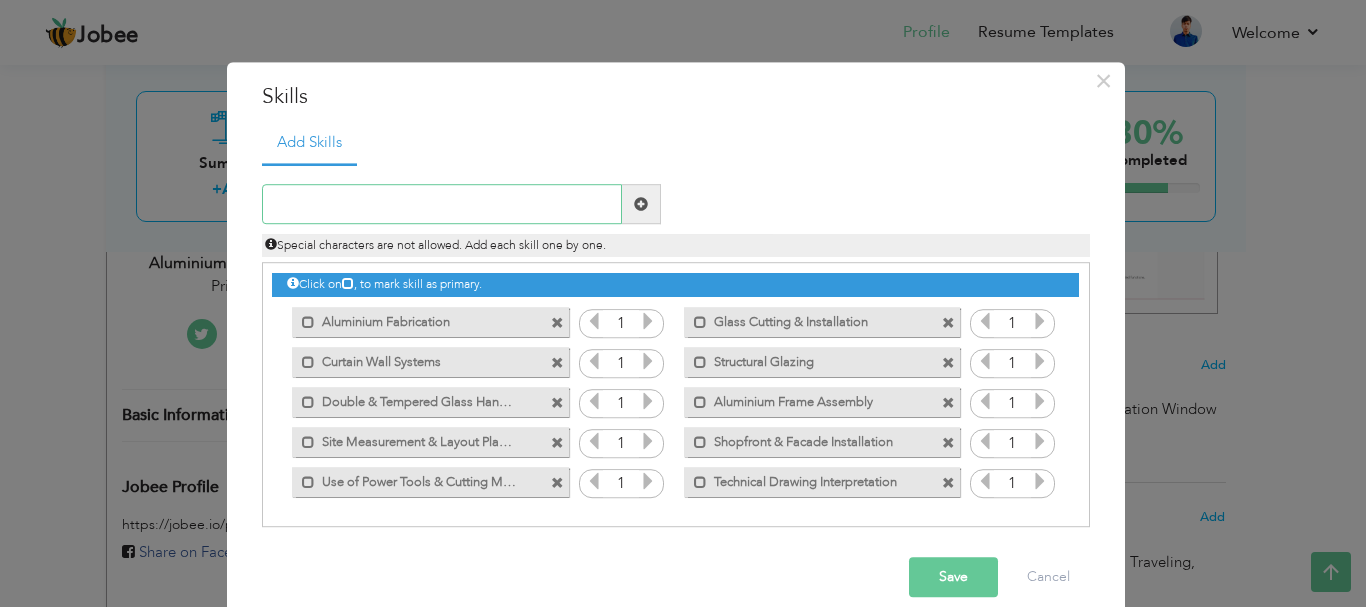 click at bounding box center (442, 205) 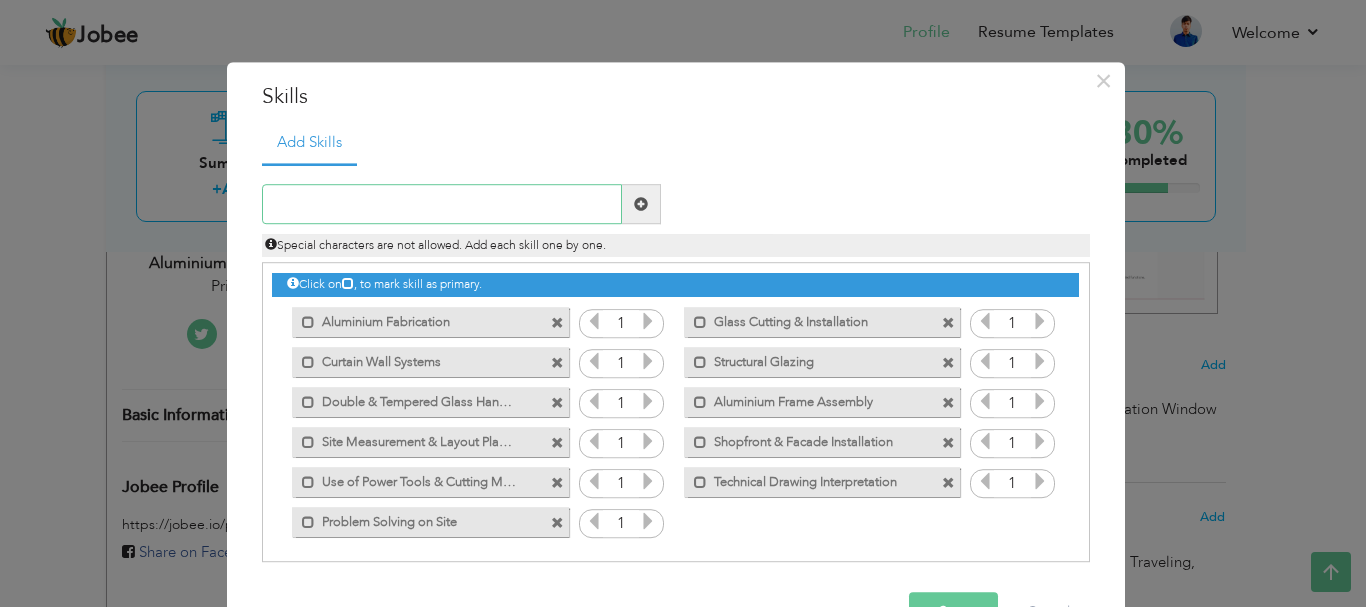 click at bounding box center [442, 205] 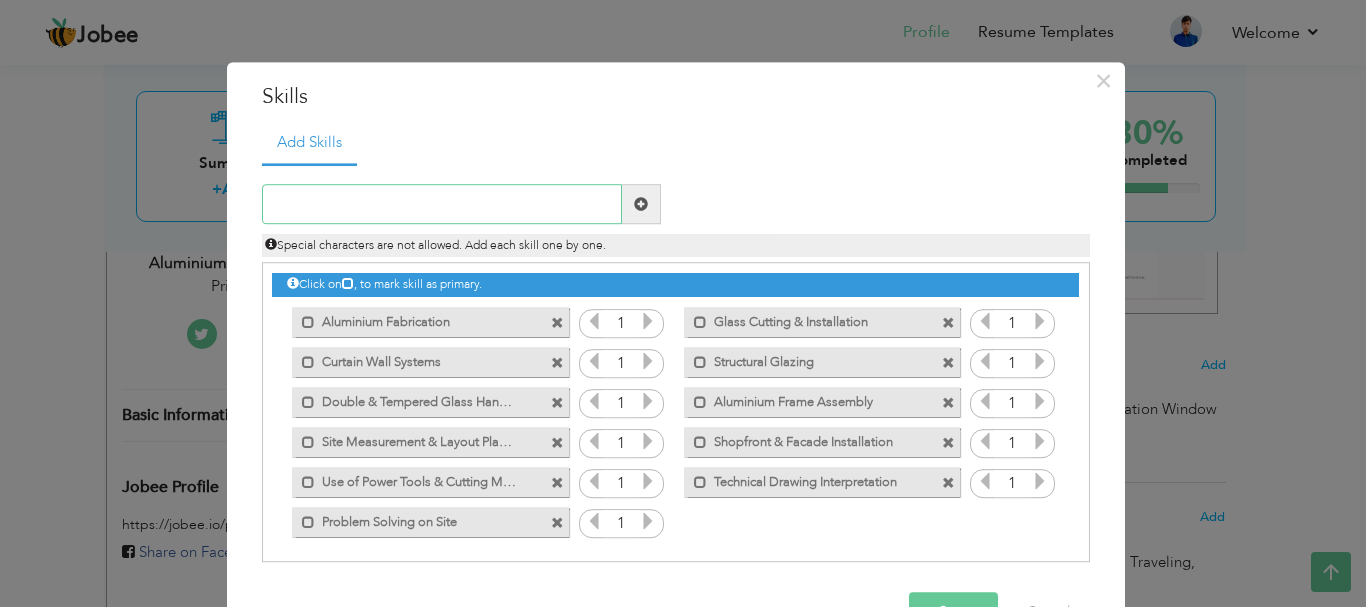 paste on "Teamwork & Coordination with Contractors" 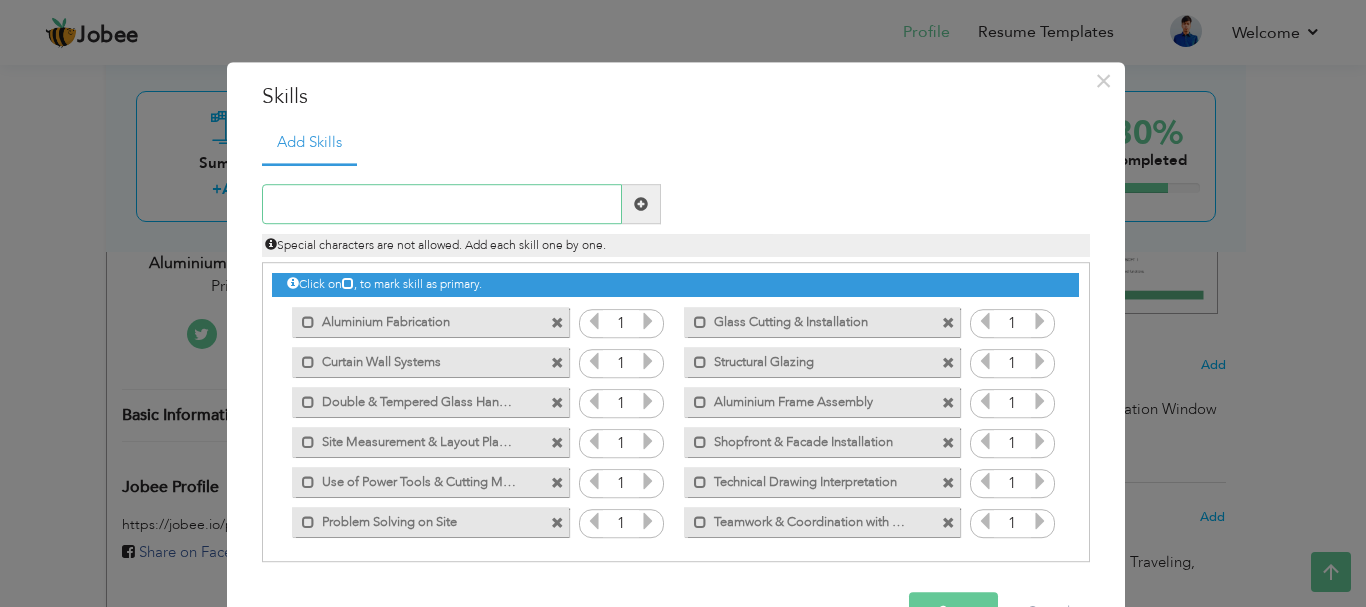 click at bounding box center [442, 205] 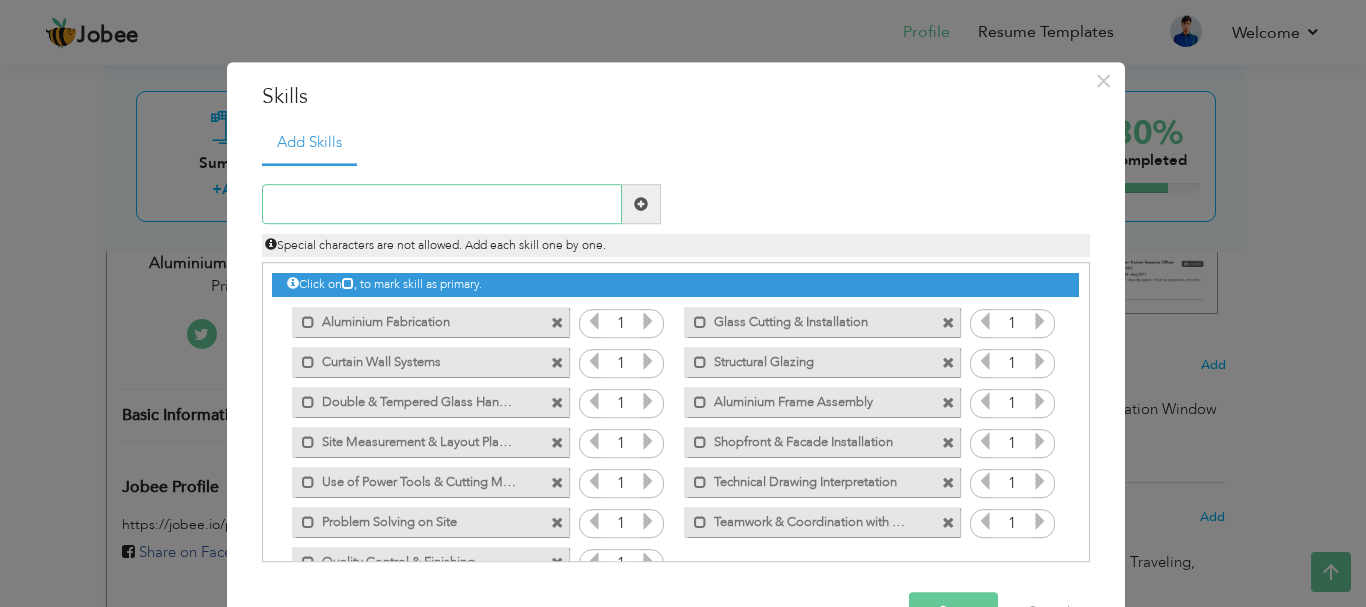 click at bounding box center (442, 205) 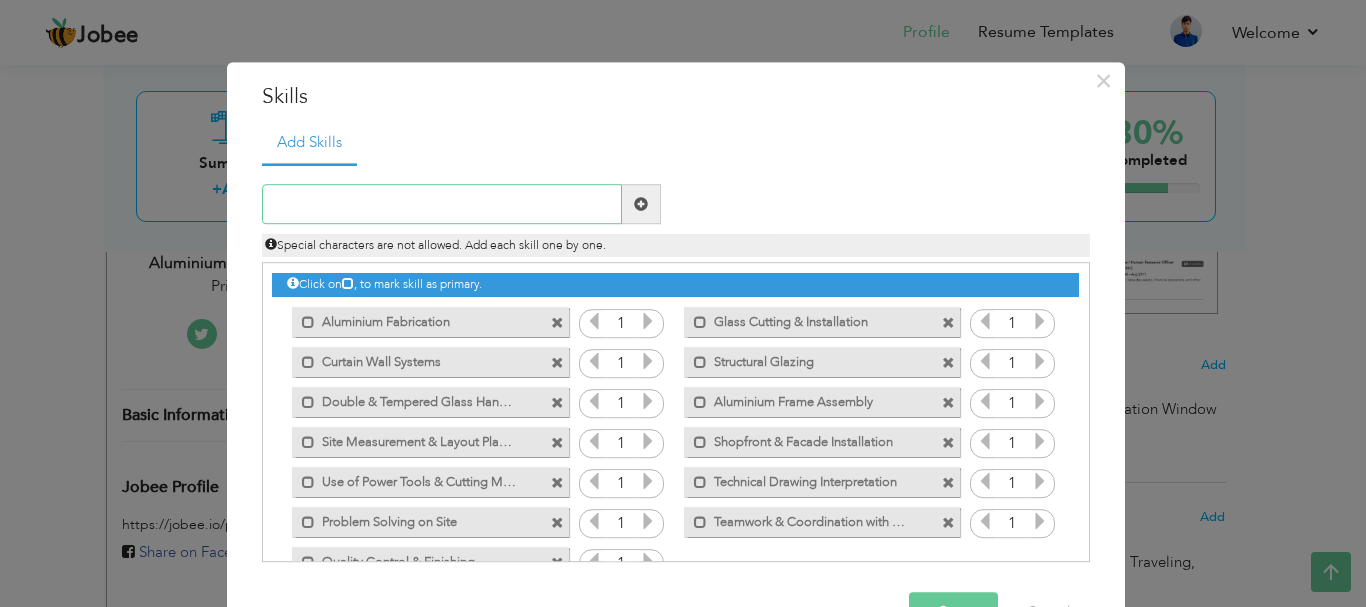 paste on "Time Management & Project Deadlines" 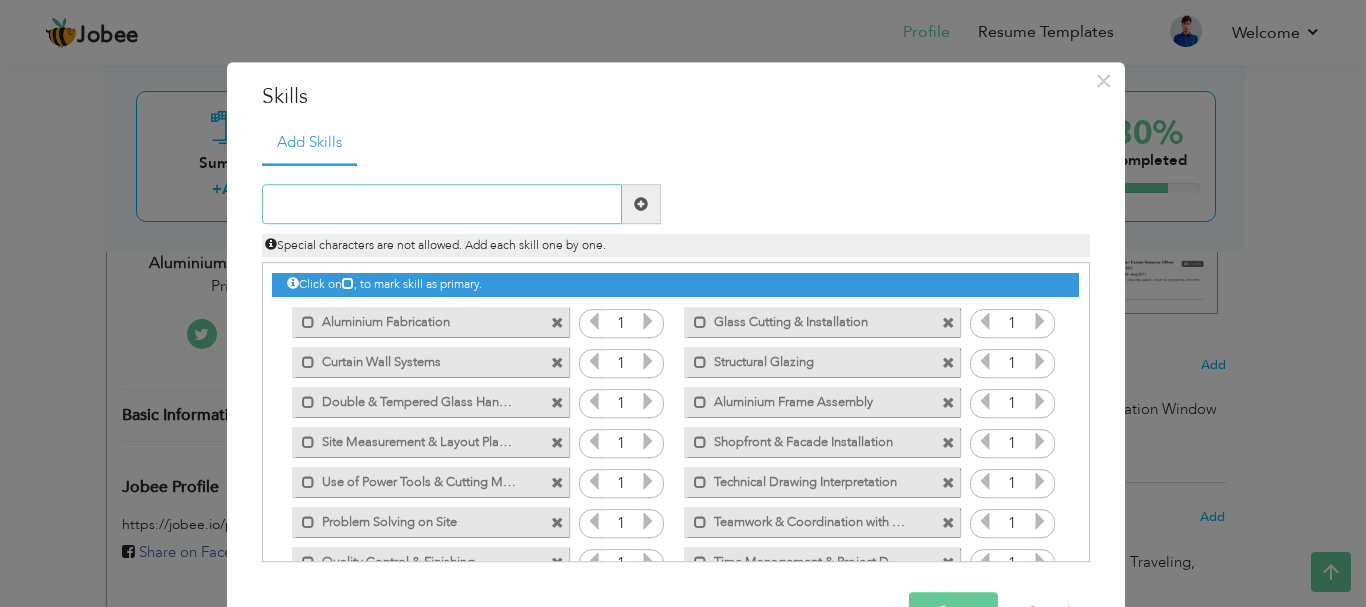 click at bounding box center (442, 205) 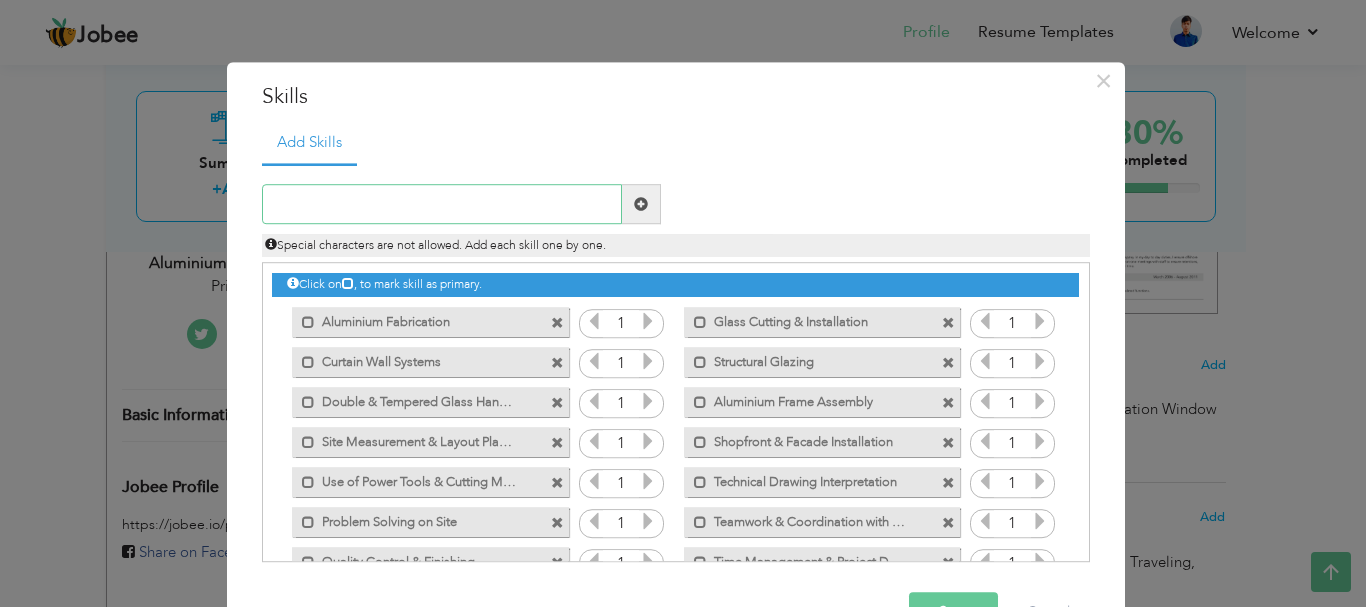 paste on "Safety Procedures & Site Compliance" 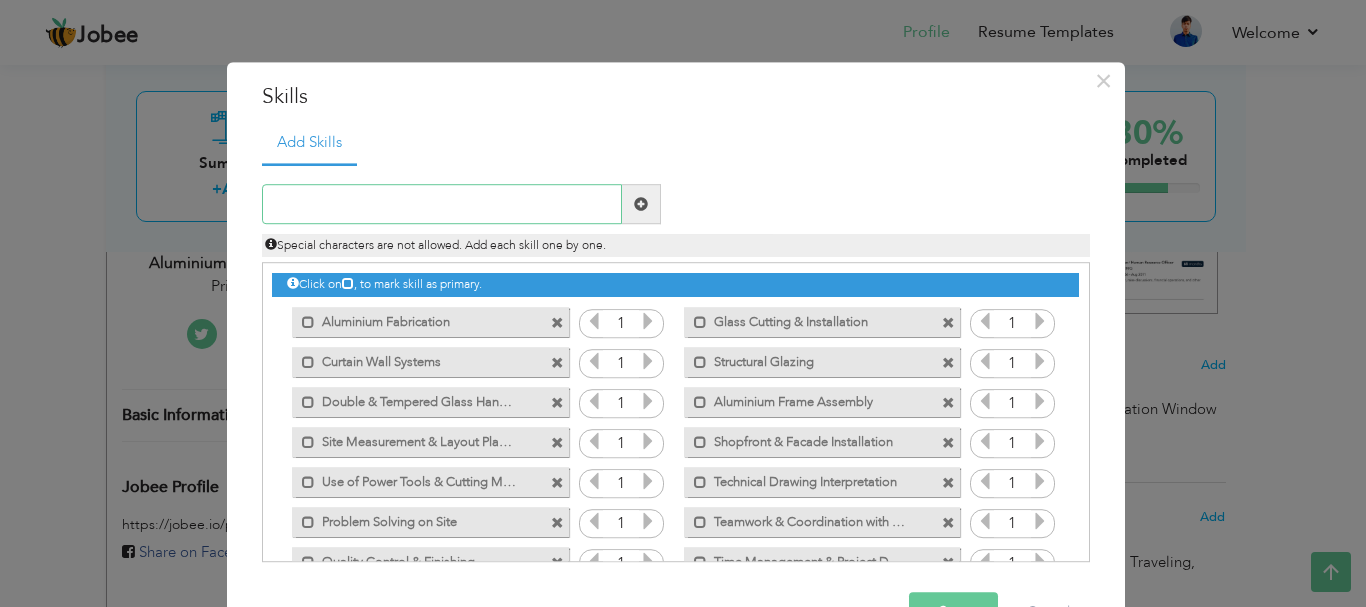 click at bounding box center (442, 205) 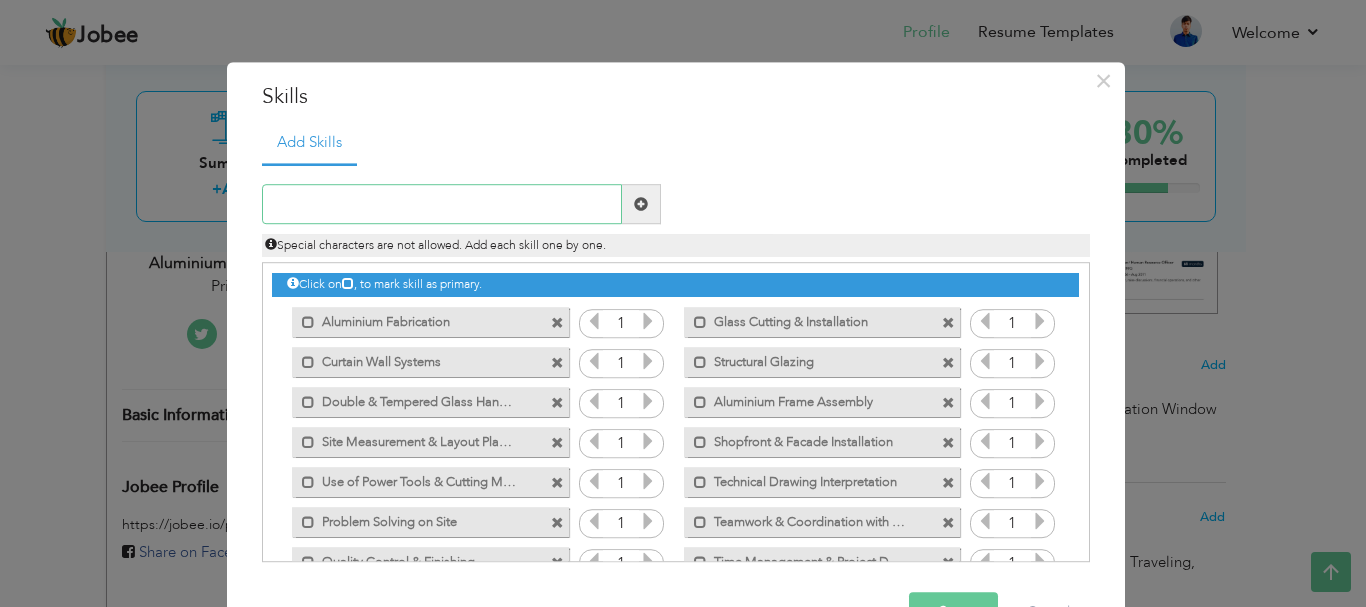 click at bounding box center [442, 205] 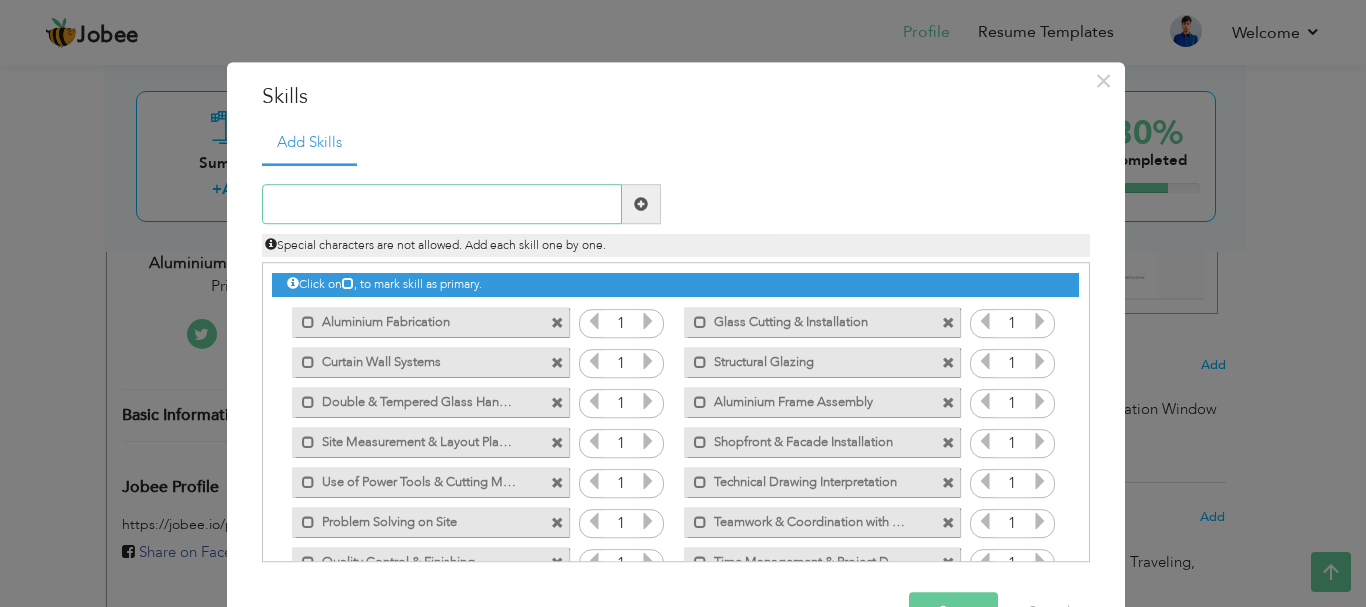 paste on "Maintenance & Repair Work" 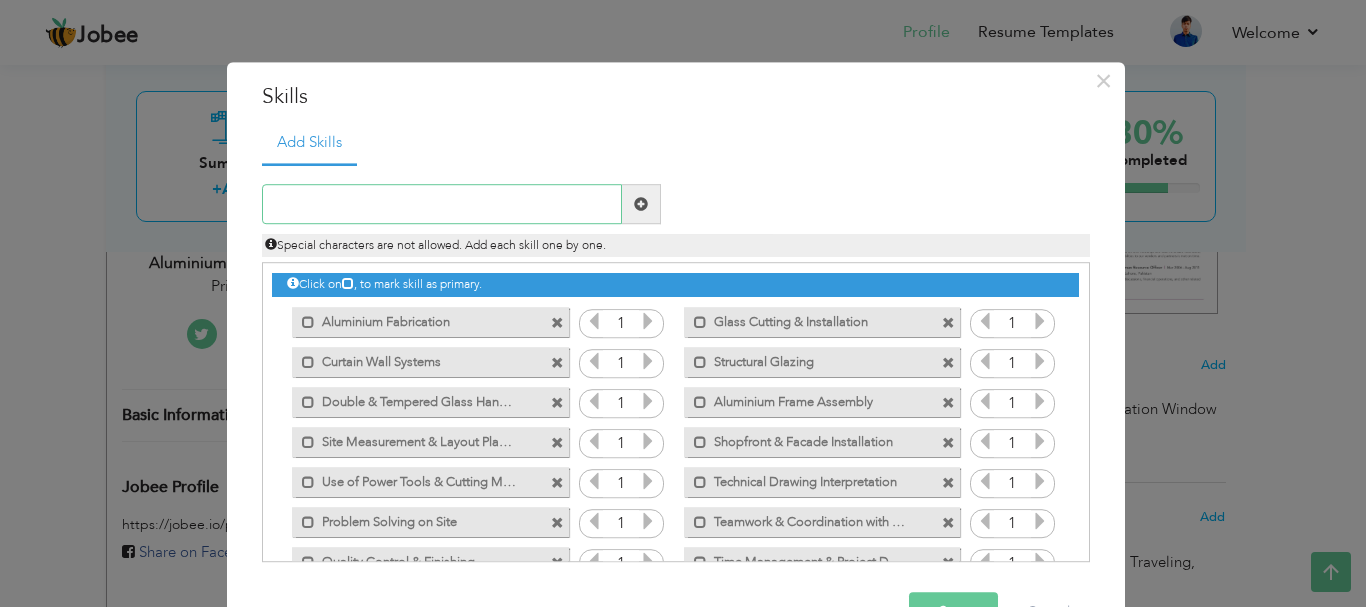 paste on "Installation of Glass Partitions and Office Cubicl" 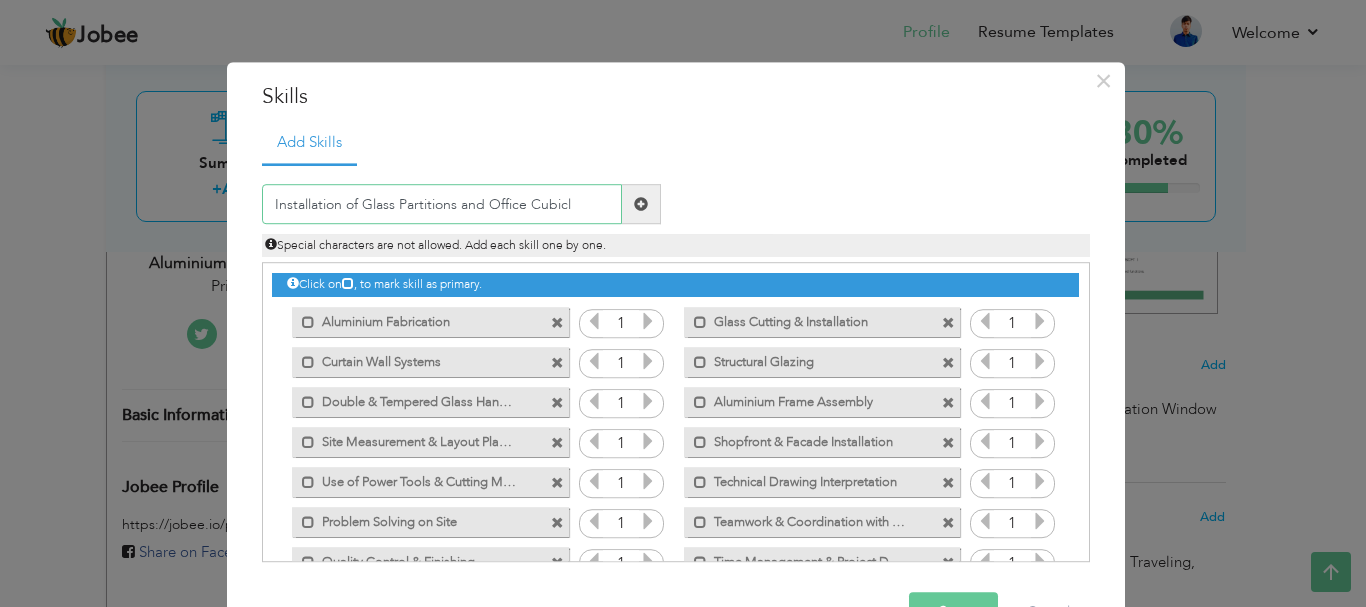 click on "Installation of Glass Partitions and Office Cubicl" at bounding box center (442, 205) 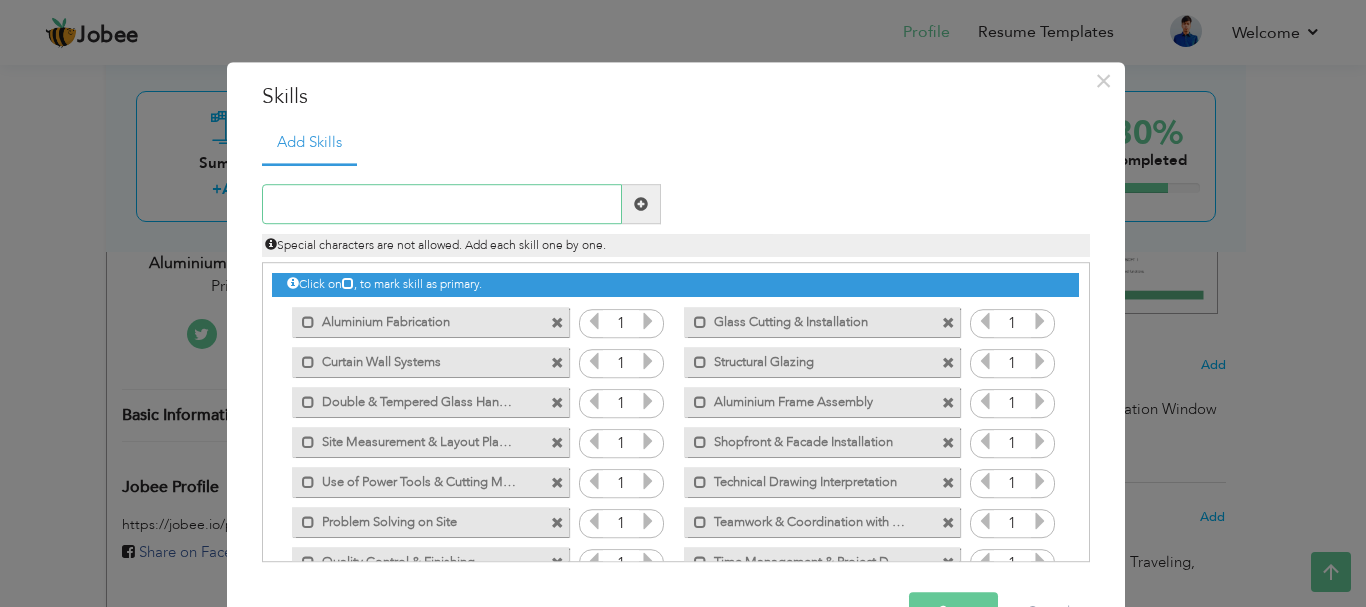 click at bounding box center [442, 205] 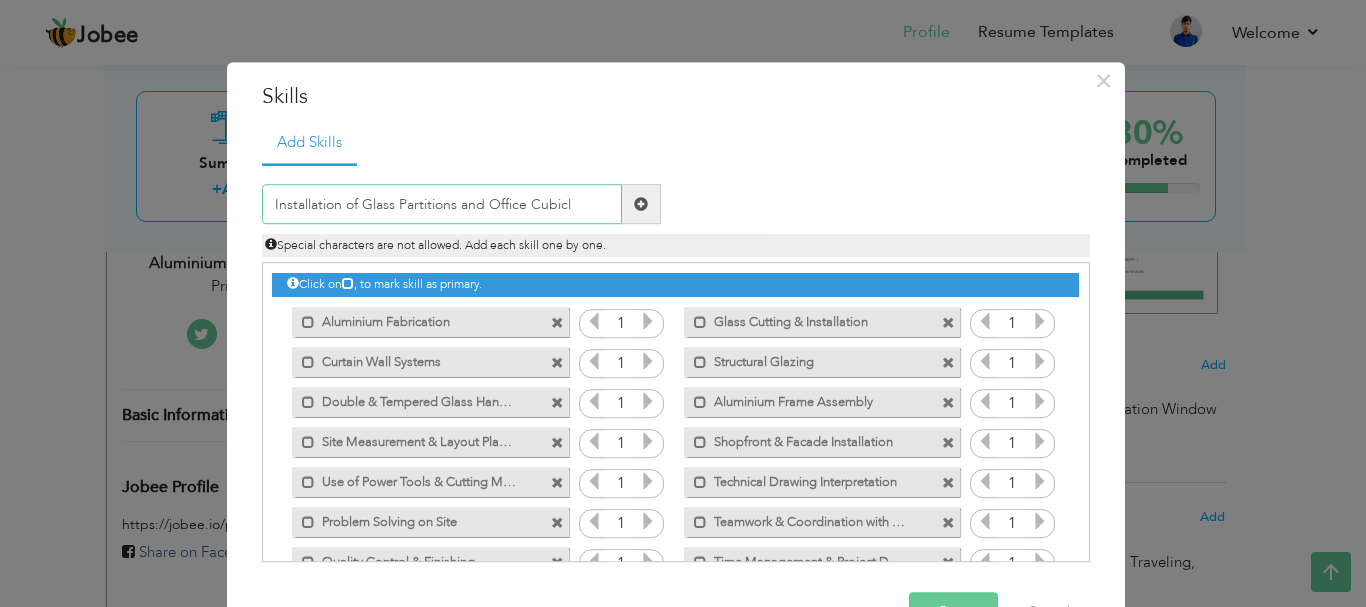 type 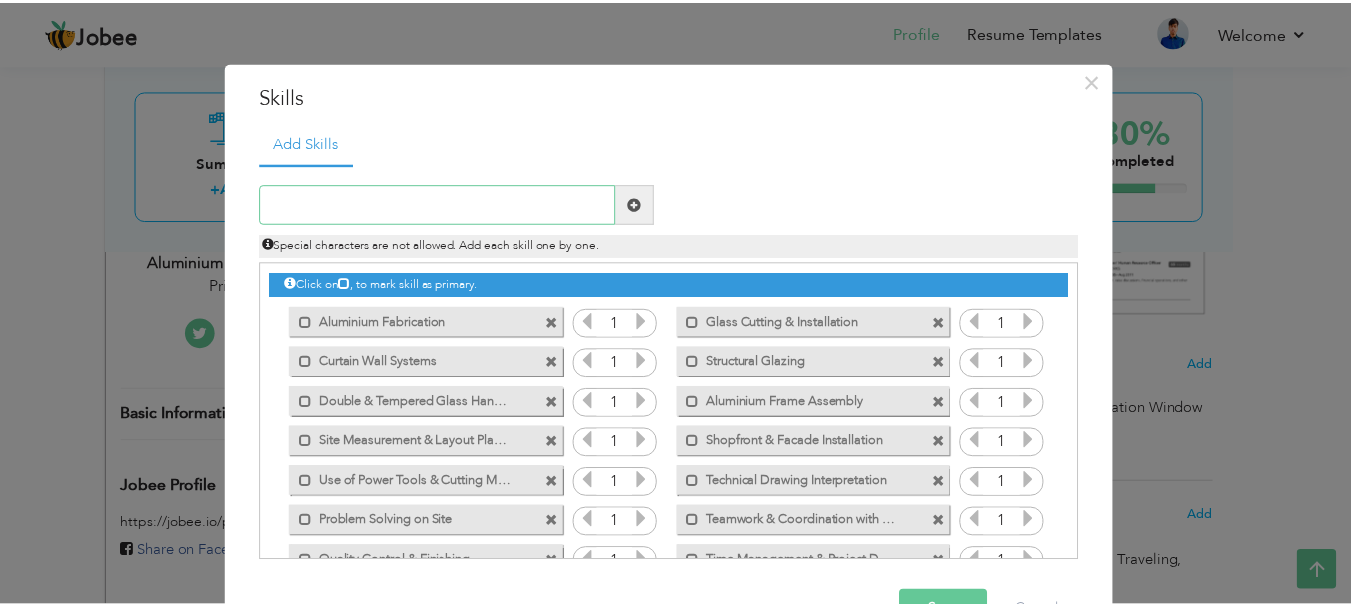 scroll, scrollTop: 61, scrollLeft: 0, axis: vertical 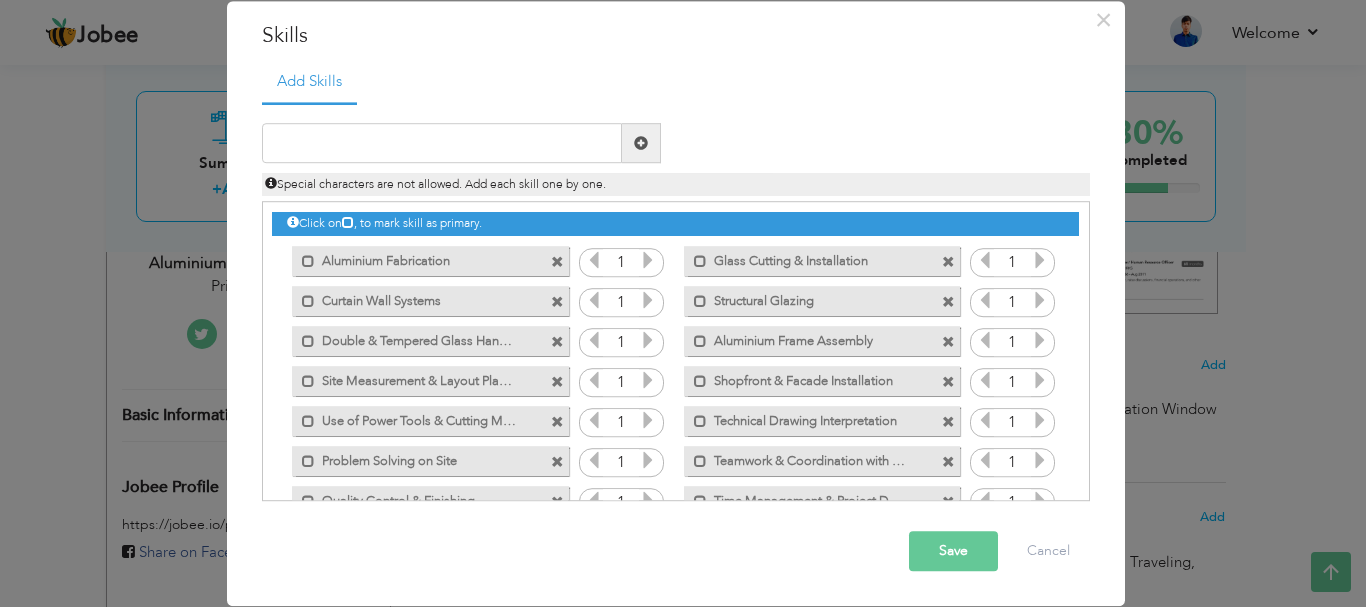 click on "Save" at bounding box center (953, 552) 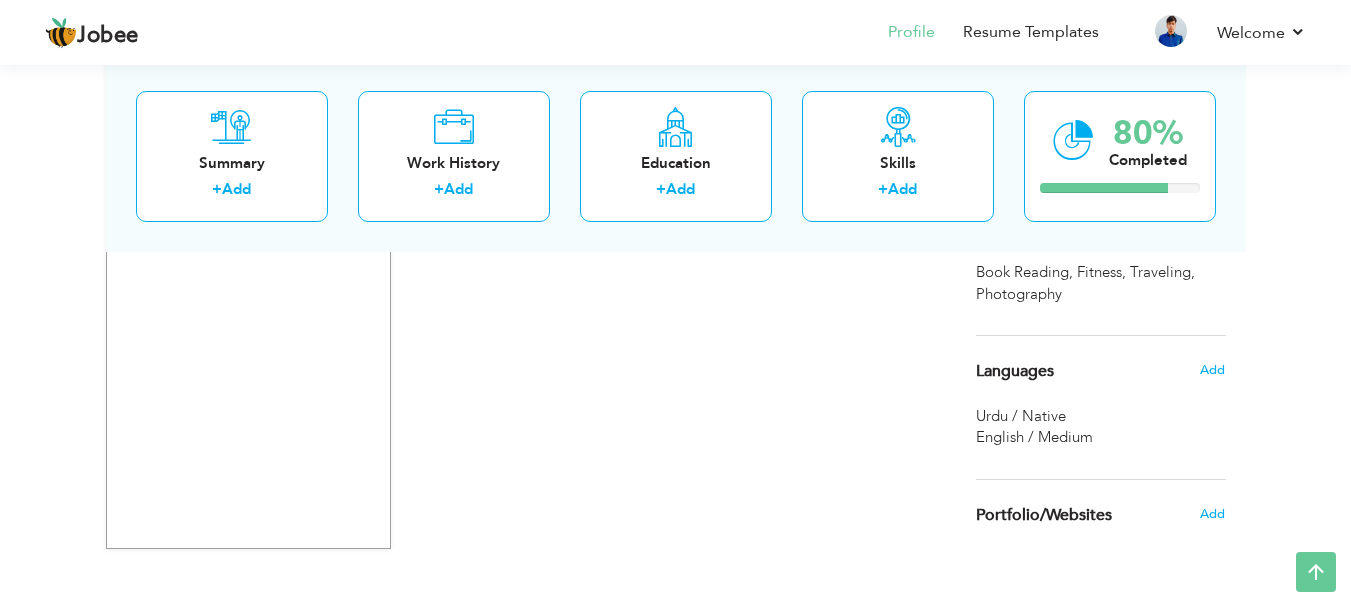 scroll, scrollTop: 1505, scrollLeft: 0, axis: vertical 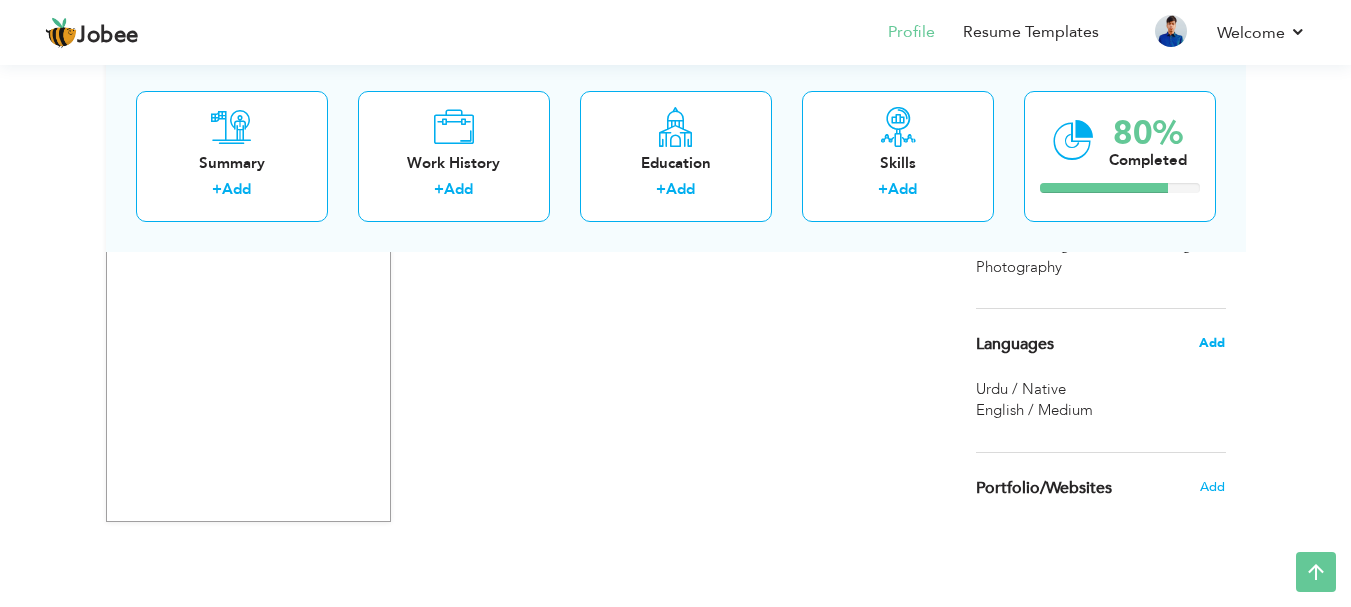 click on "Add" at bounding box center [1212, 343] 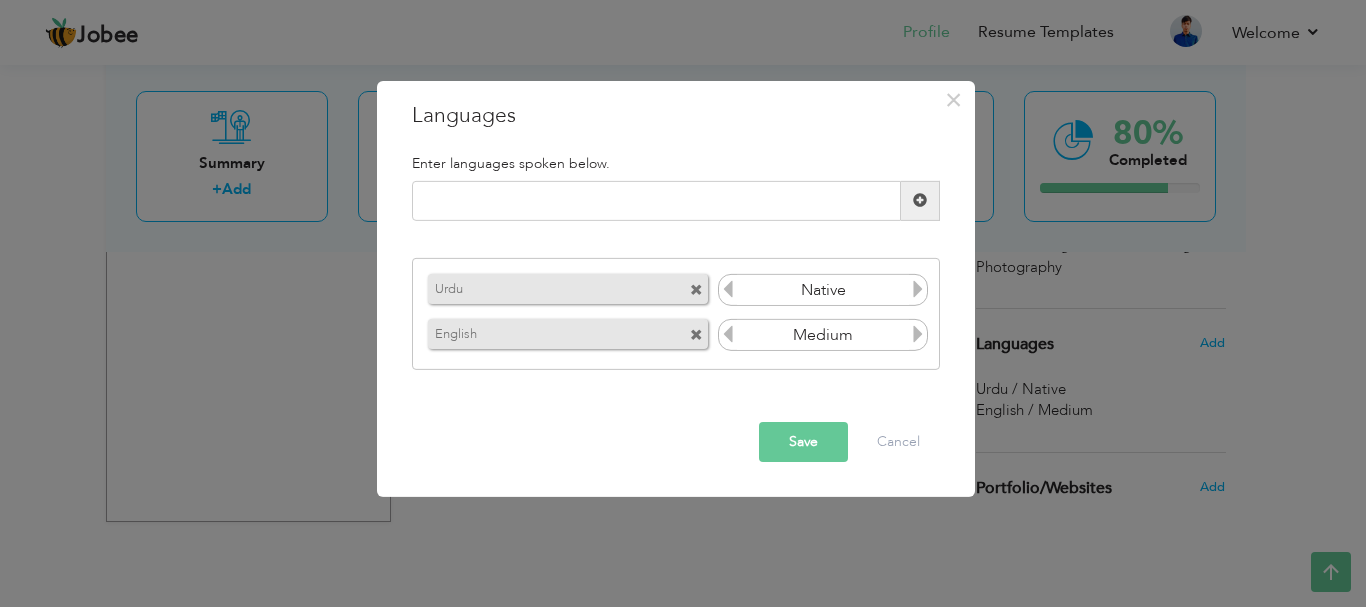 click at bounding box center [696, 335] 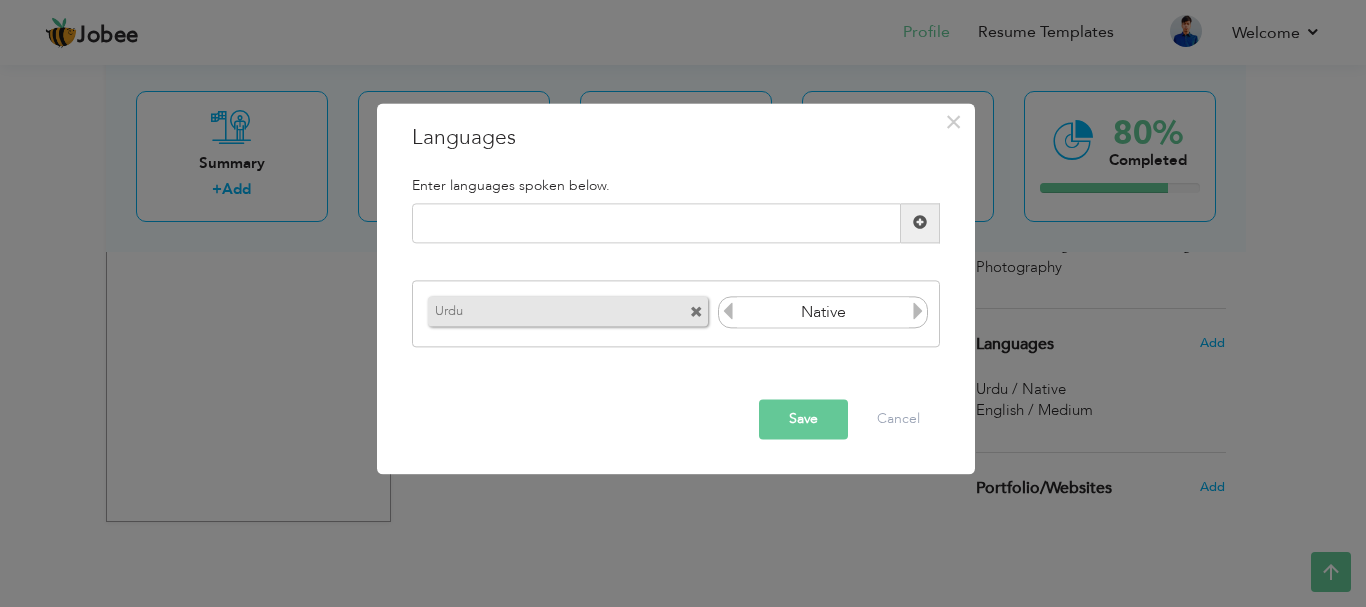 click at bounding box center (918, 312) 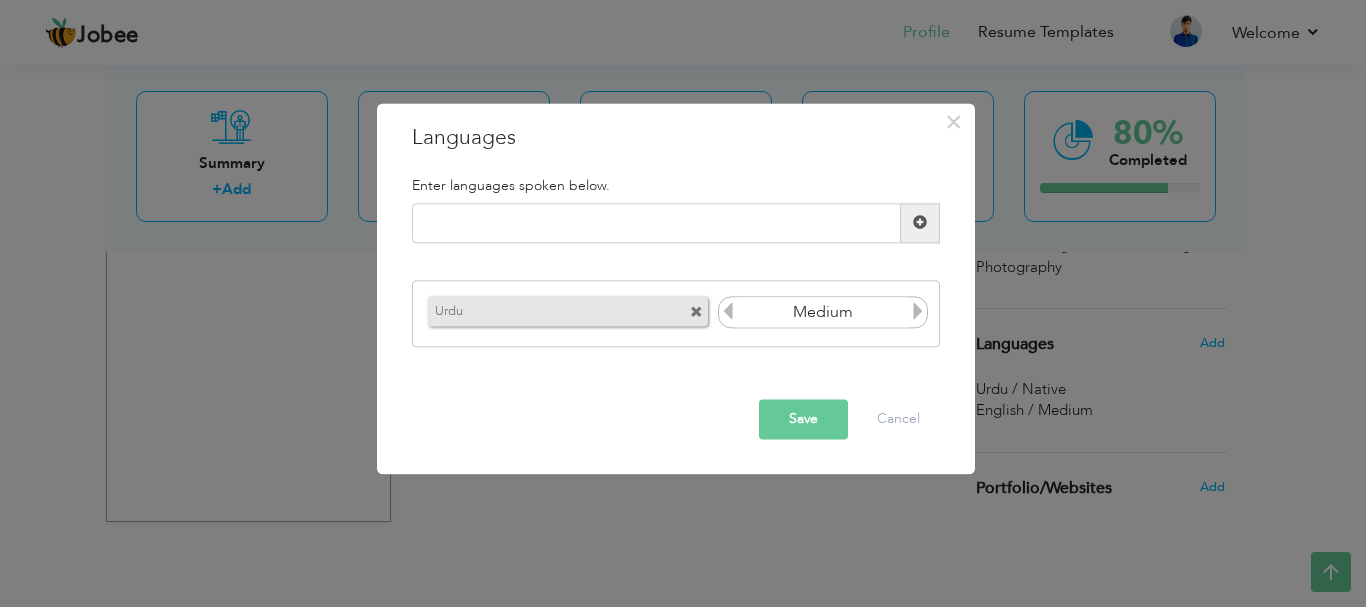 click at bounding box center [728, 312] 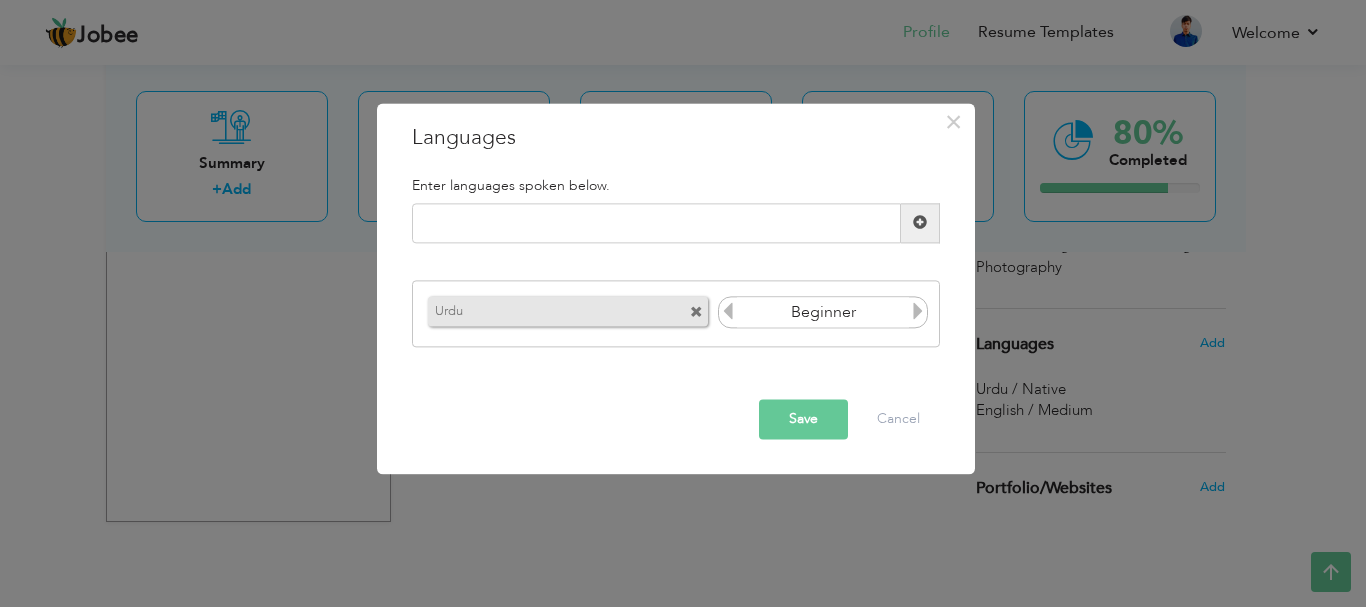 click at bounding box center (728, 312) 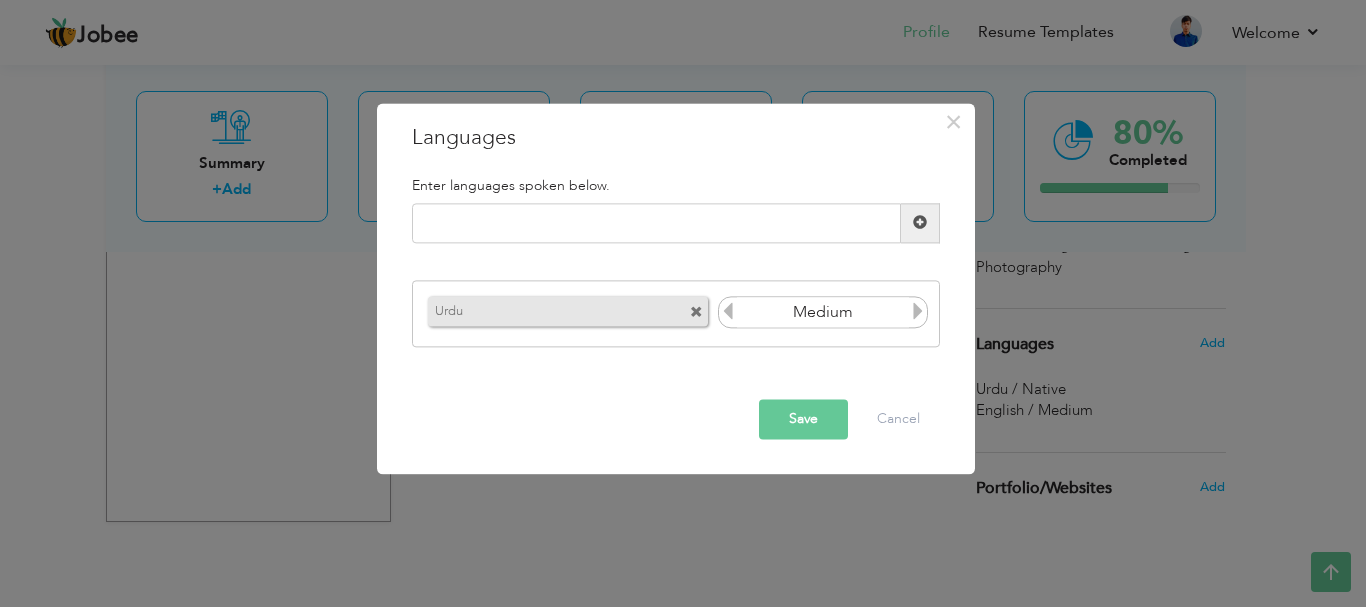 click at bounding box center (918, 312) 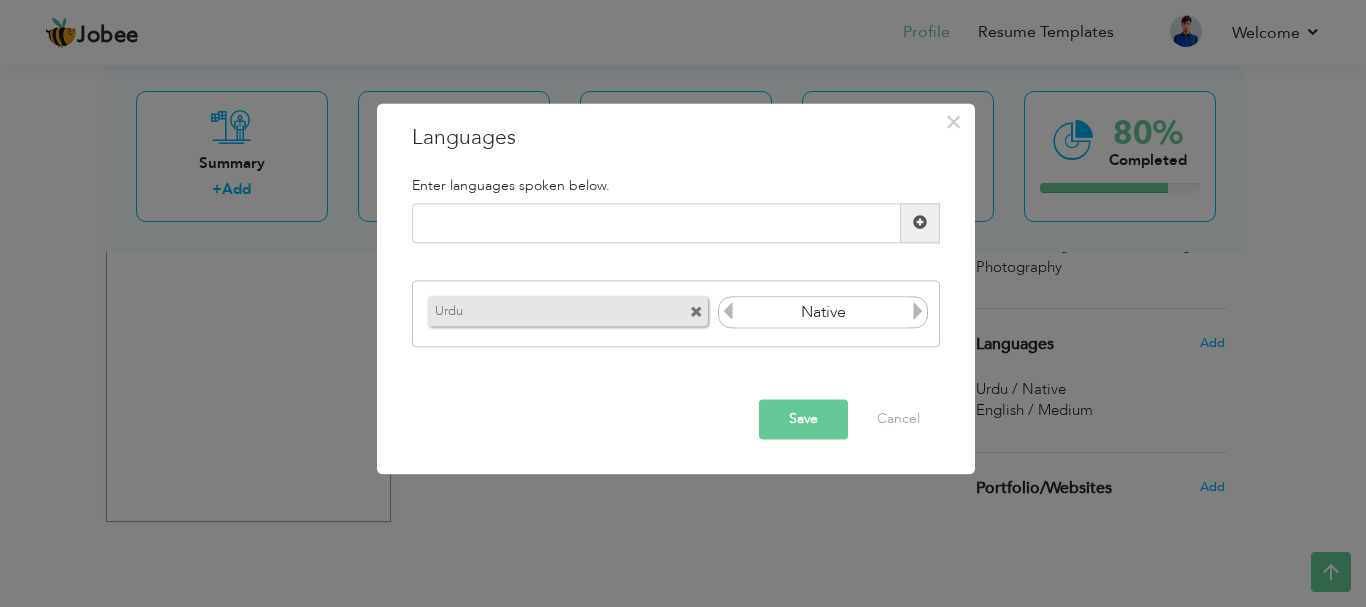 drag, startPoint x: 849, startPoint y: 306, endPoint x: 803, endPoint y: 303, distance: 46.09772 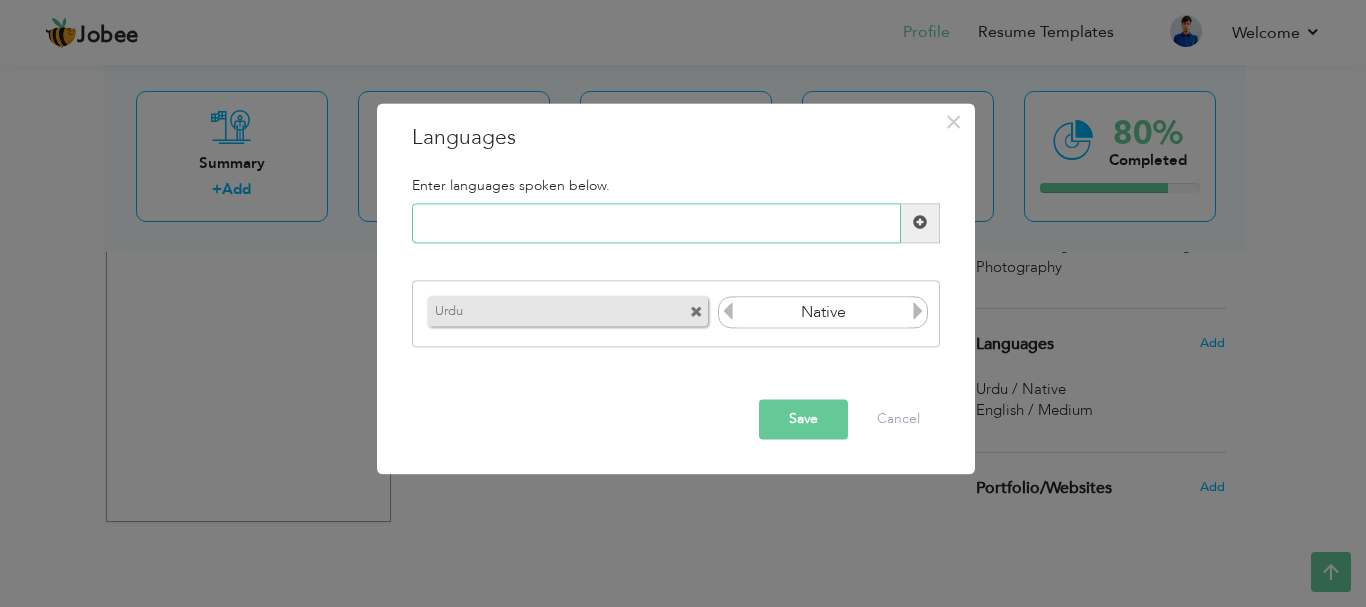 click at bounding box center [656, 223] 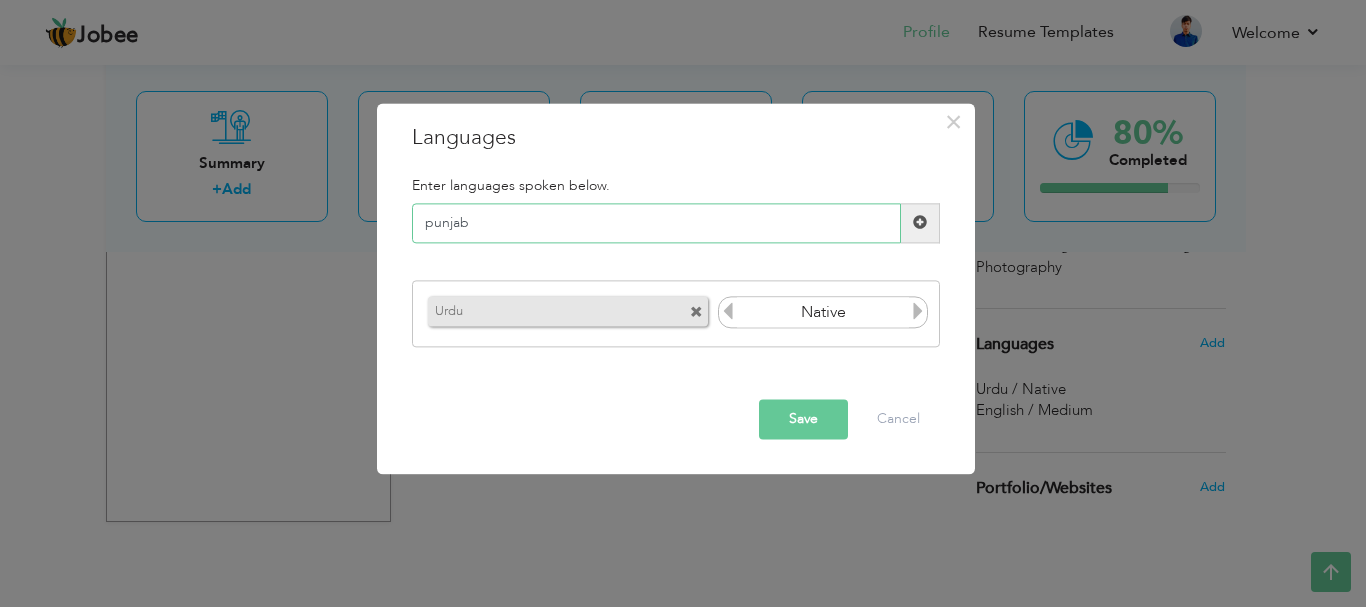 type on "punjabi" 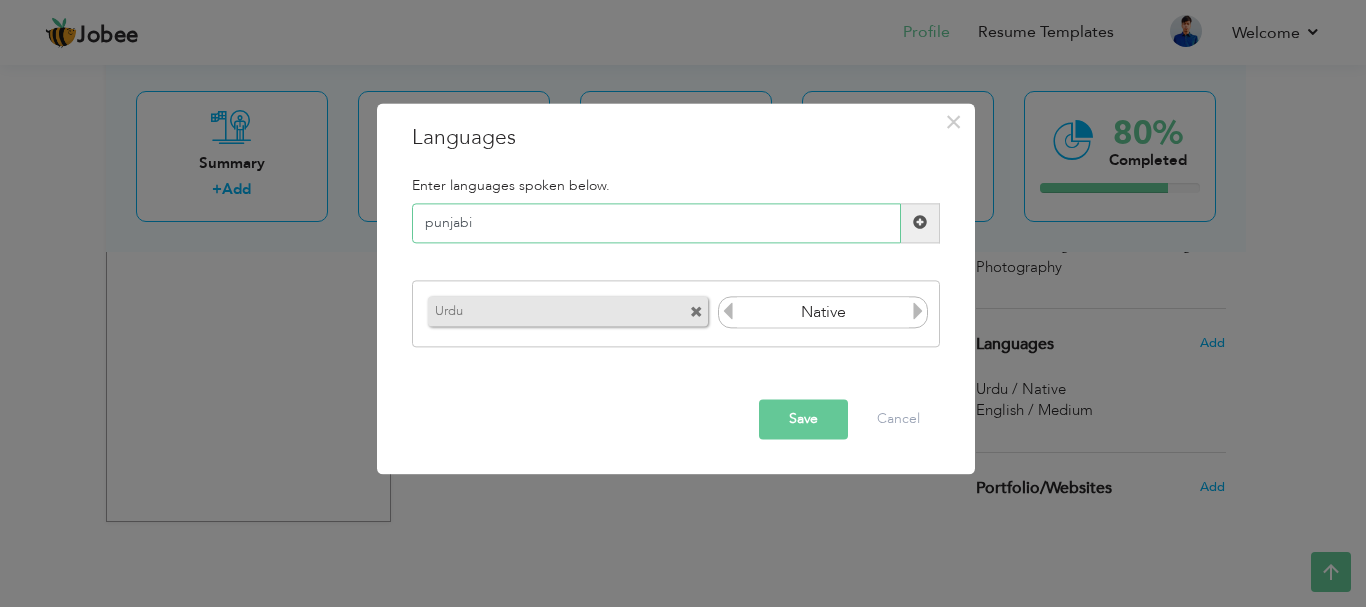 type 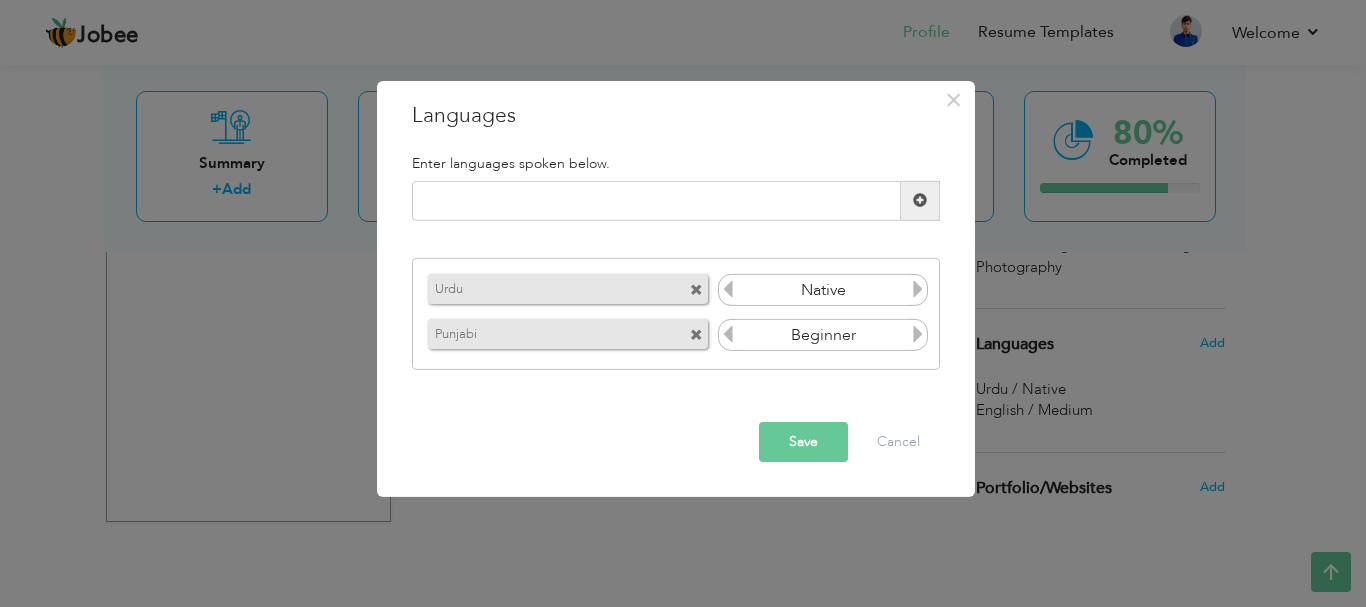 click at bounding box center [918, 334] 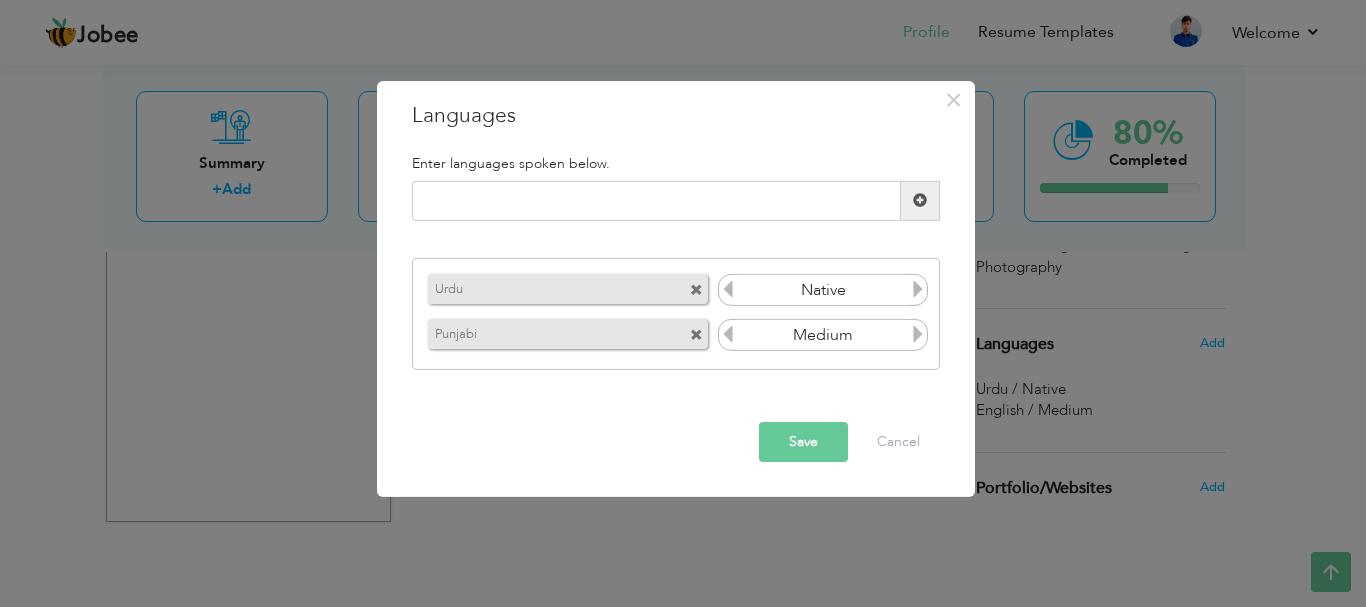 click at bounding box center [918, 334] 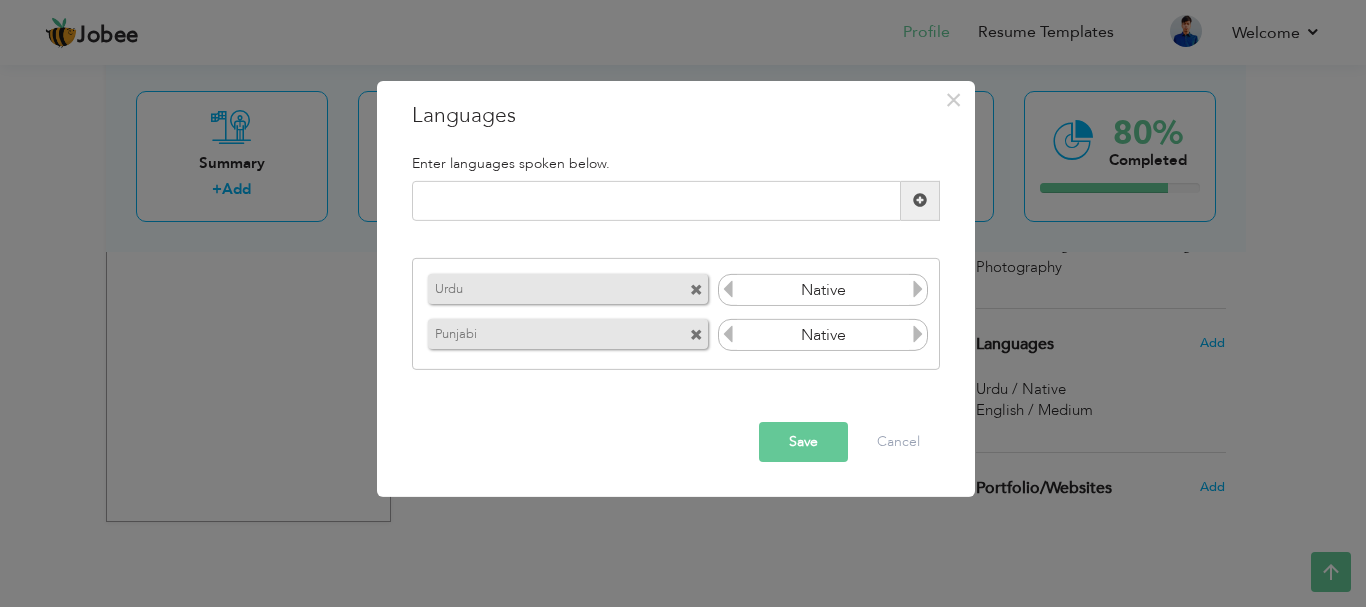 click on "Save" at bounding box center (803, 442) 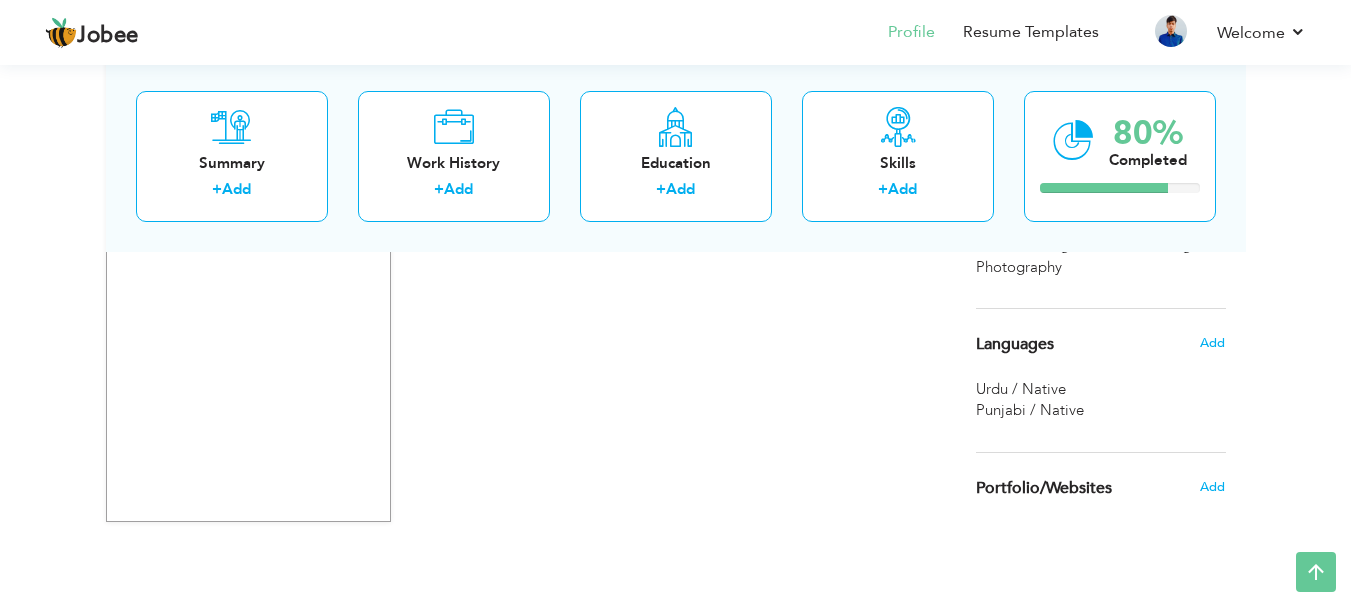 scroll, scrollTop: 1405, scrollLeft: 0, axis: vertical 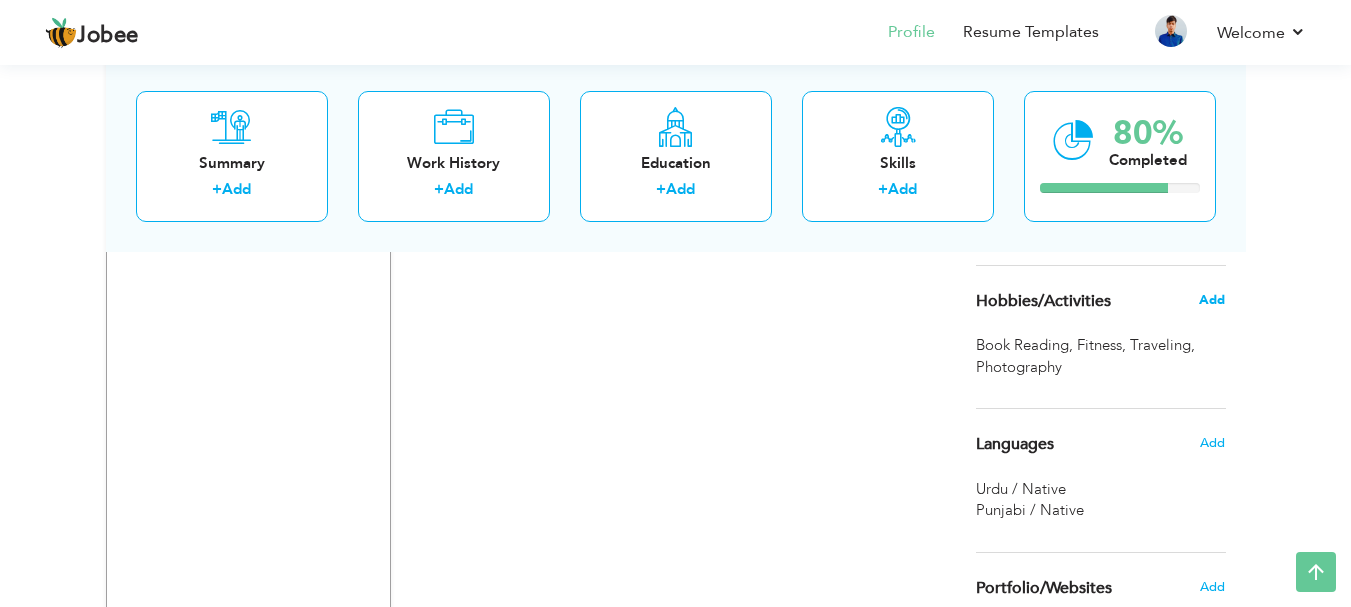 click on "Add" at bounding box center (1212, 300) 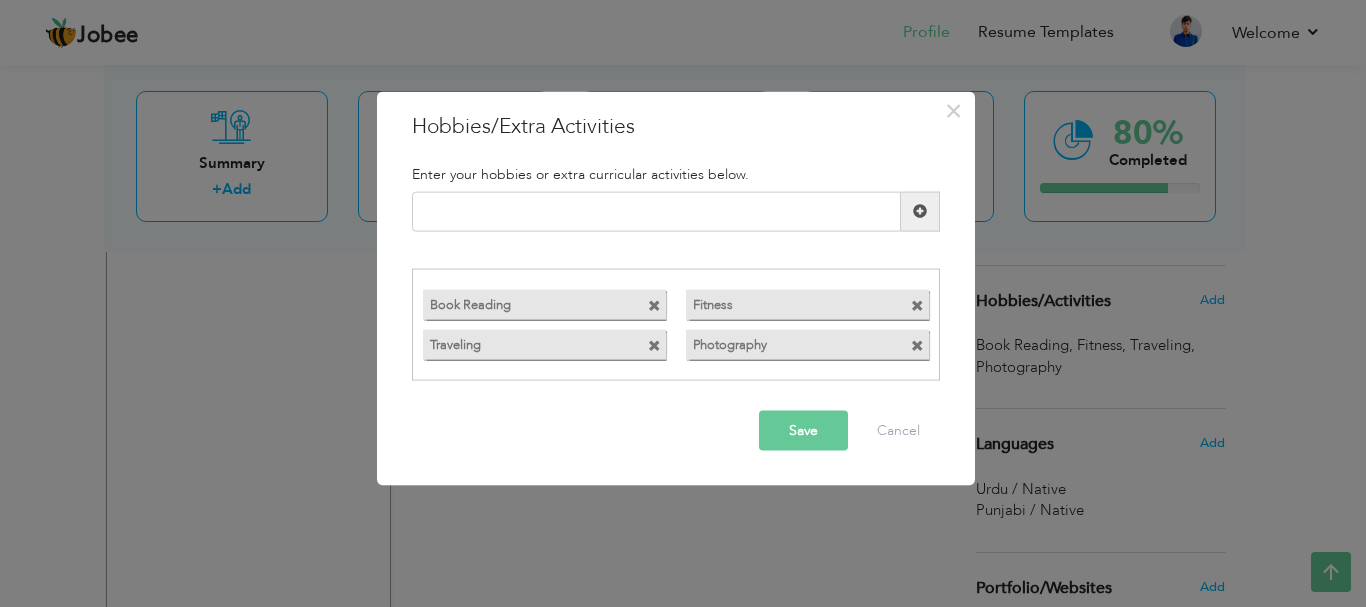 click at bounding box center (654, 306) 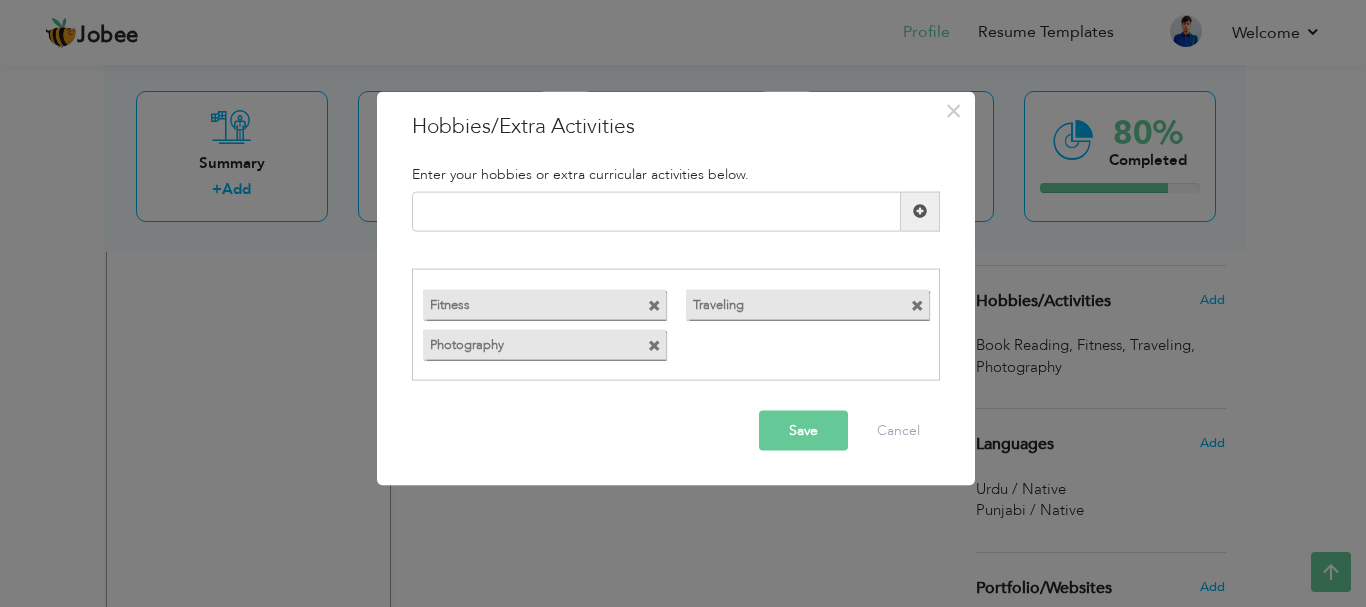 click at bounding box center [654, 346] 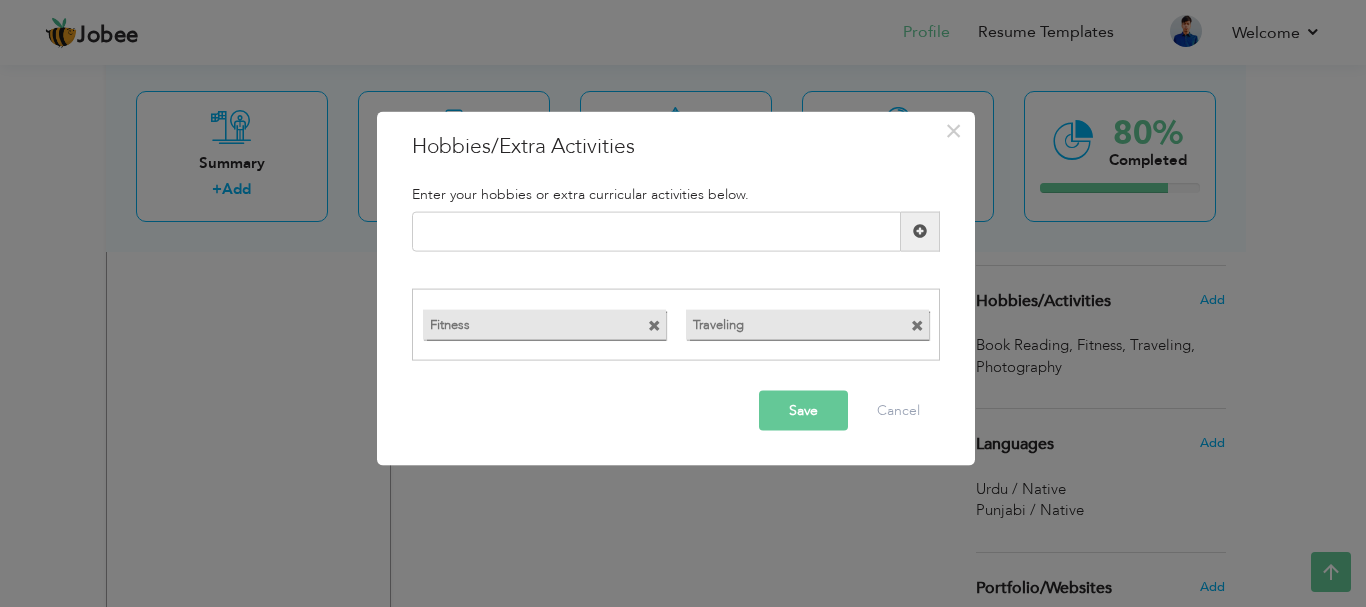 click at bounding box center [654, 326] 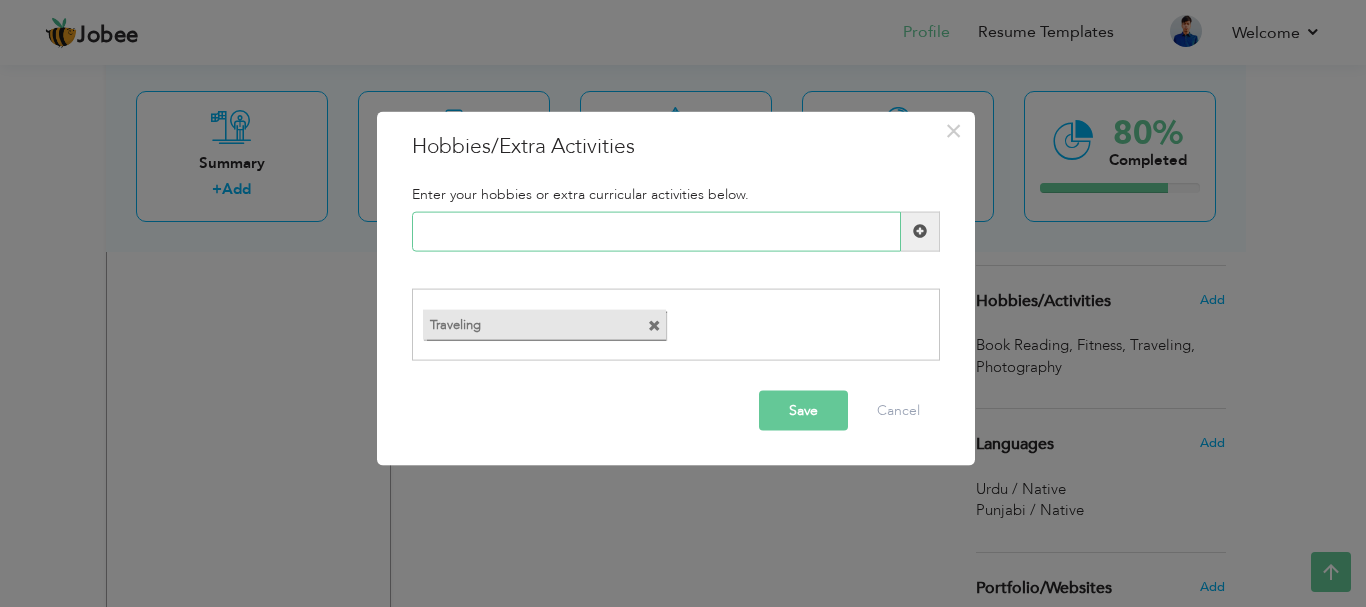click at bounding box center [656, 231] 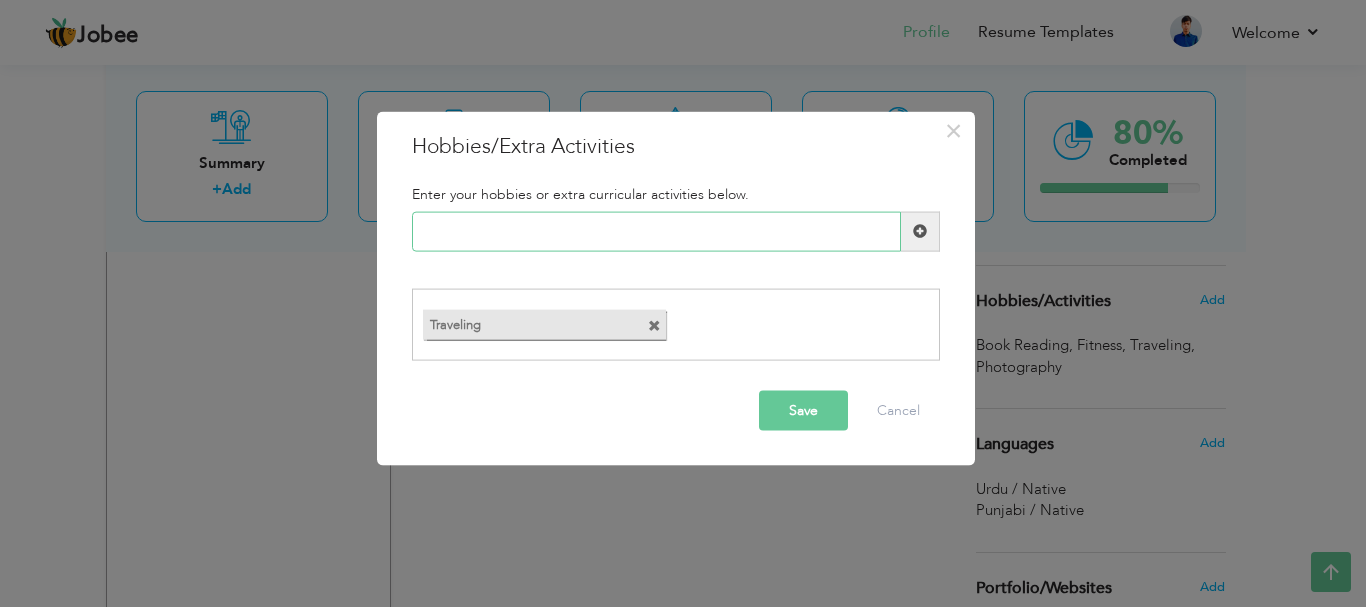 paste on "Design & Technical Drawin" 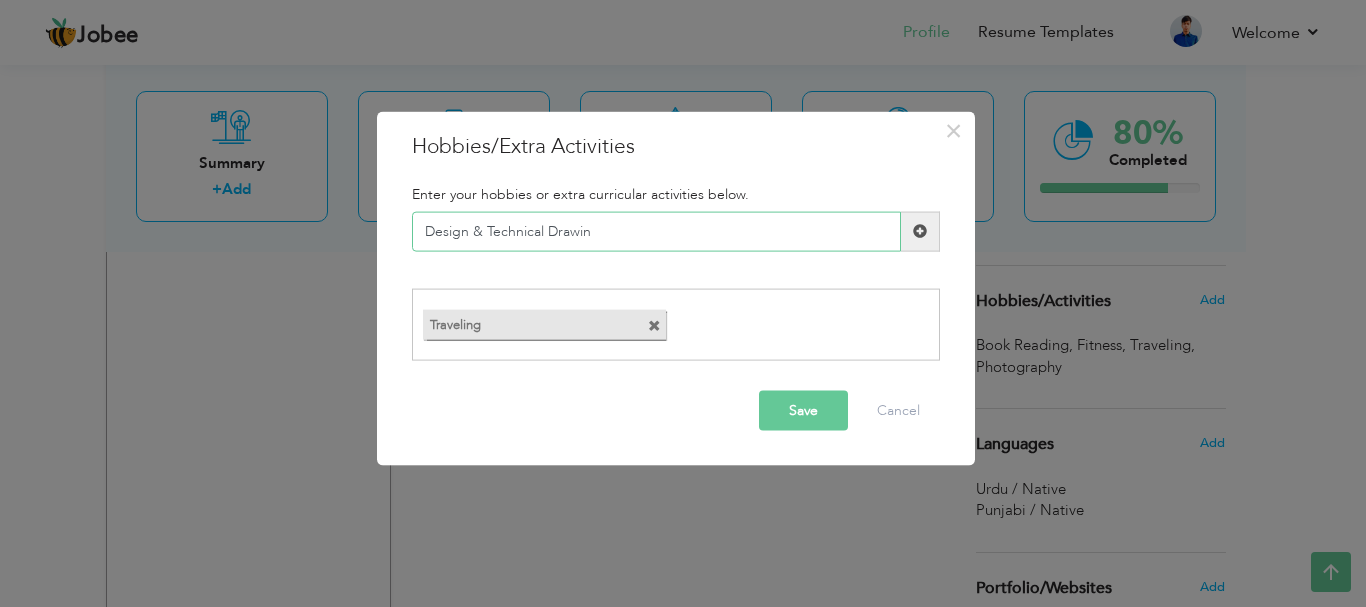 type on "Design & Technical Drawin" 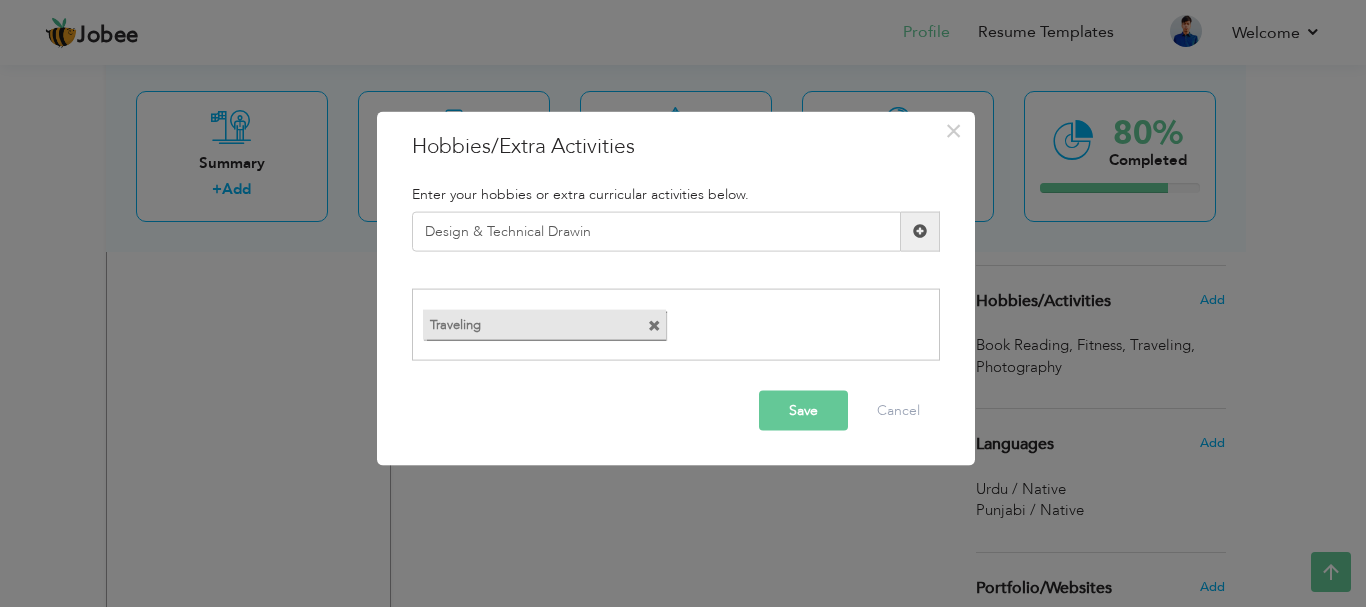 click on "Save" at bounding box center (803, 411) 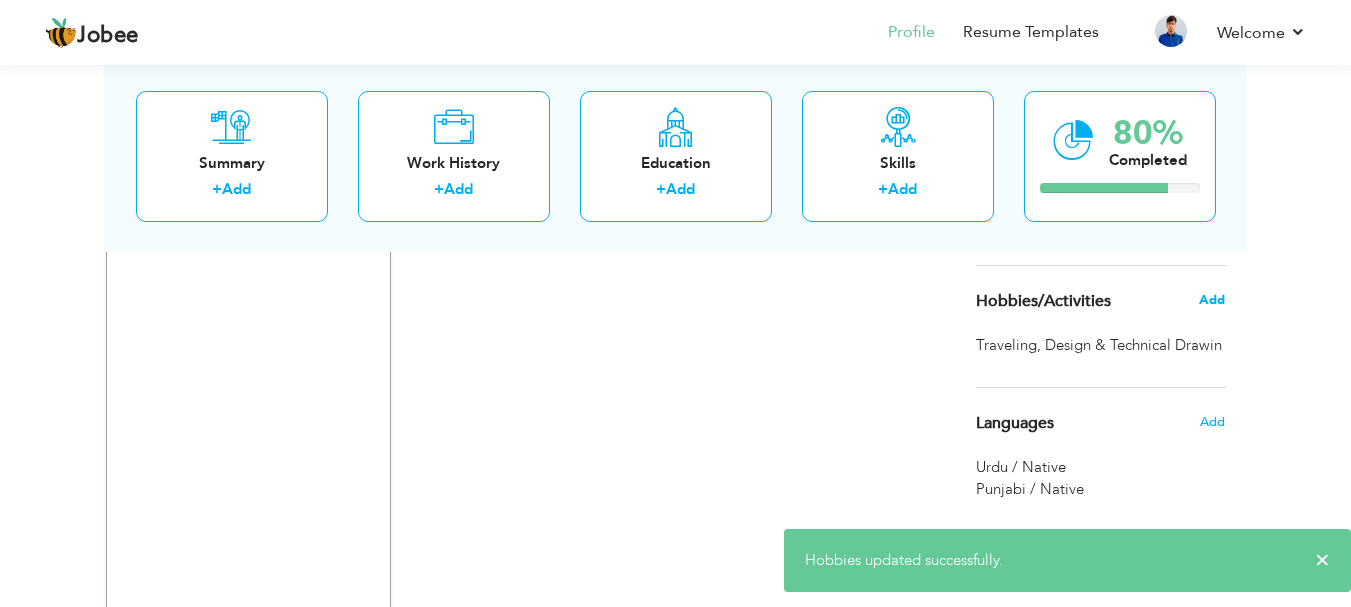 click on "Add" at bounding box center (1212, 300) 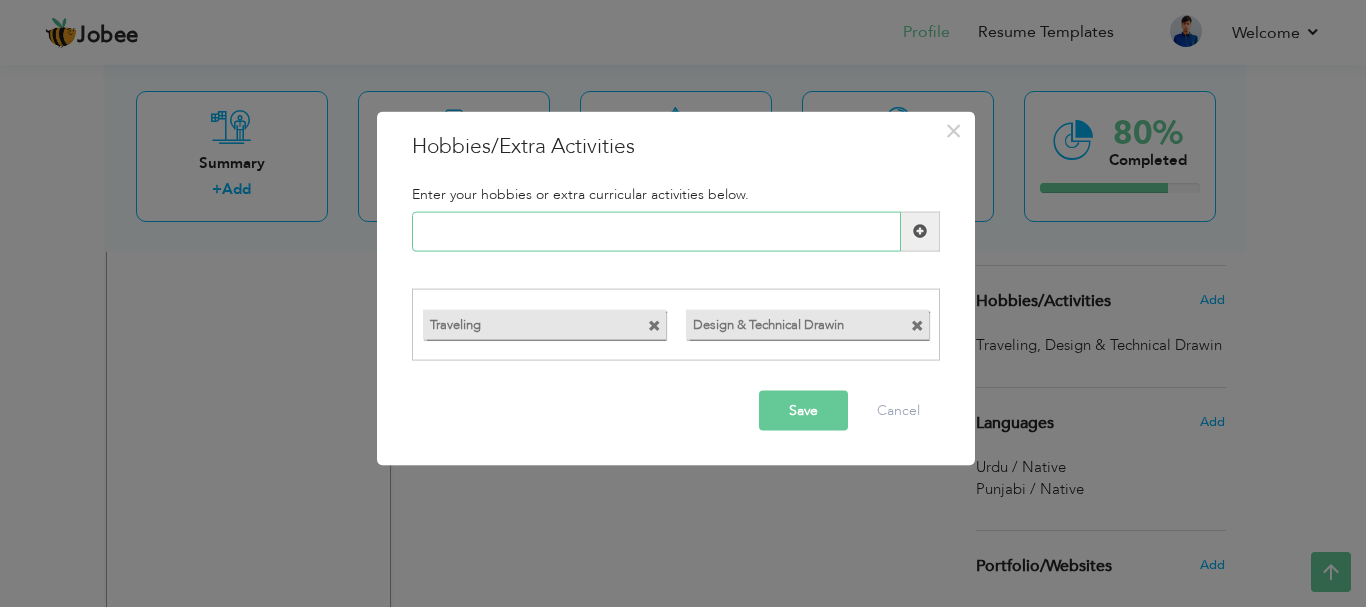 click at bounding box center [656, 231] 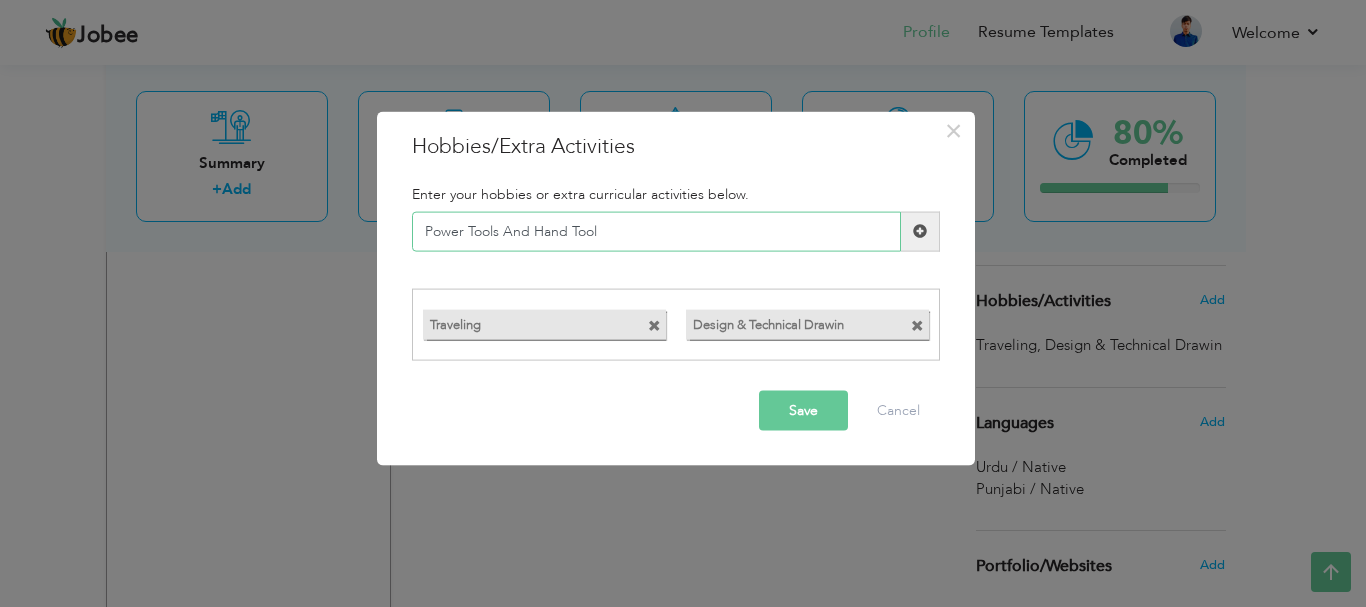 type on "Power Tools And Hand Tool" 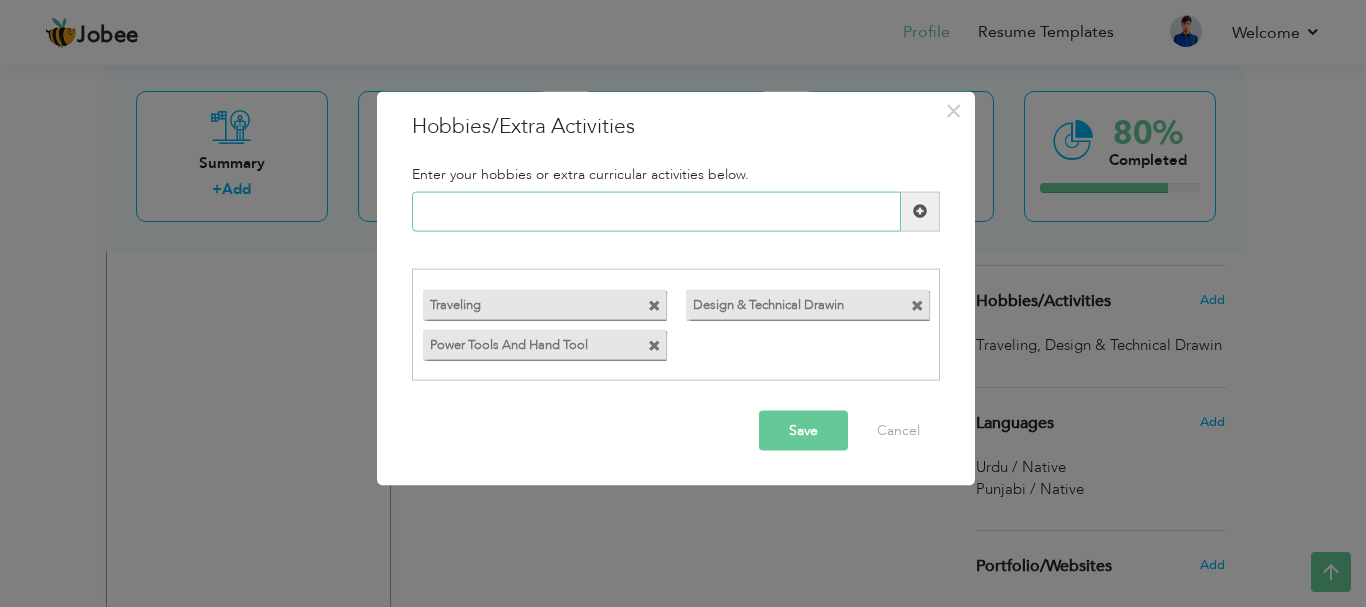 click at bounding box center (656, 211) 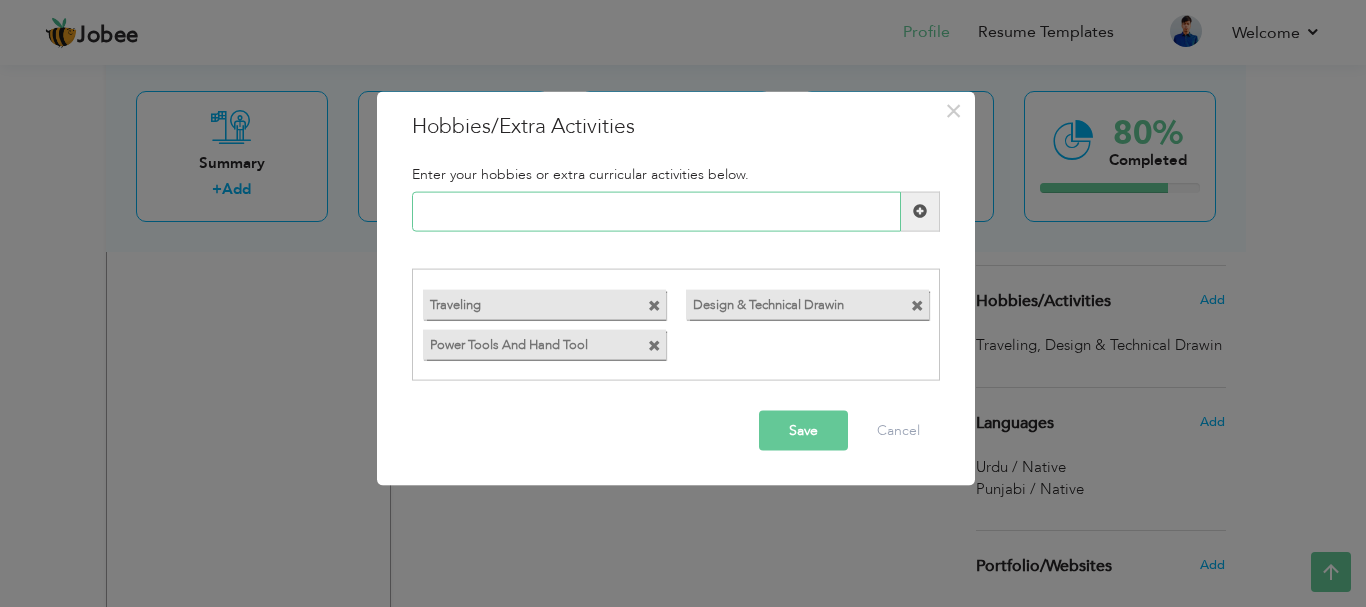 paste on "DIY Projects" 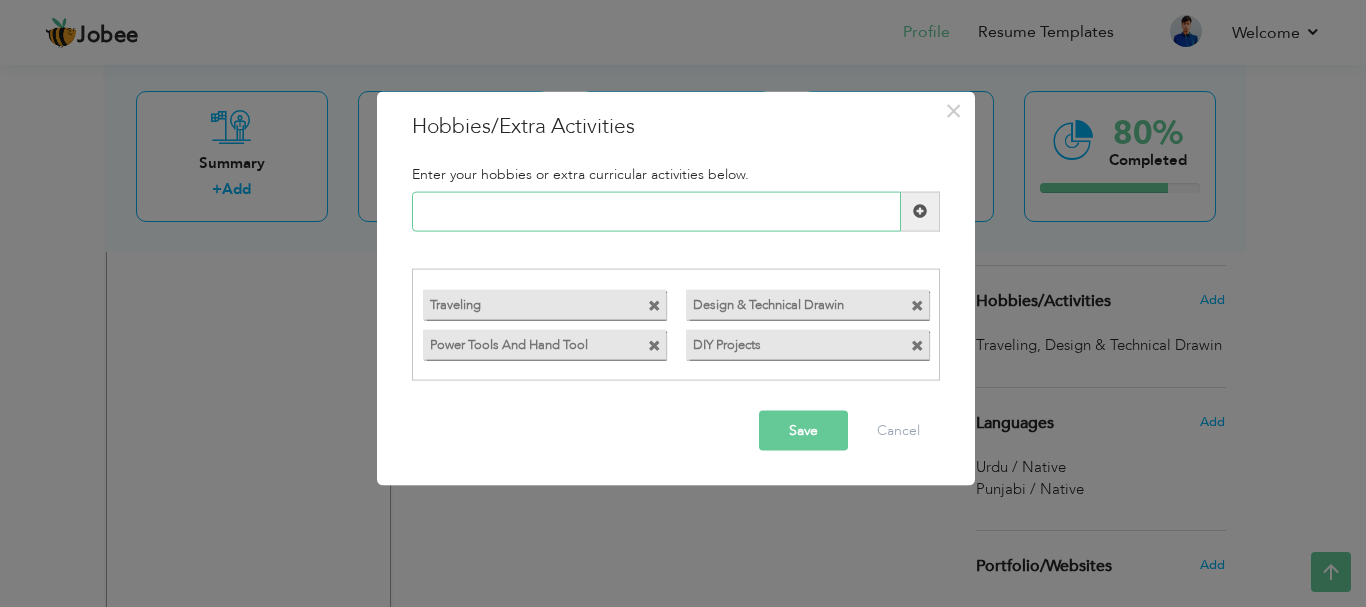 click at bounding box center (656, 211) 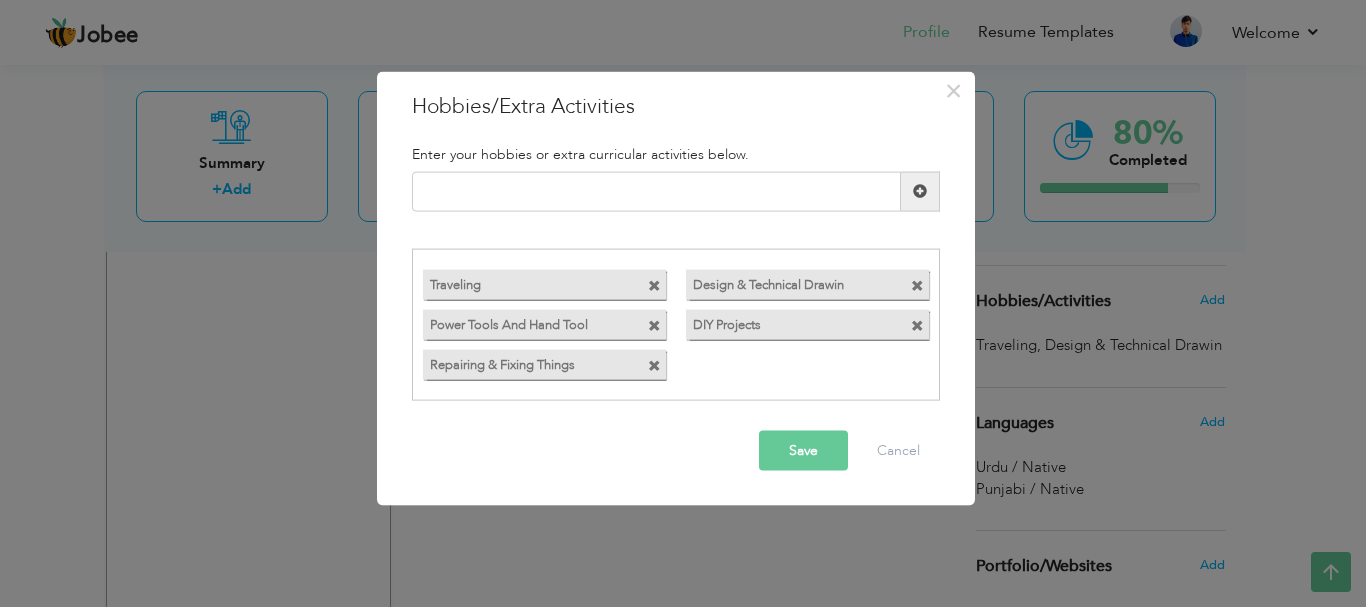 click at bounding box center (920, 191) 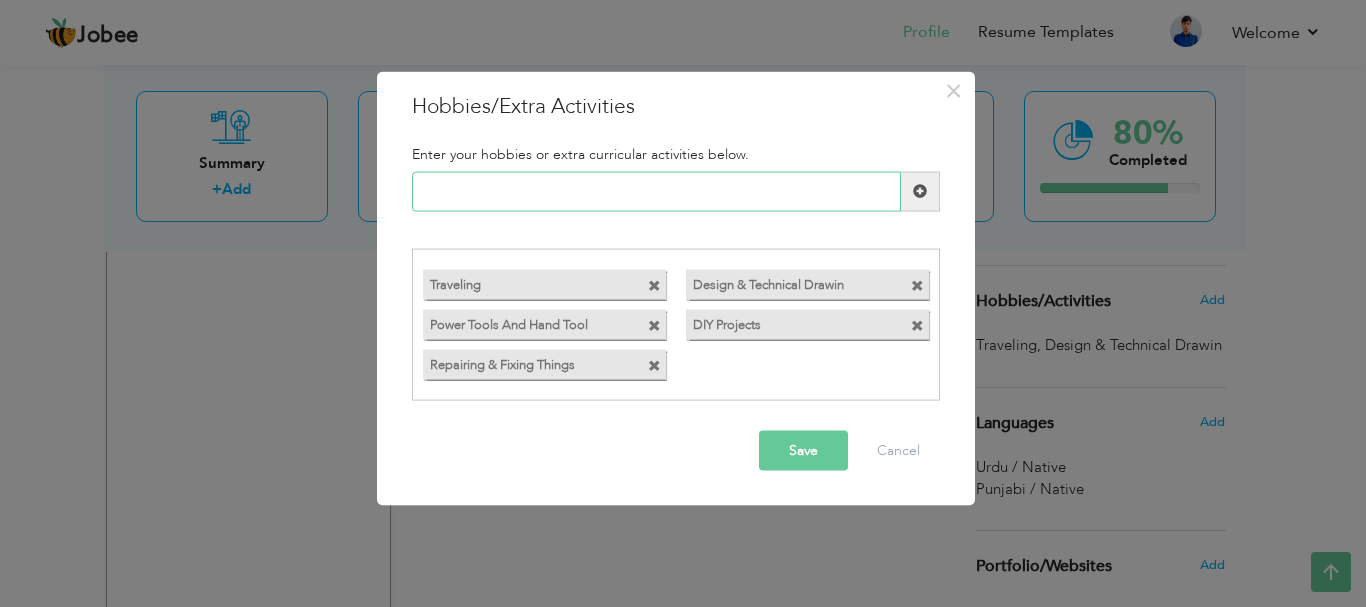 click at bounding box center [656, 191] 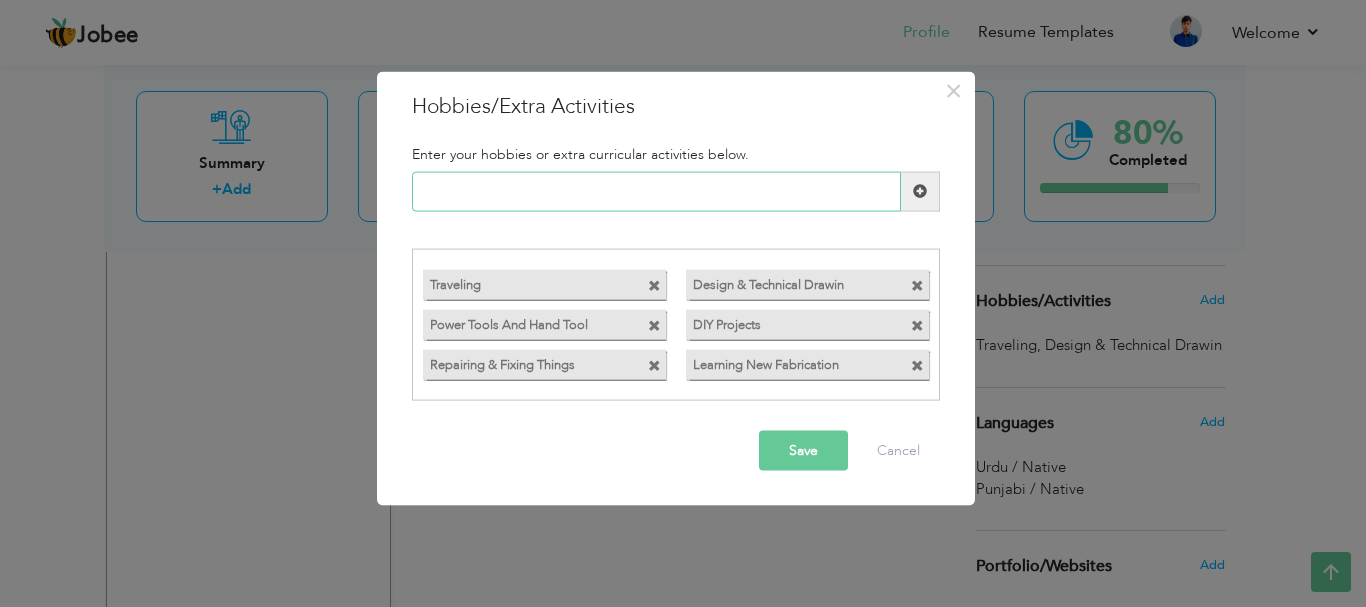 click at bounding box center (656, 191) 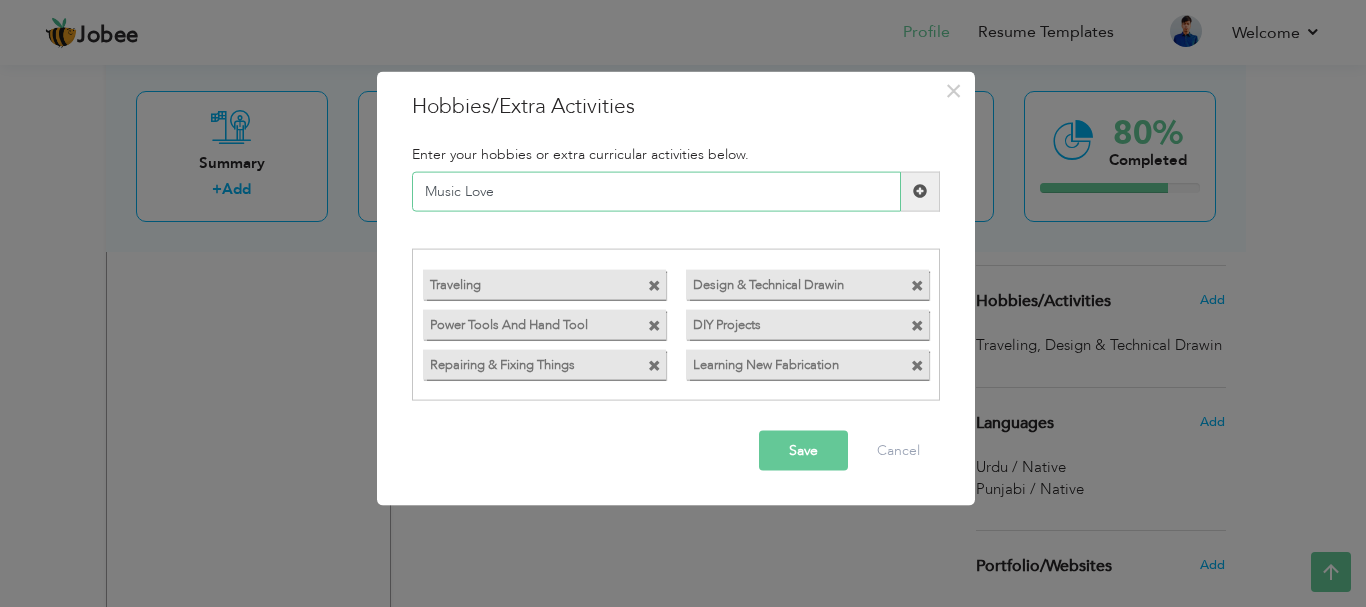 type on "Music Lover" 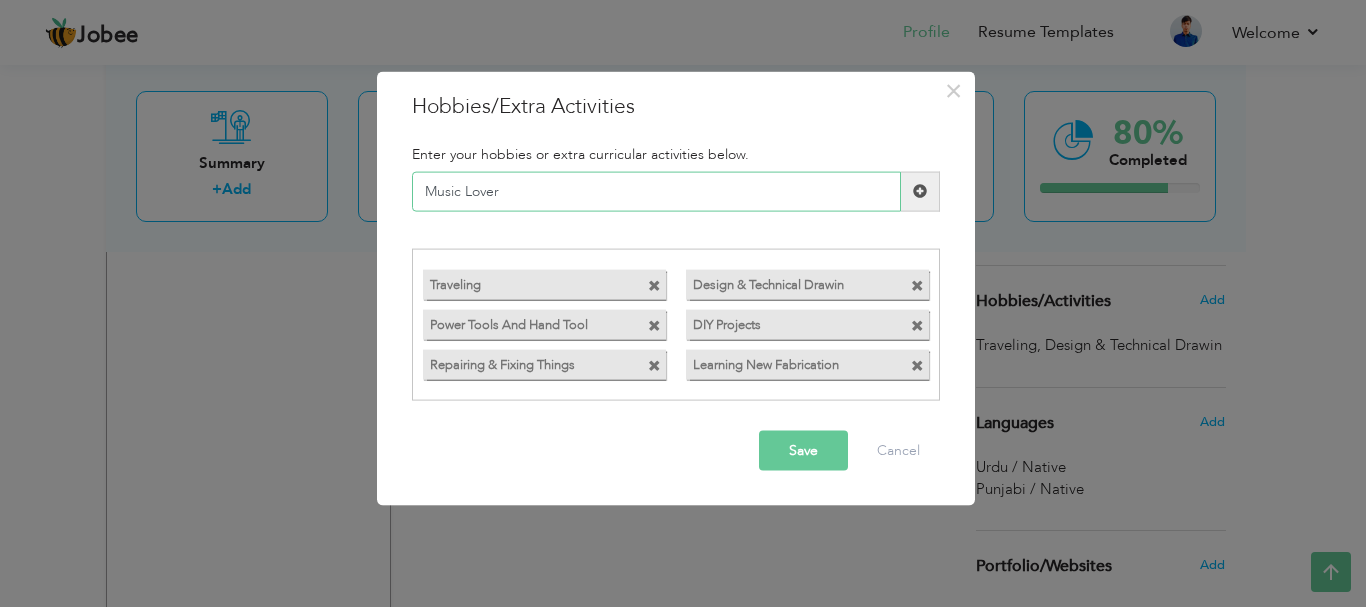 type 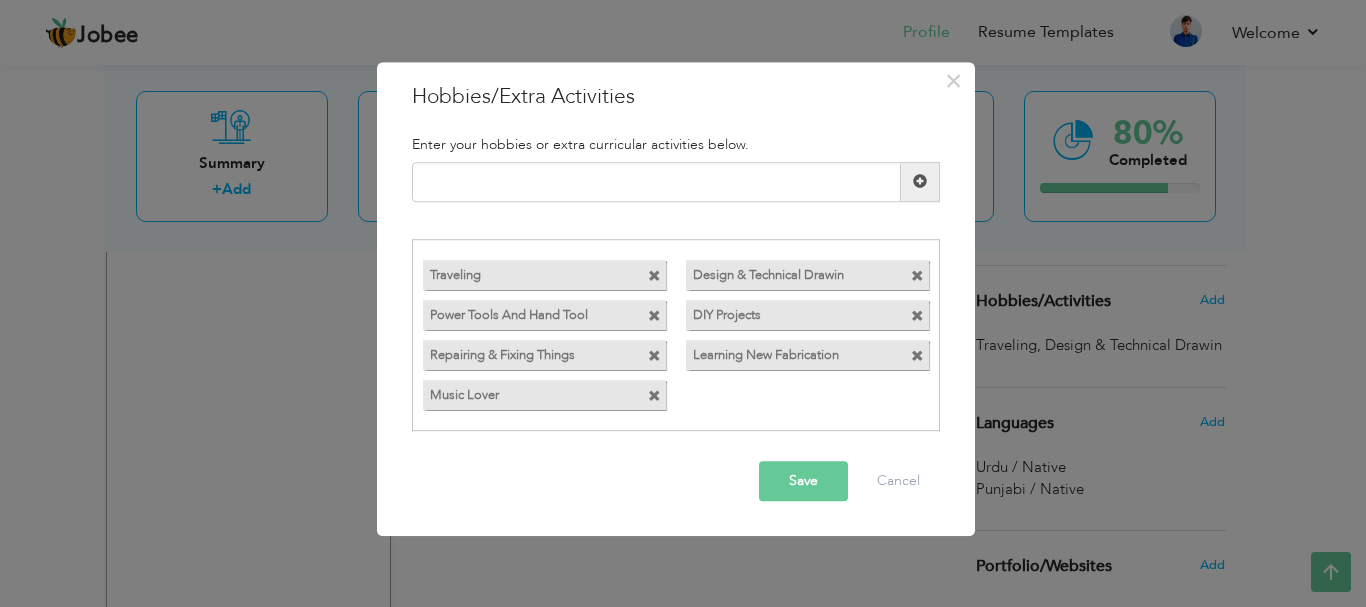 click on "Save" at bounding box center (803, 482) 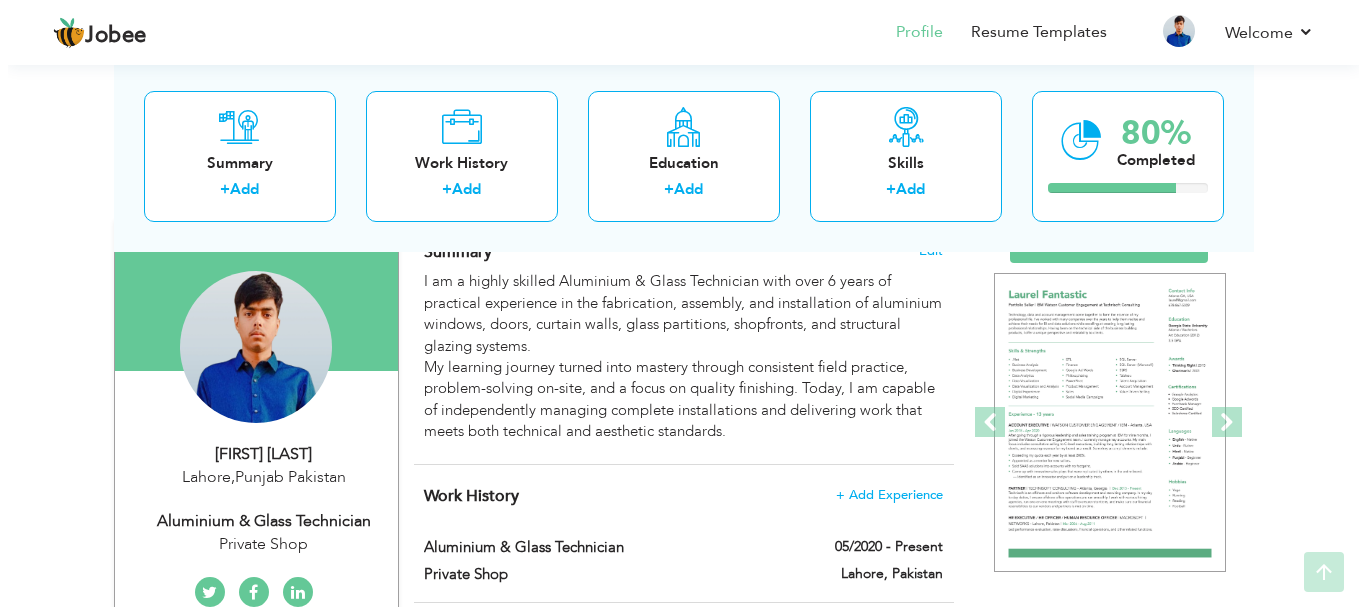 scroll, scrollTop: 200, scrollLeft: 0, axis: vertical 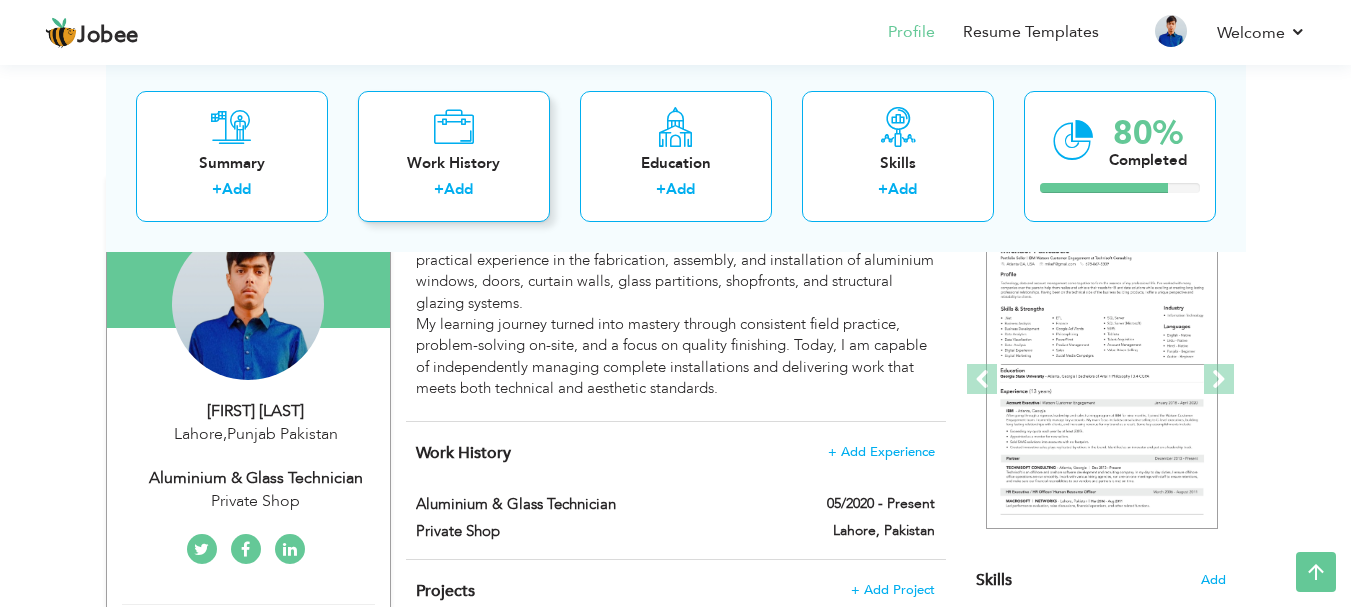 click on "Work History" at bounding box center (454, 162) 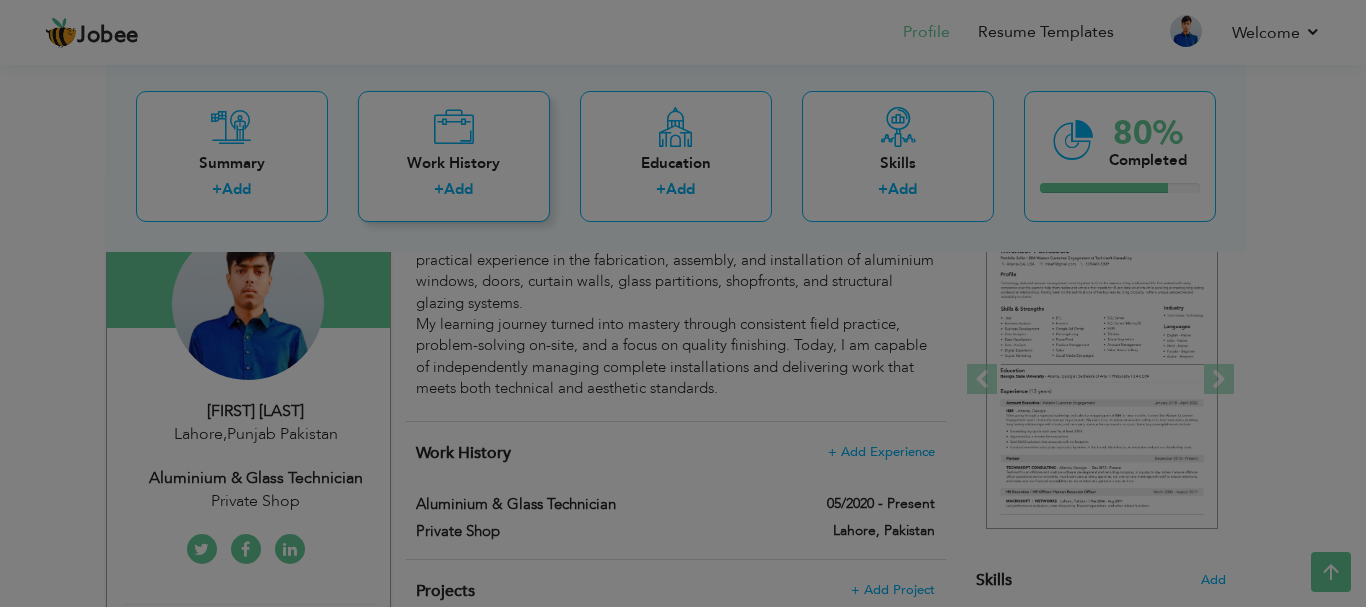 scroll, scrollTop: 0, scrollLeft: 0, axis: both 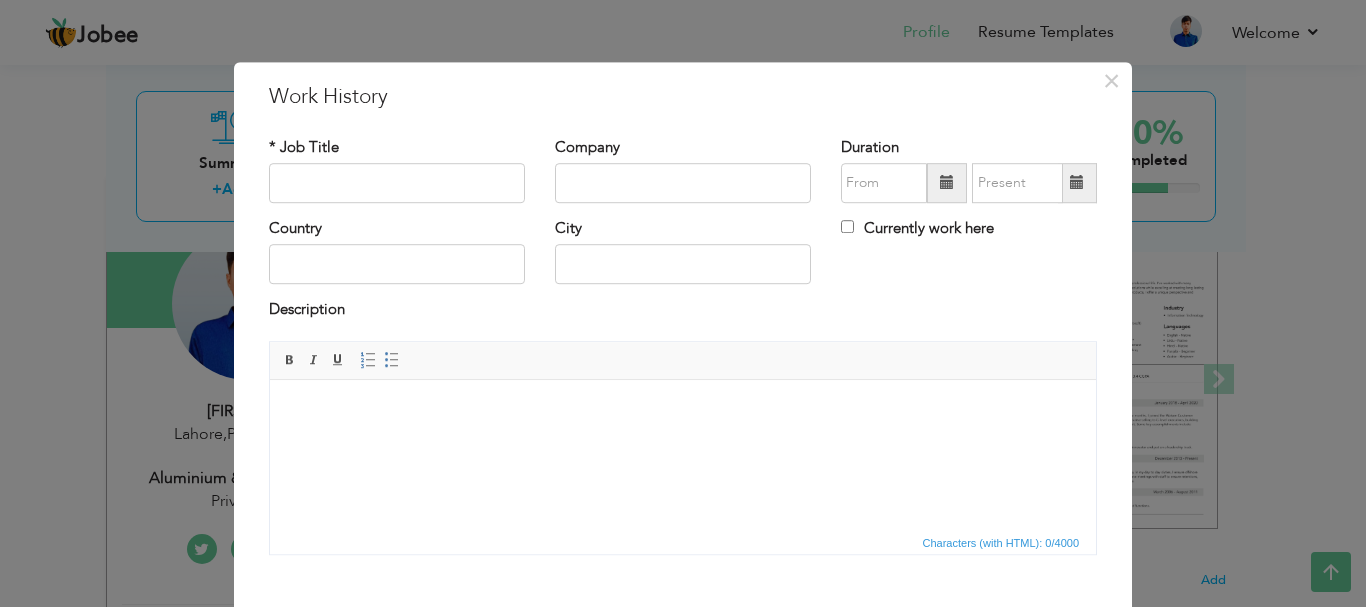 click at bounding box center [683, 409] 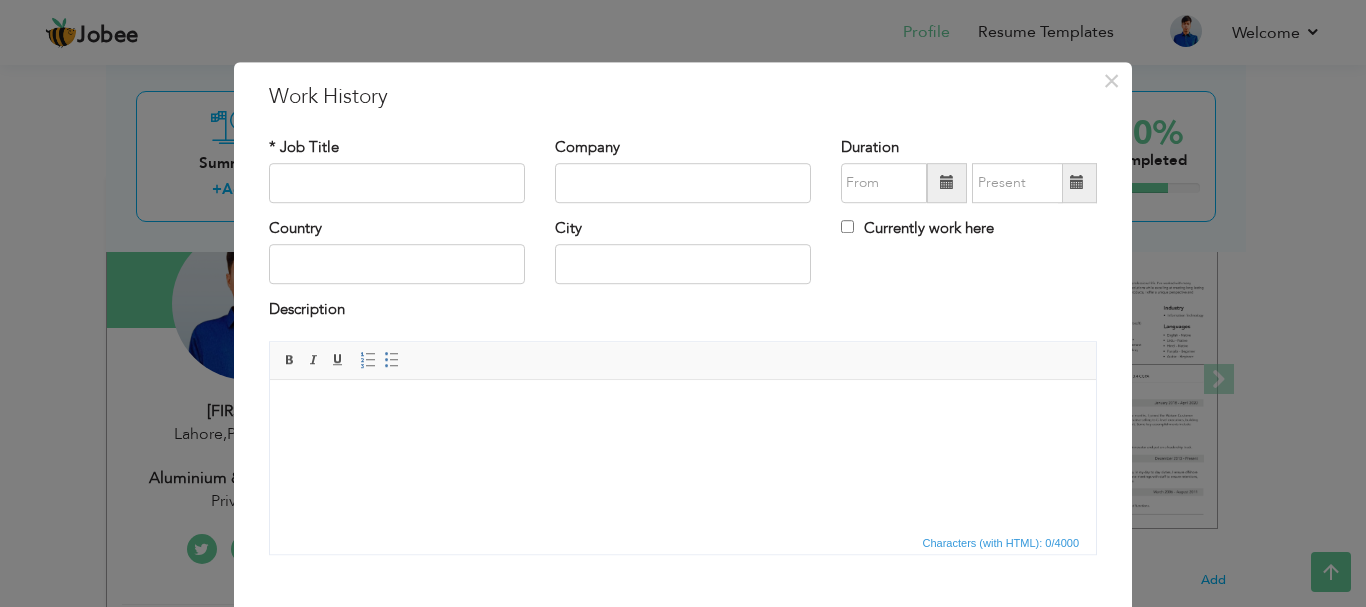 drag, startPoint x: 348, startPoint y: 473, endPoint x: 299, endPoint y: 450, distance: 54.129475 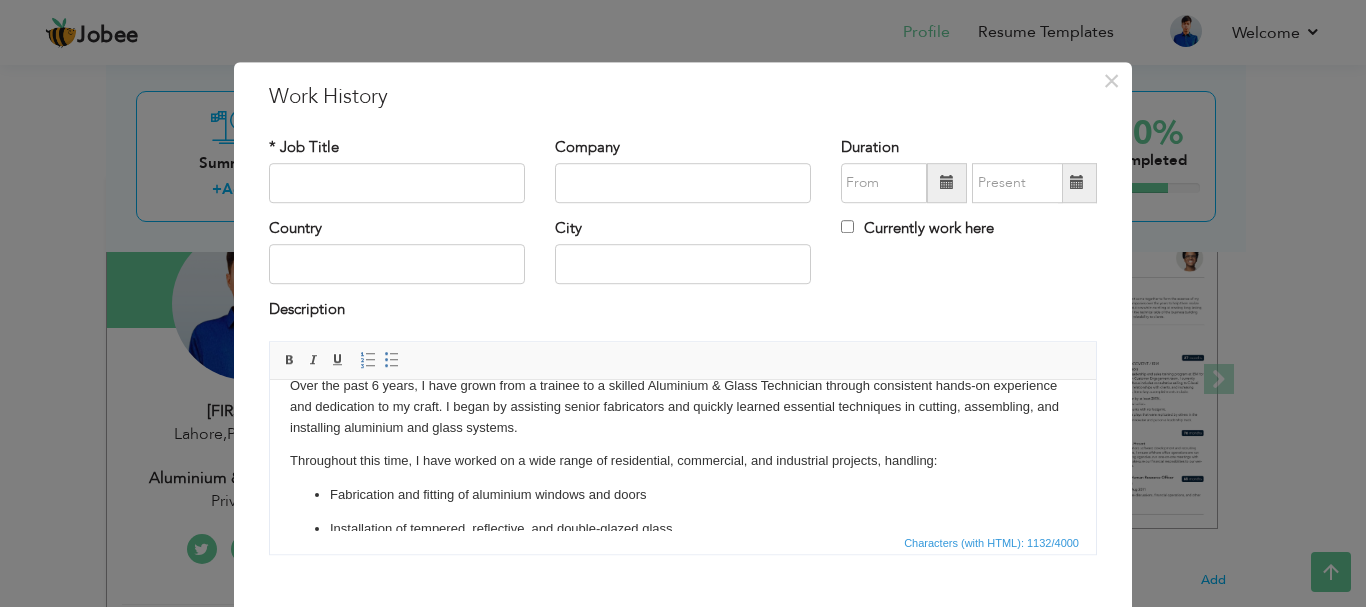 scroll, scrollTop: 0, scrollLeft: 0, axis: both 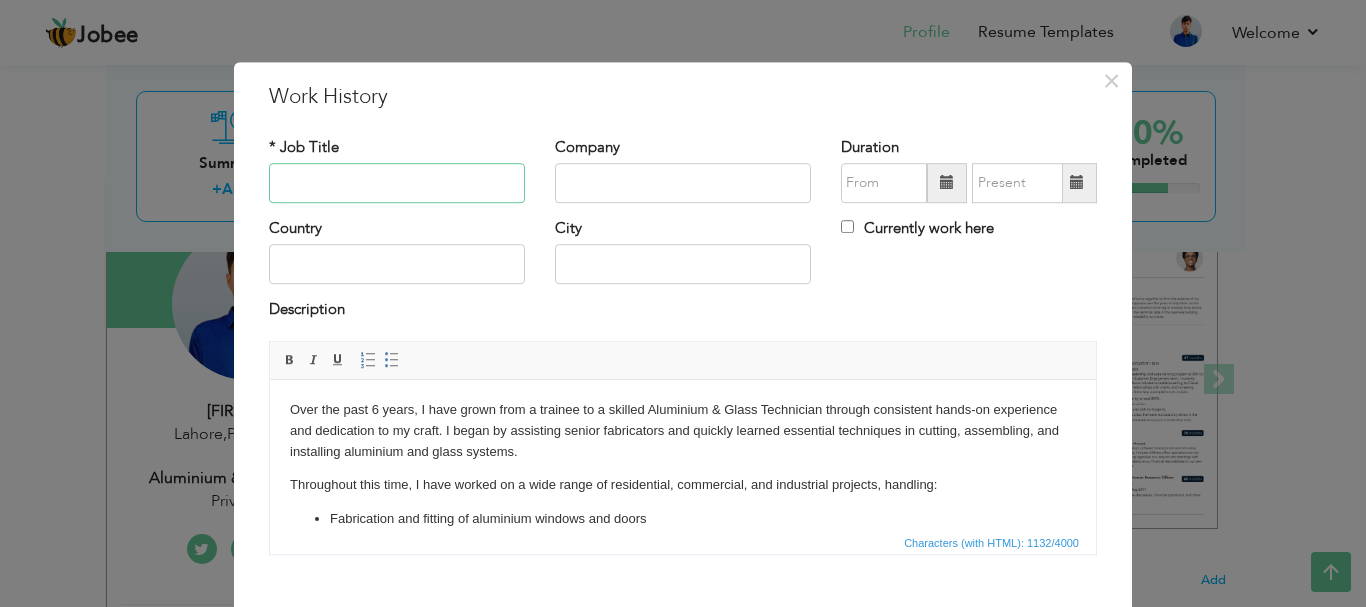 click at bounding box center [397, 183] 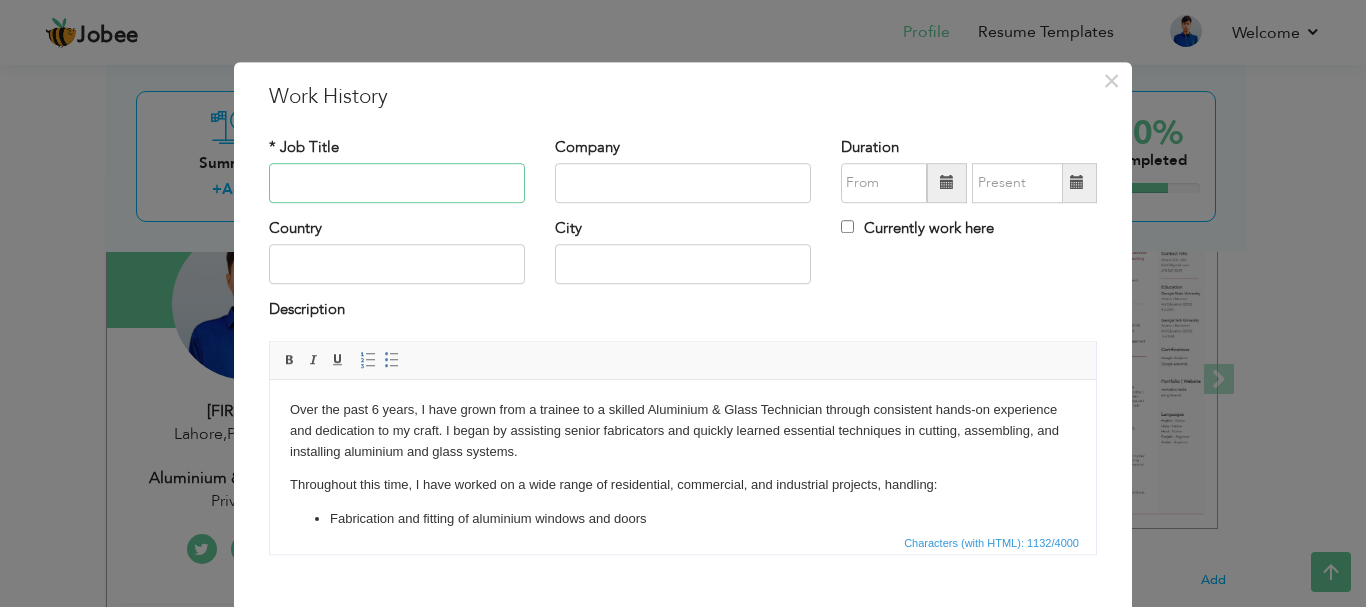 click at bounding box center (397, 183) 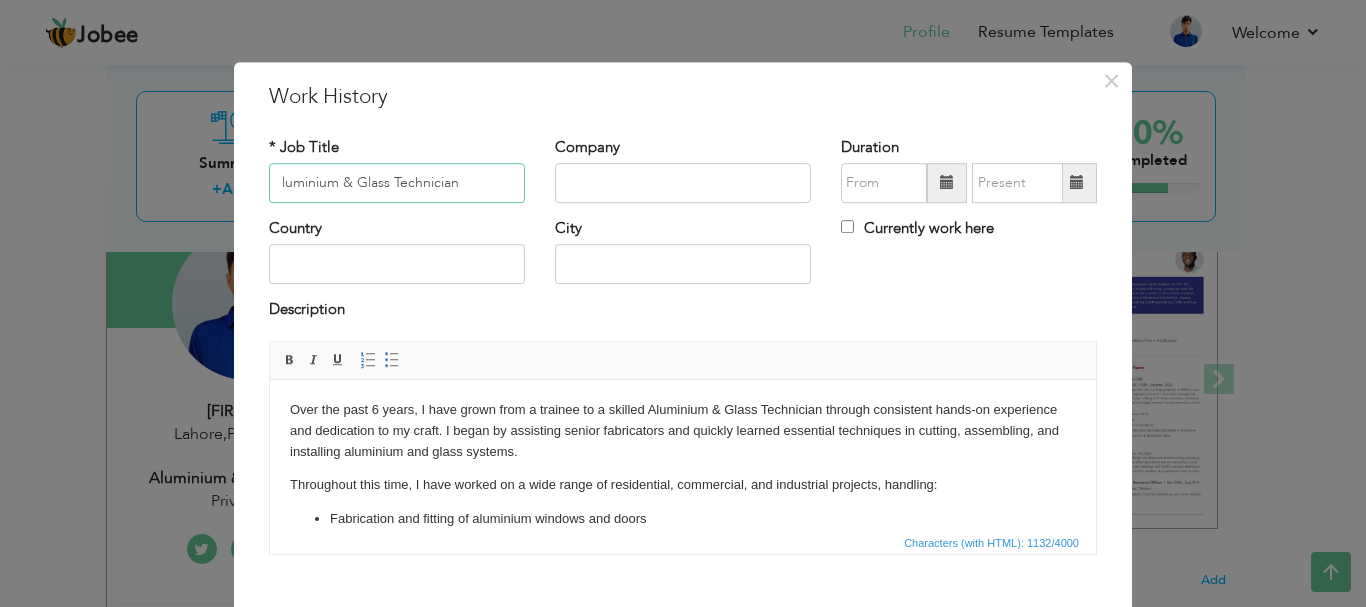 click on "luminium & Glass Technician" at bounding box center (397, 183) 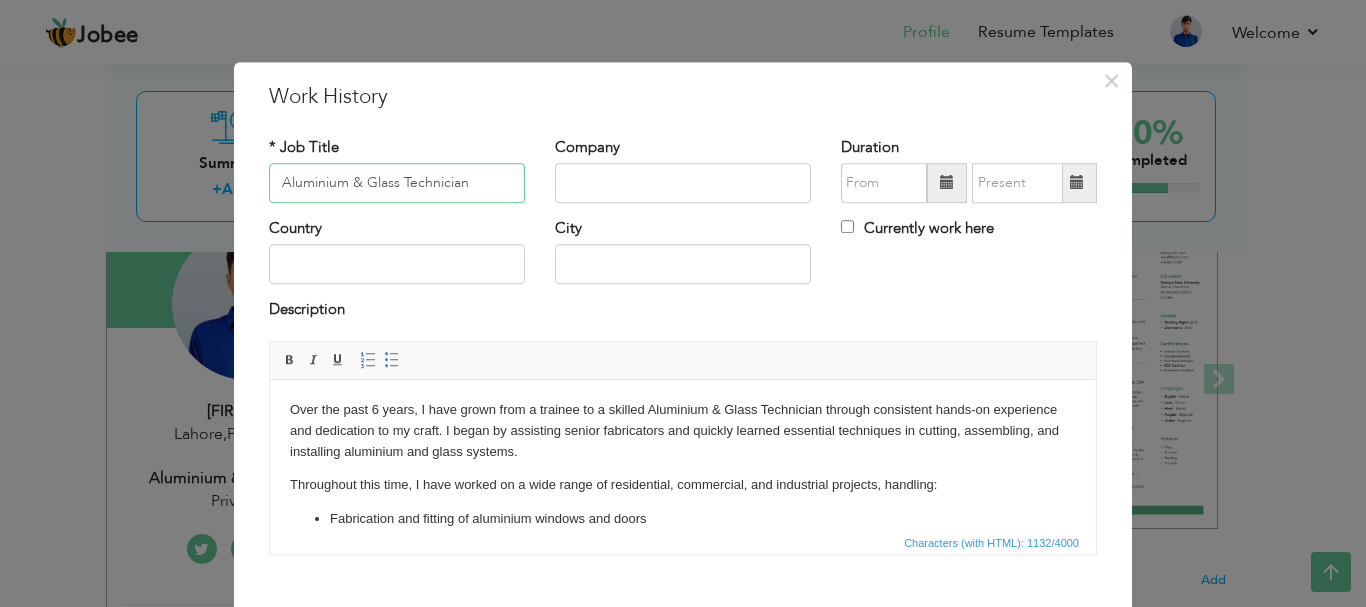 type on "Aluminium & Glass Technician" 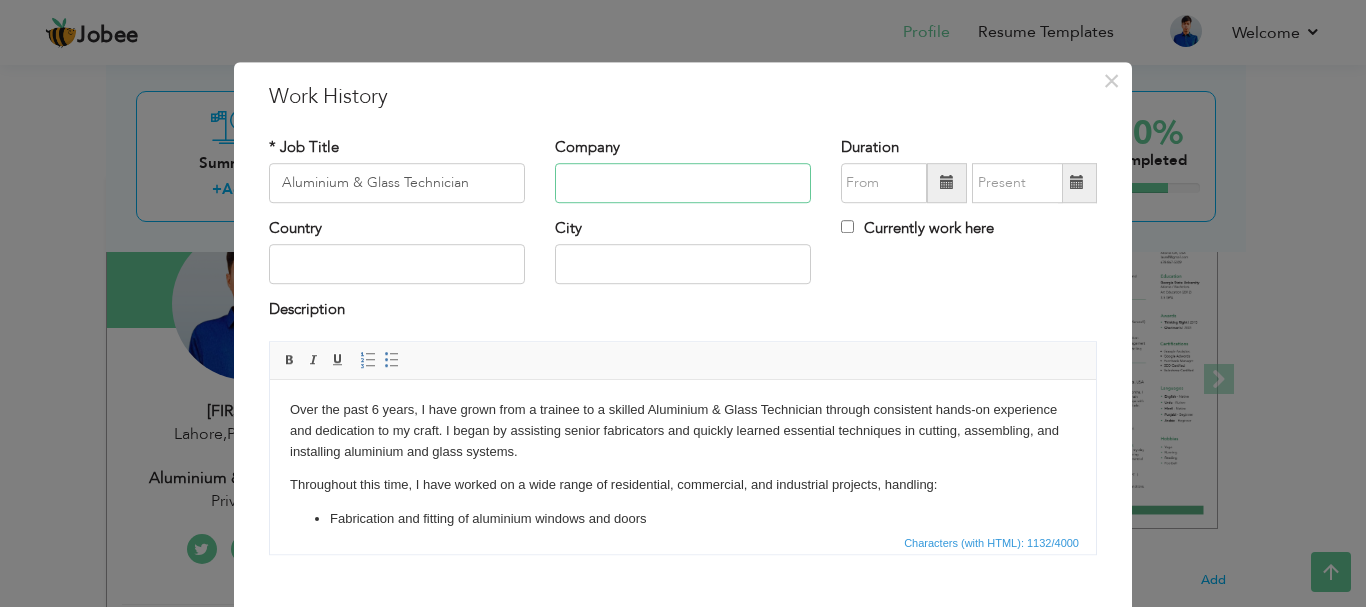 click at bounding box center (683, 183) 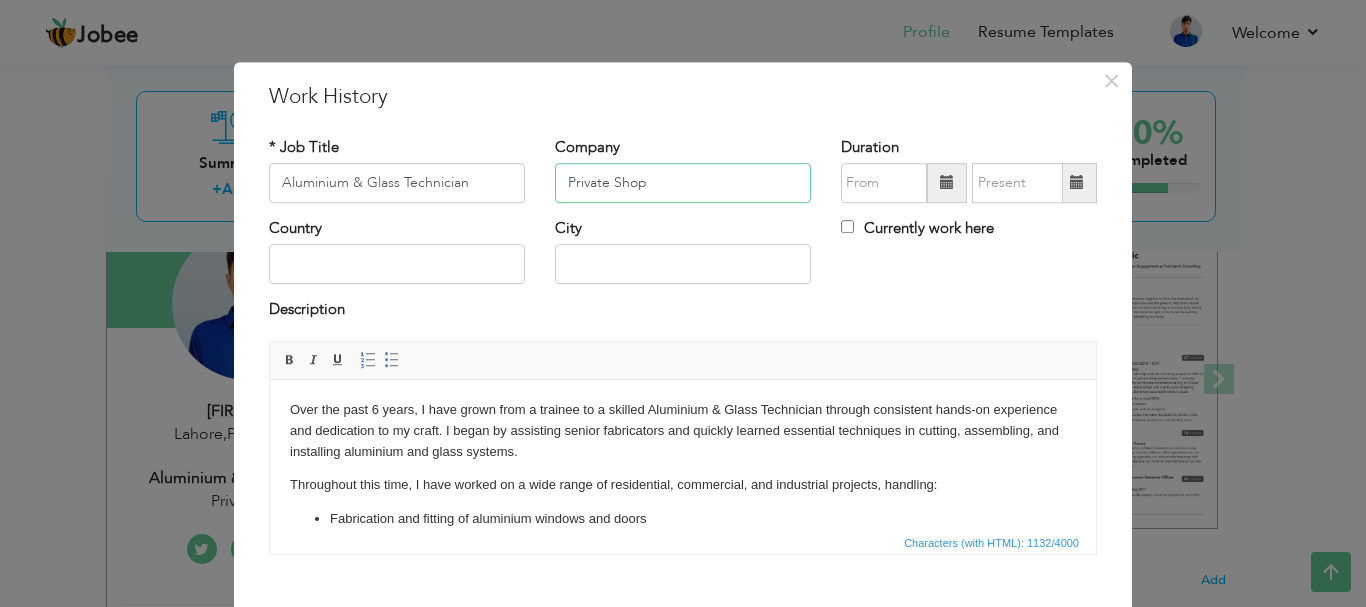 type on "Private Shop" 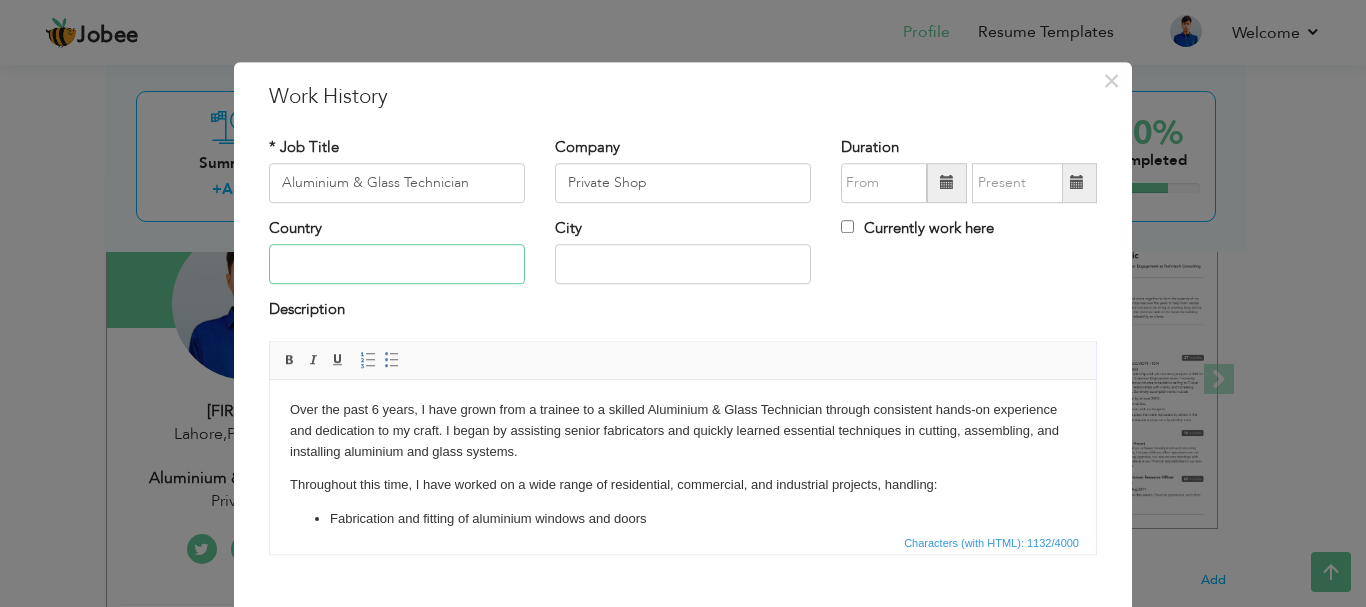 click at bounding box center (397, 265) 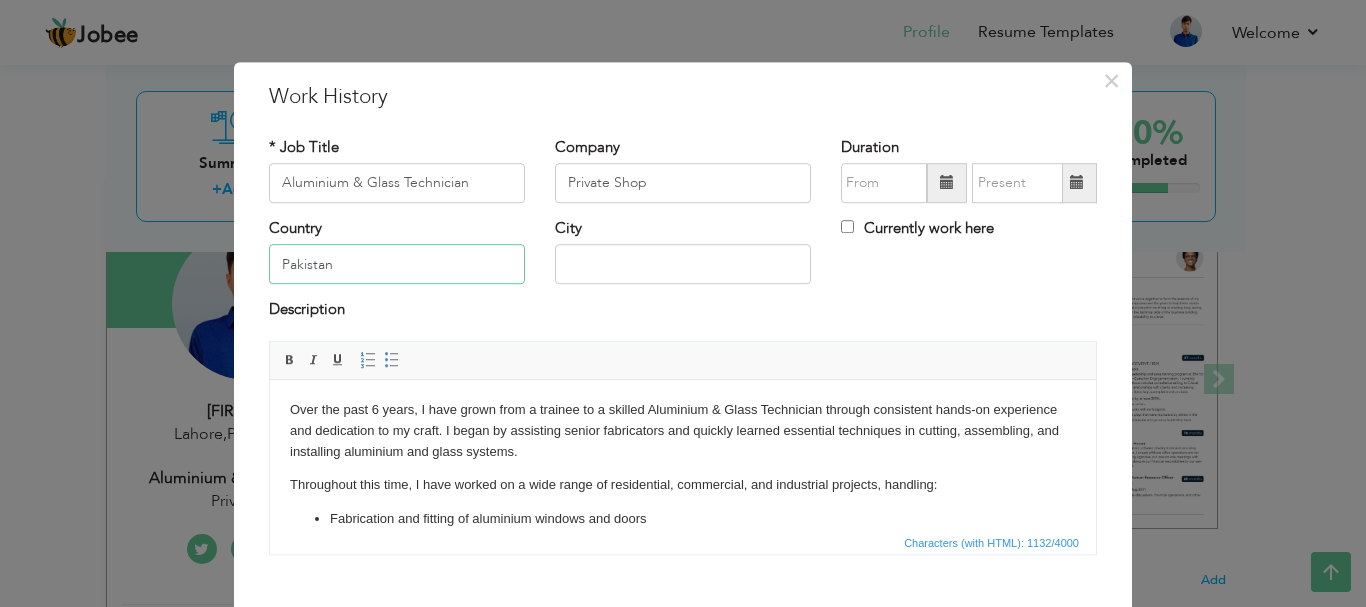 type on "Pakistan" 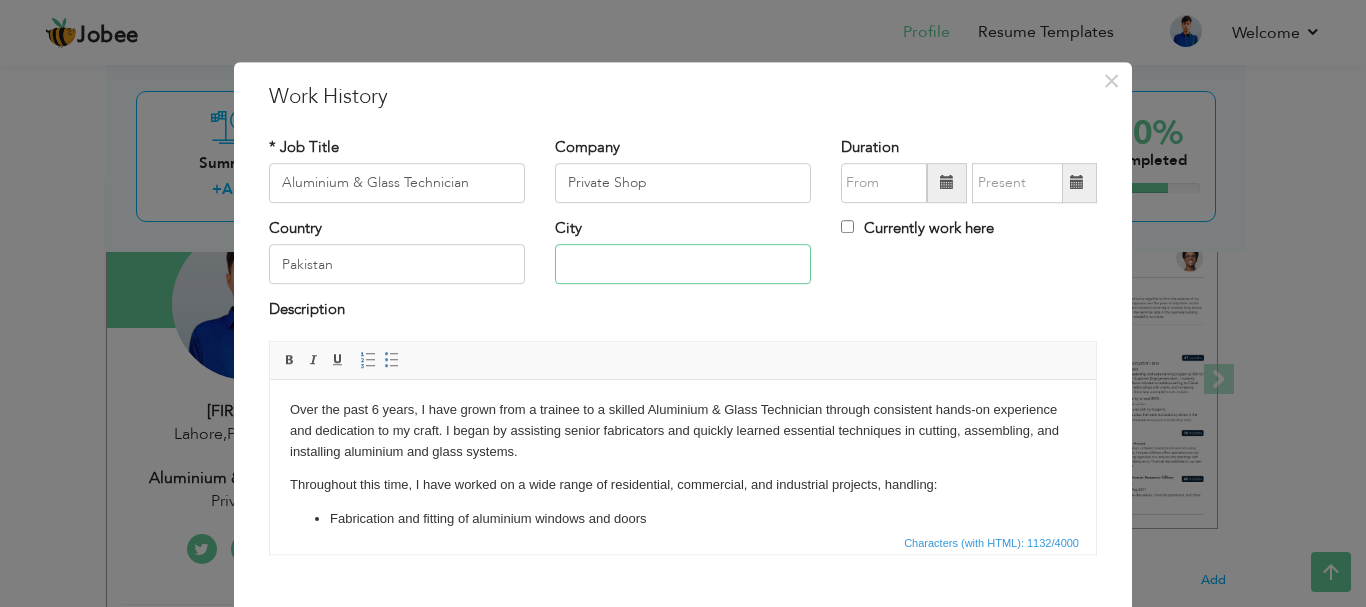 click at bounding box center (683, 265) 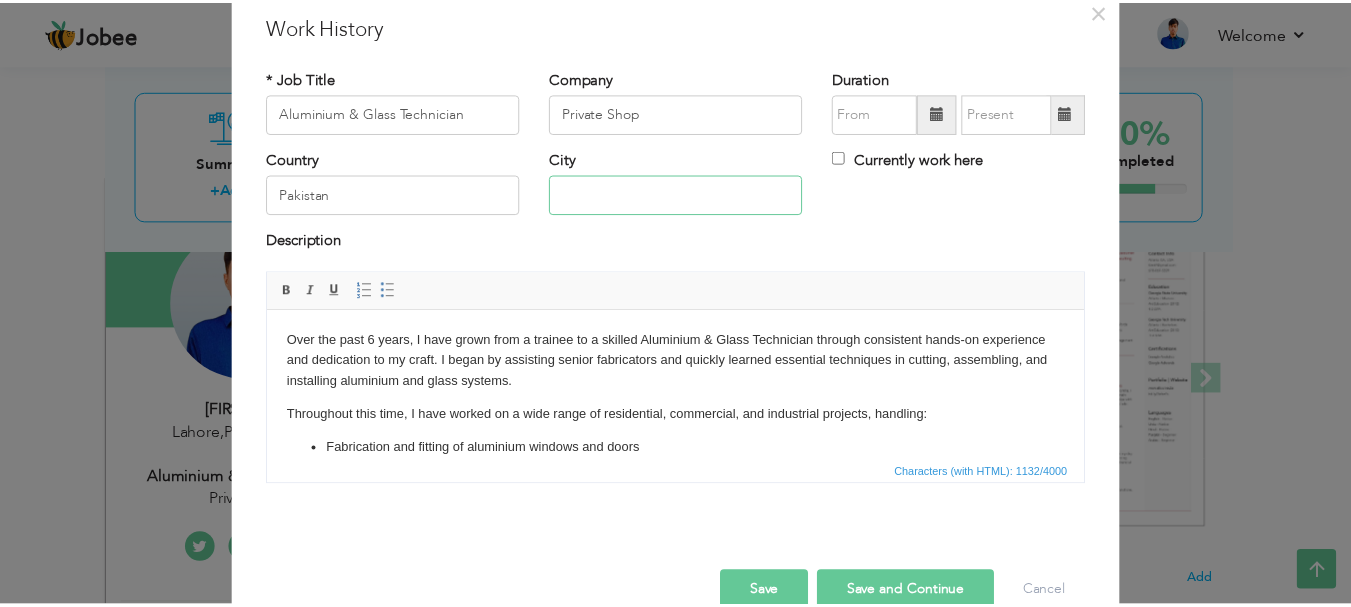 scroll, scrollTop: 110, scrollLeft: 0, axis: vertical 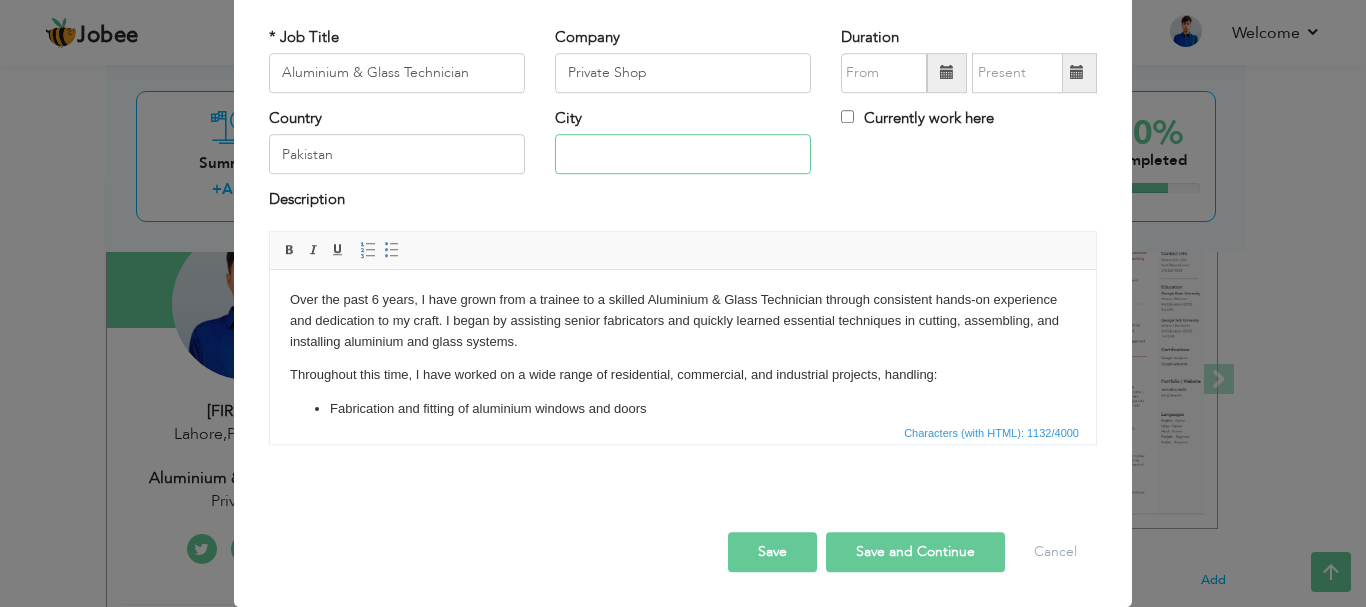 type on "Lahore" 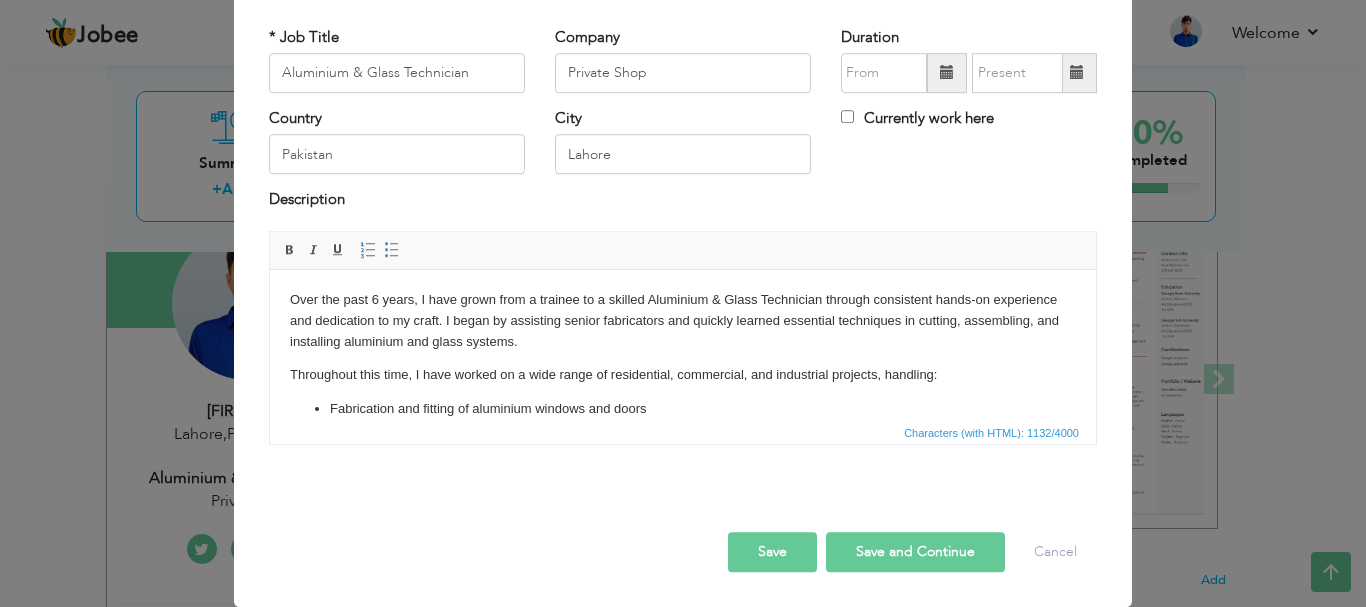 click on "Save" at bounding box center [772, 552] 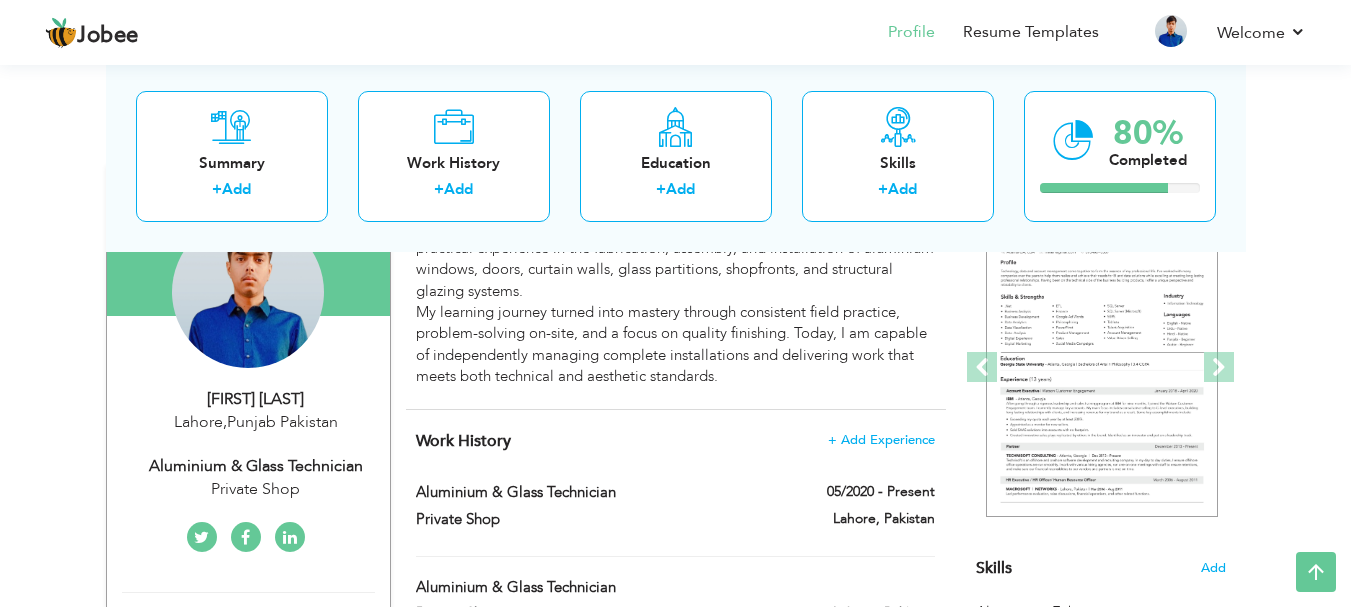 scroll, scrollTop: 0, scrollLeft: 0, axis: both 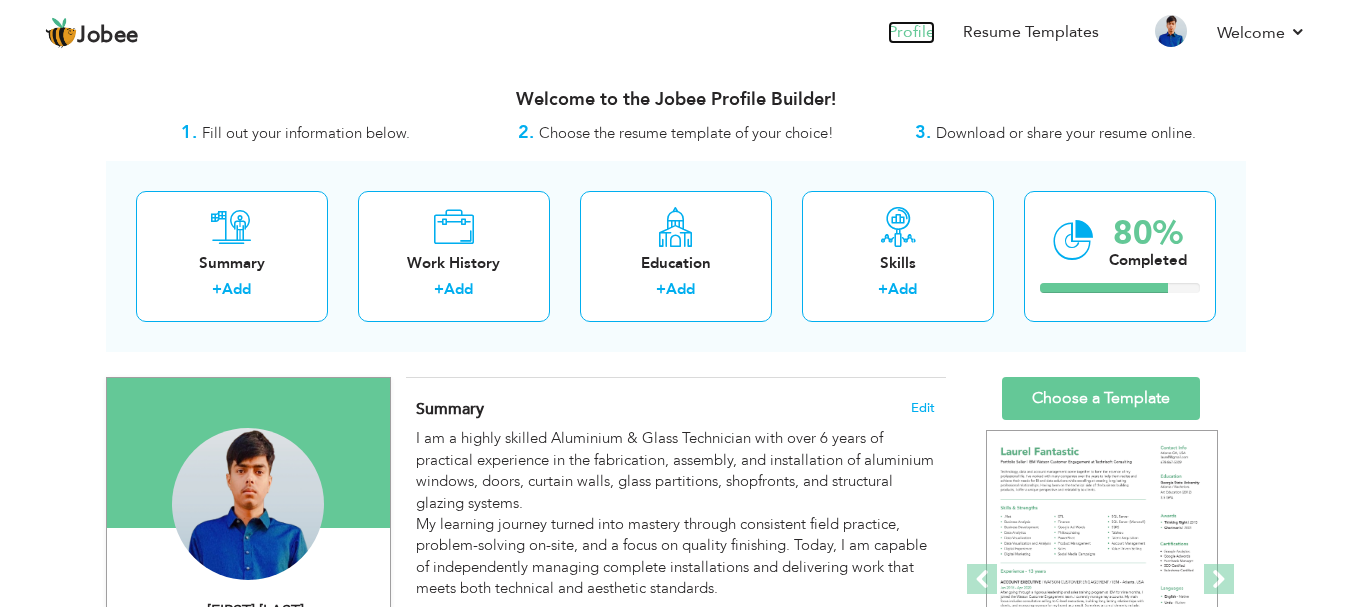 drag, startPoint x: 36, startPoint y: 0, endPoint x: 904, endPoint y: 28, distance: 868.4515 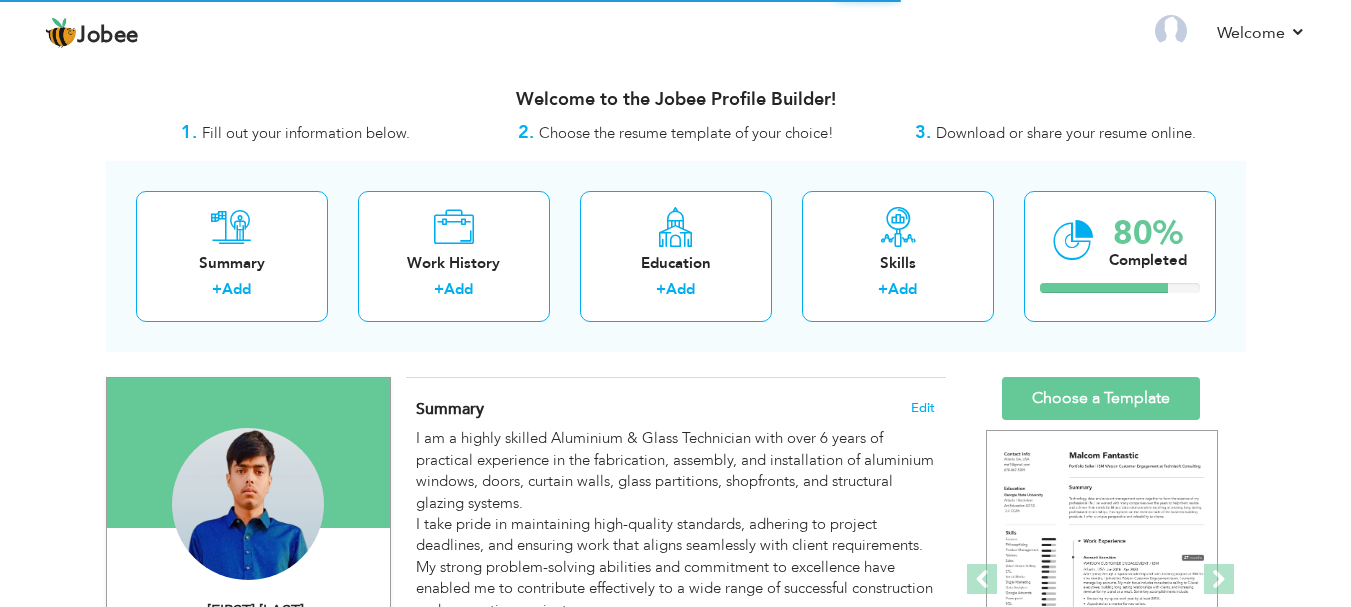 scroll, scrollTop: 0, scrollLeft: 0, axis: both 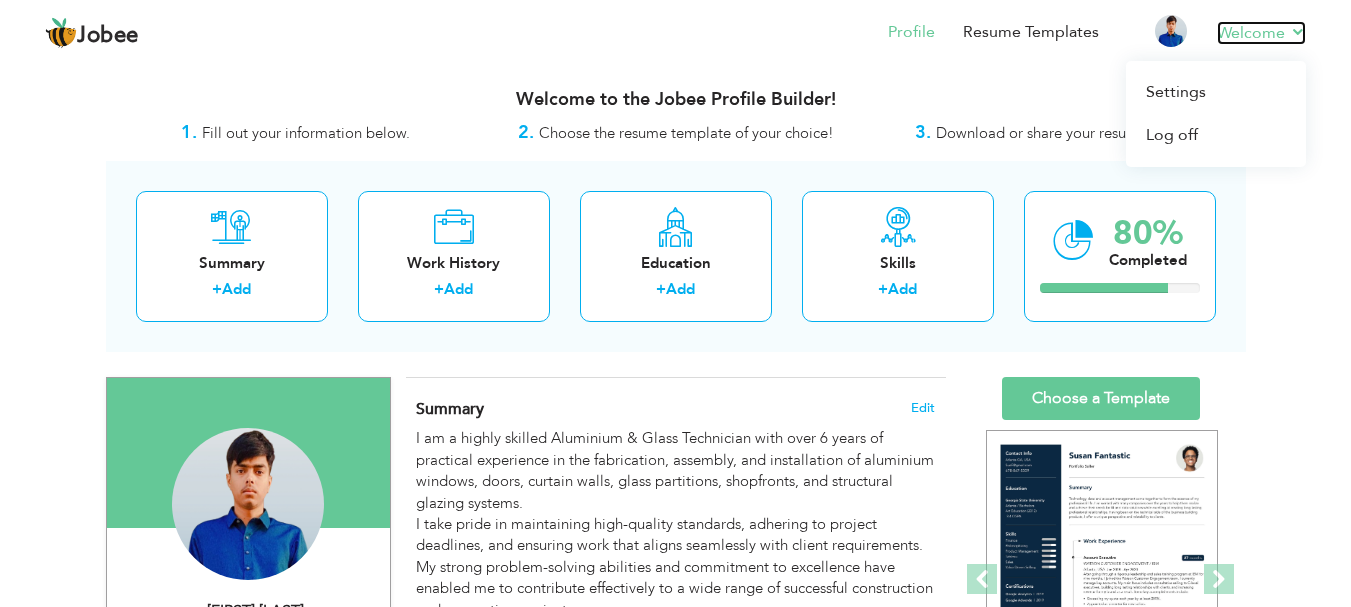 click on "Welcome" at bounding box center [1261, 33] 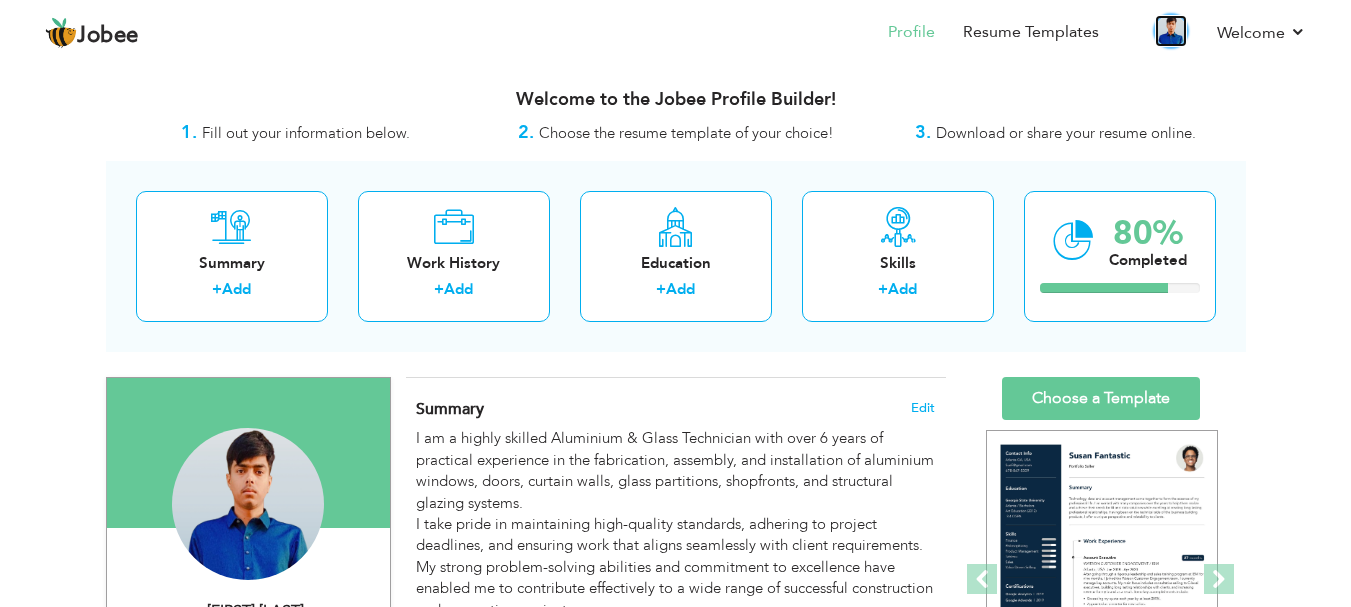 click at bounding box center [1171, 31] 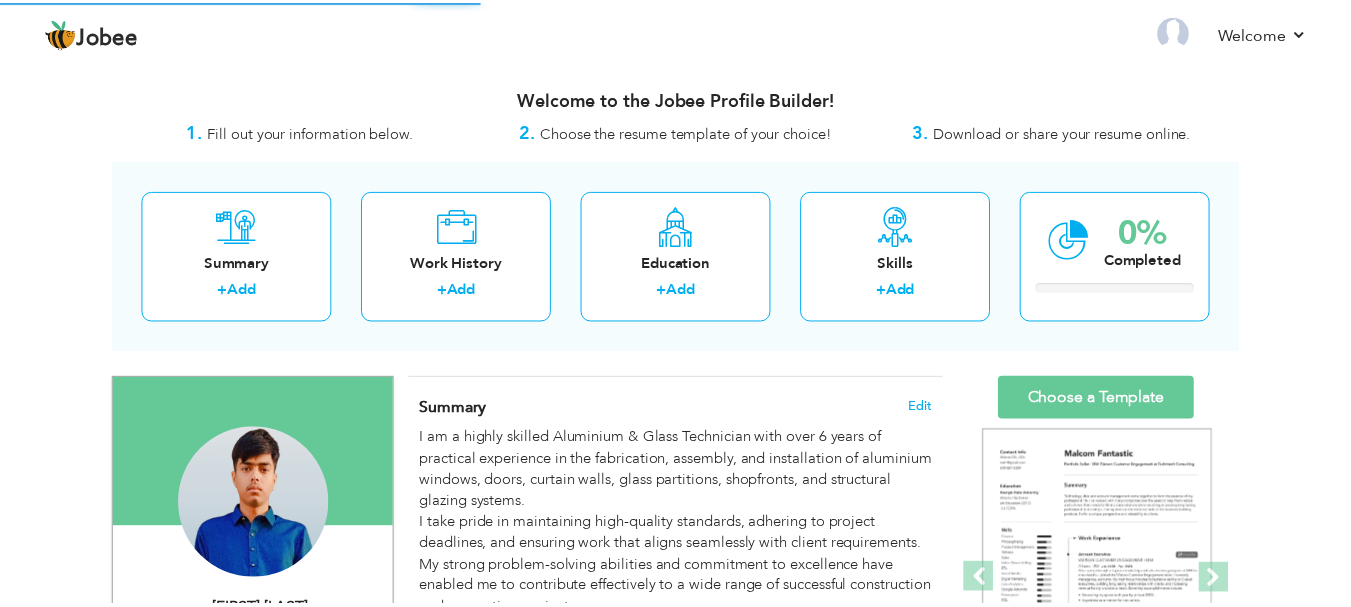 scroll, scrollTop: 0, scrollLeft: 0, axis: both 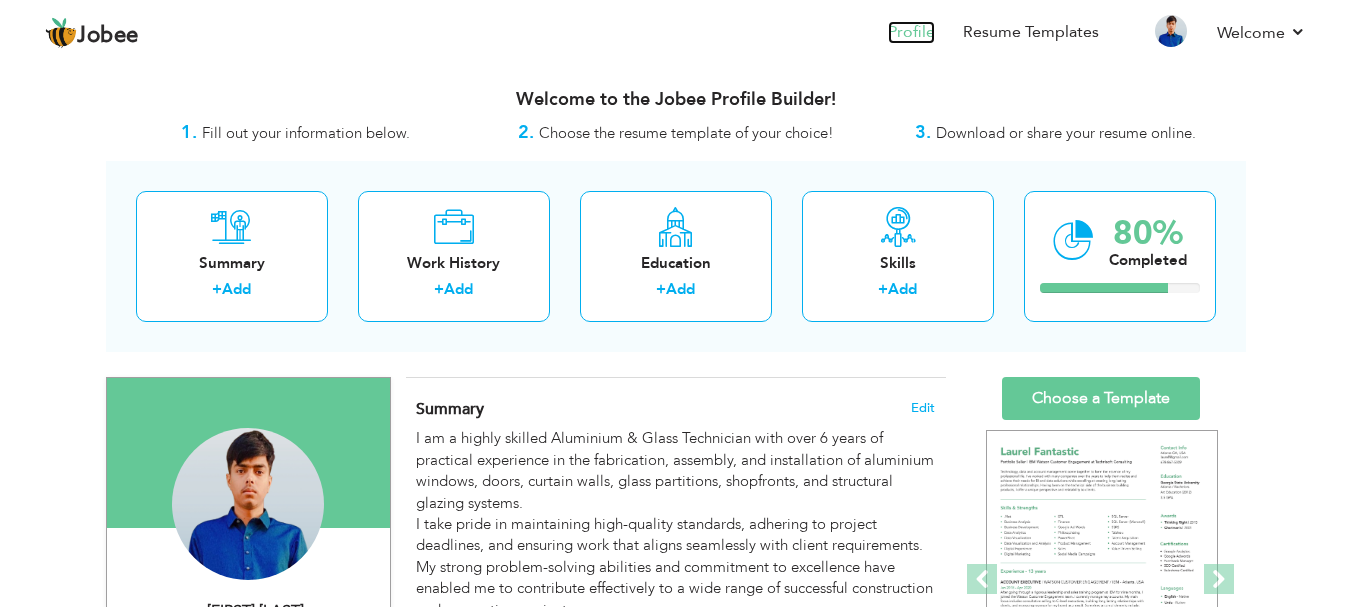 click on "Profile" at bounding box center (911, 32) 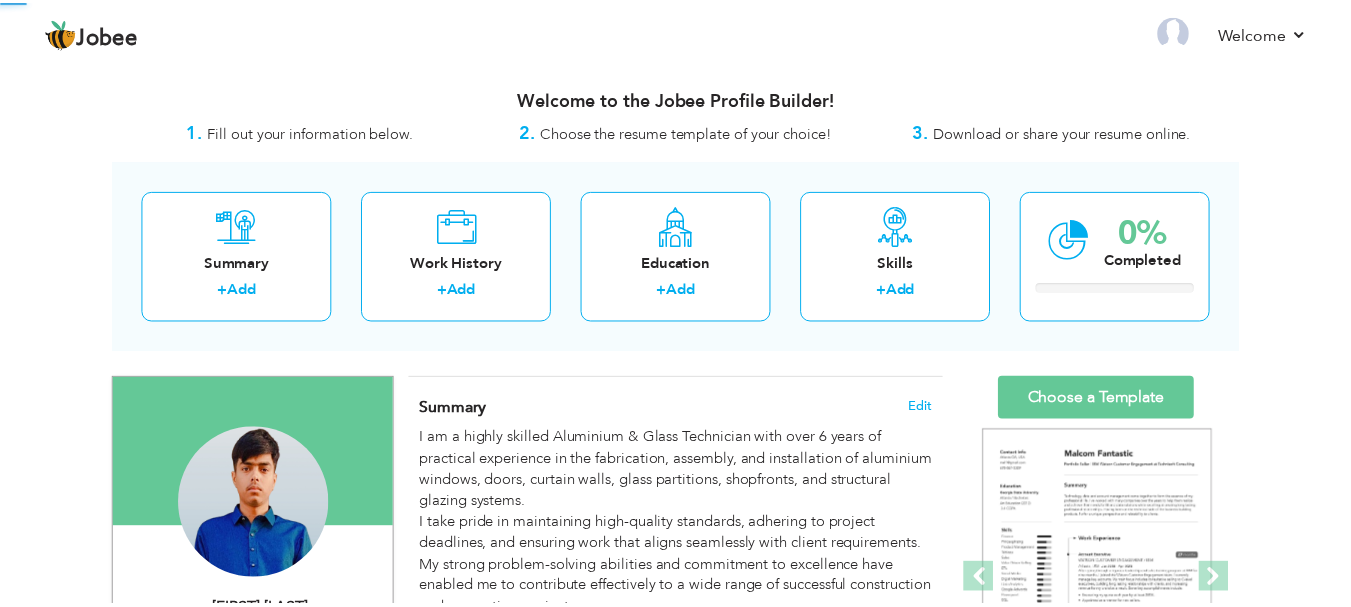 scroll, scrollTop: 0, scrollLeft: 0, axis: both 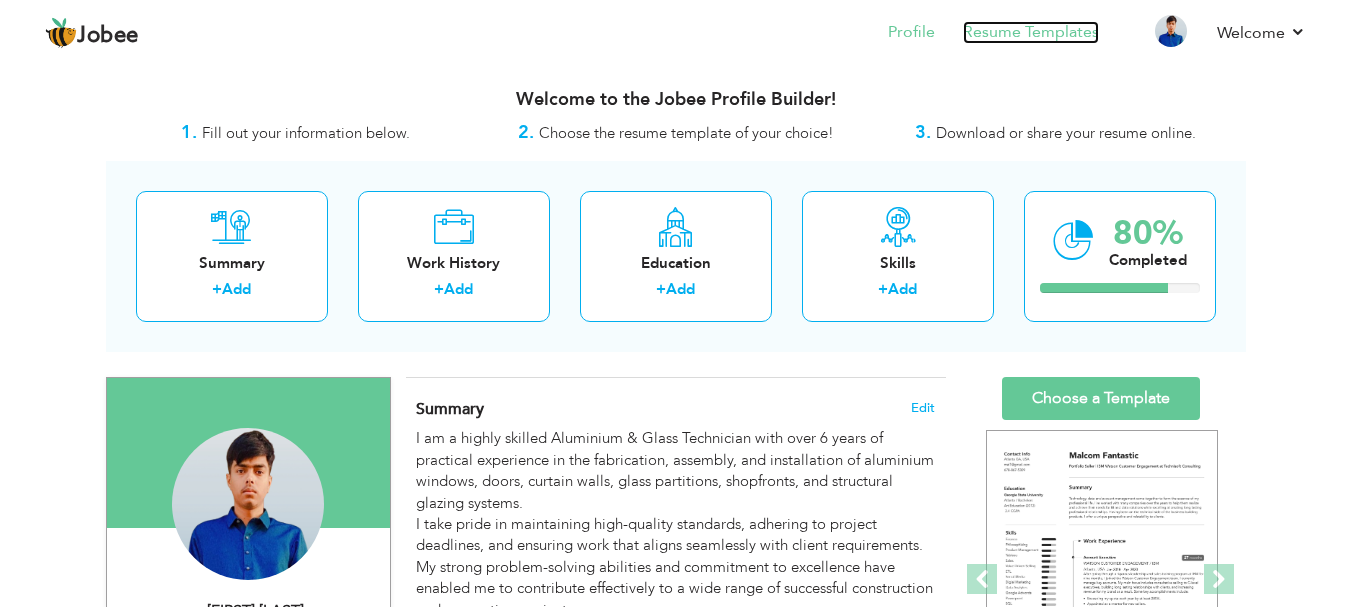 click on "Resume Templates" at bounding box center [1031, 32] 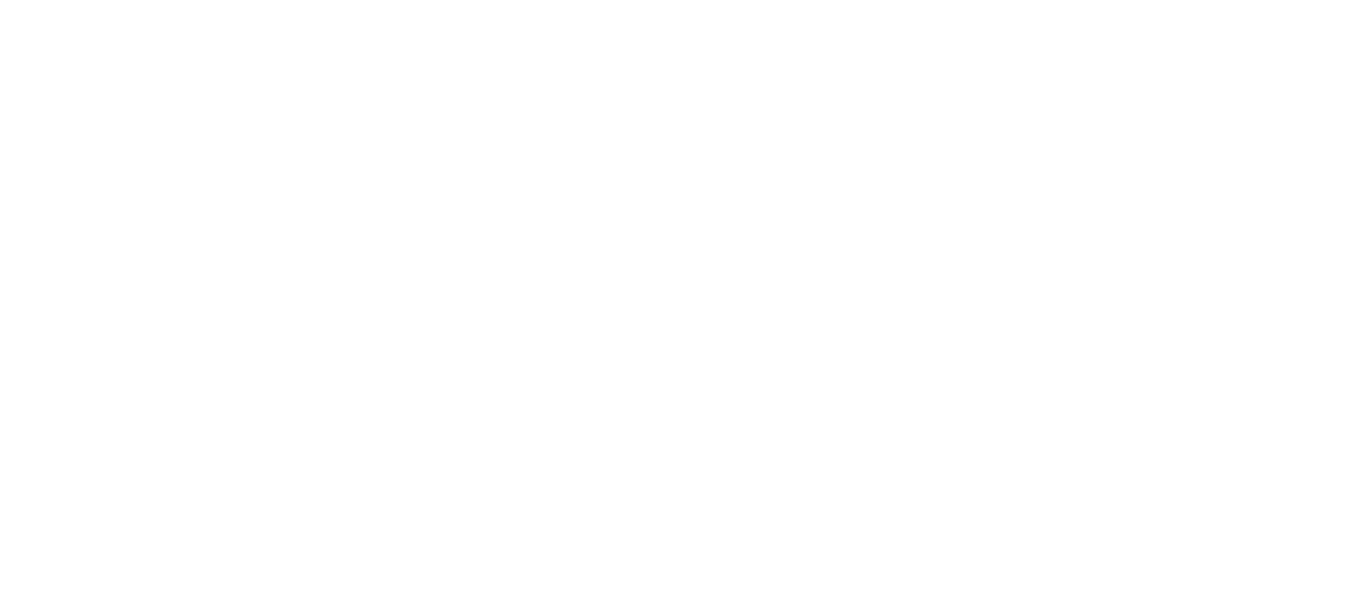 scroll, scrollTop: 0, scrollLeft: 0, axis: both 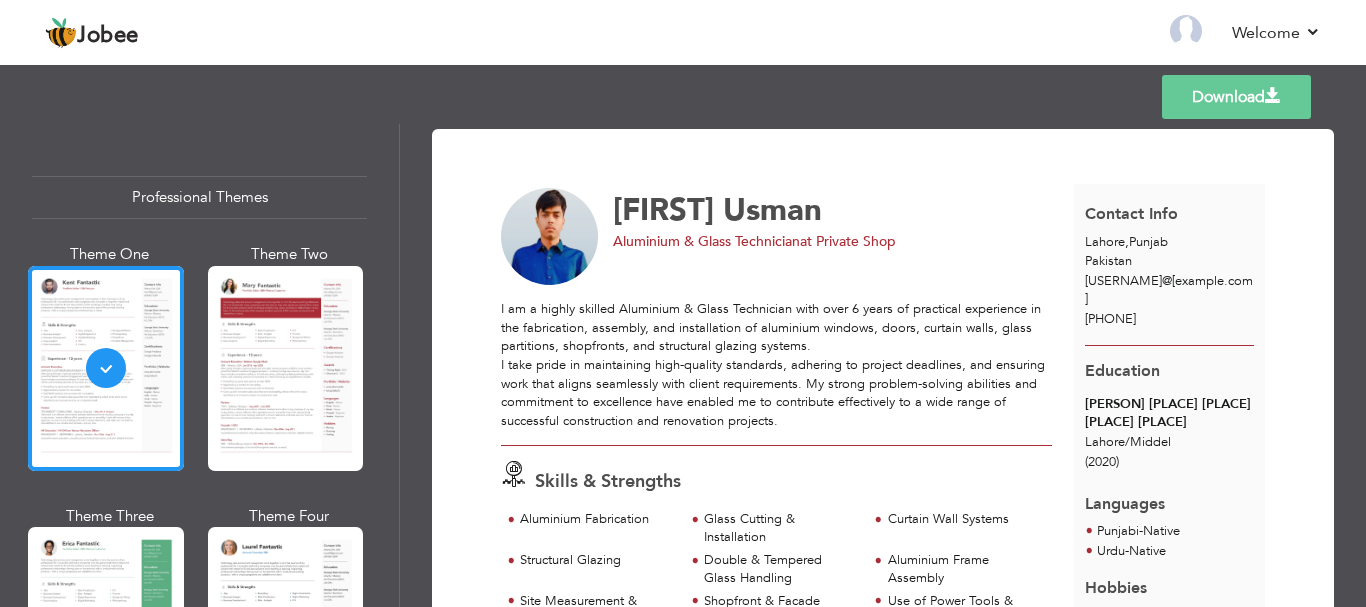 click on "Download" at bounding box center (1236, 97) 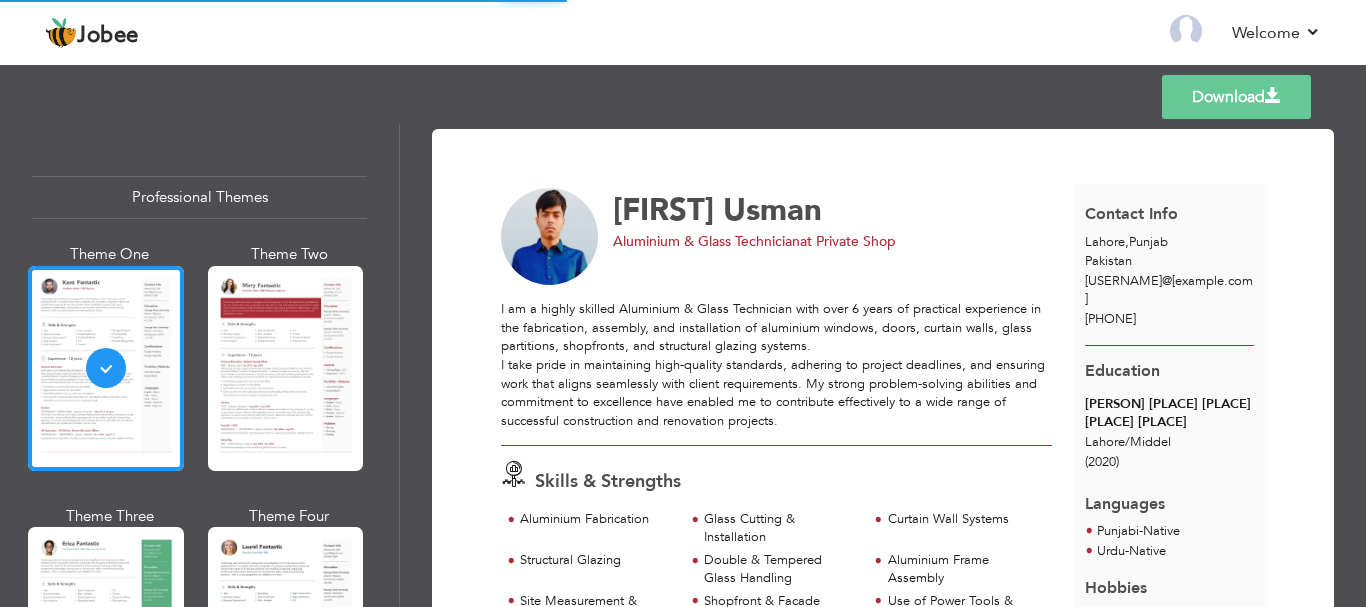 click on "Download" at bounding box center (1236, 97) 